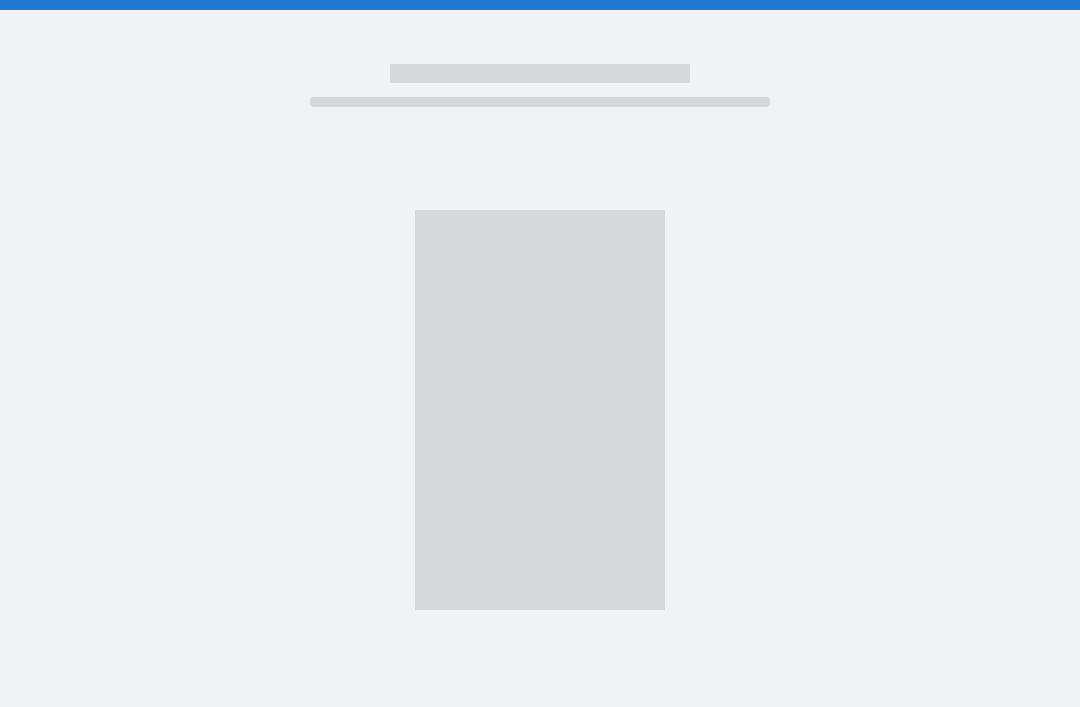 scroll, scrollTop: 64, scrollLeft: 0, axis: vertical 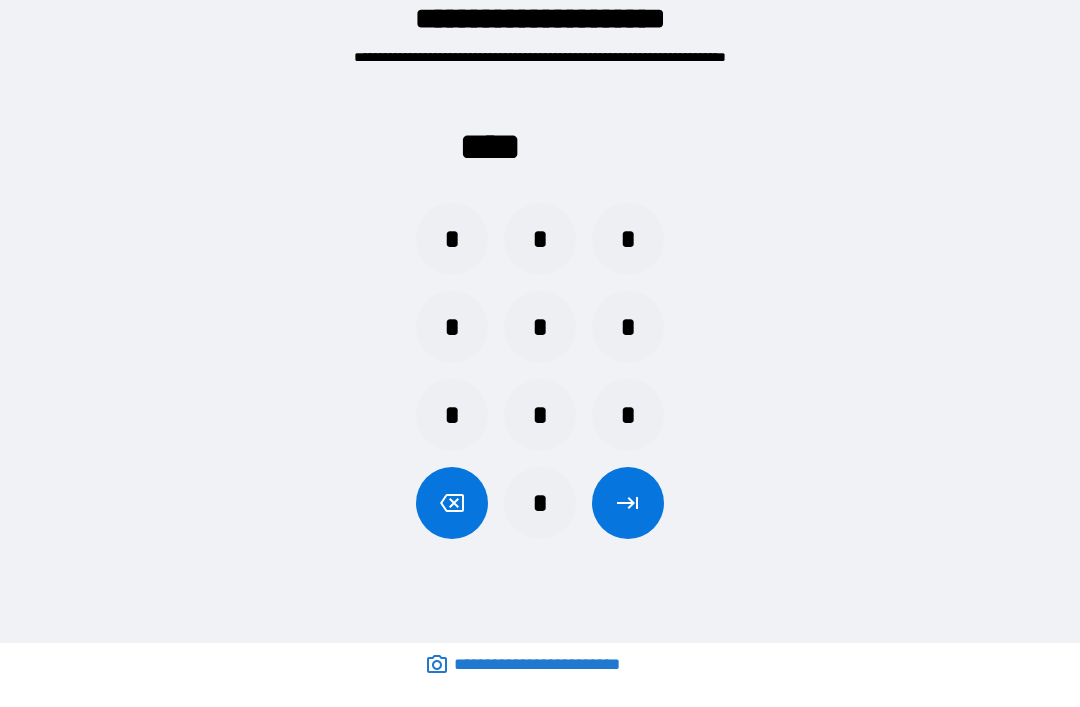 click on "*" at bounding box center [540, 327] 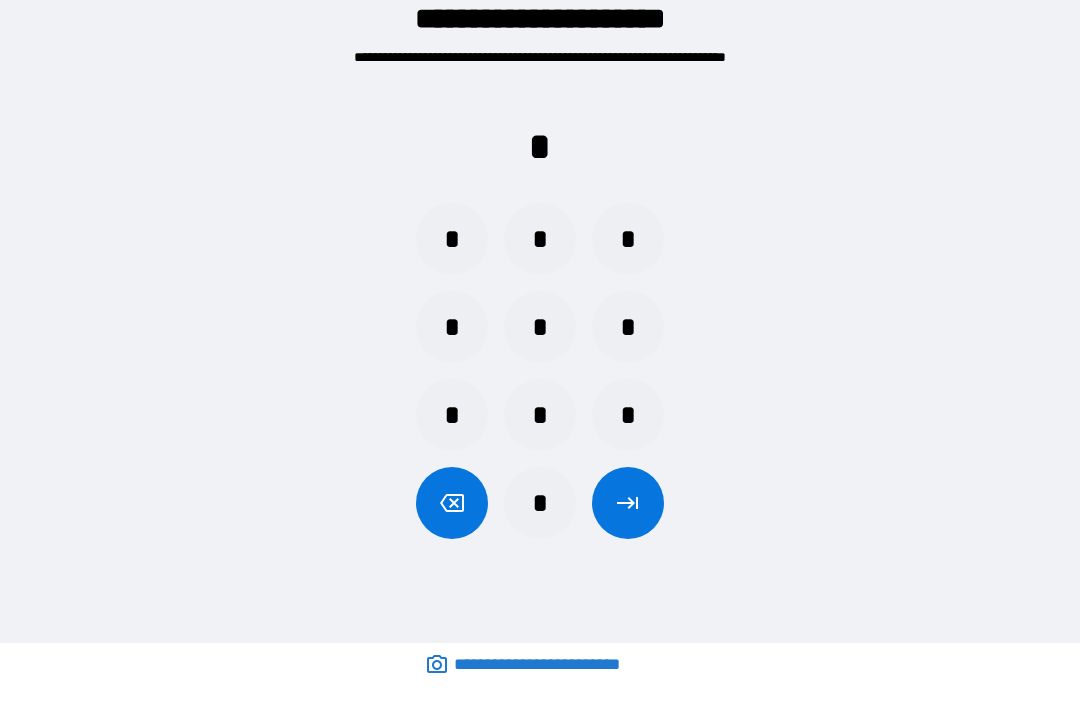 click on "*" at bounding box center [452, 327] 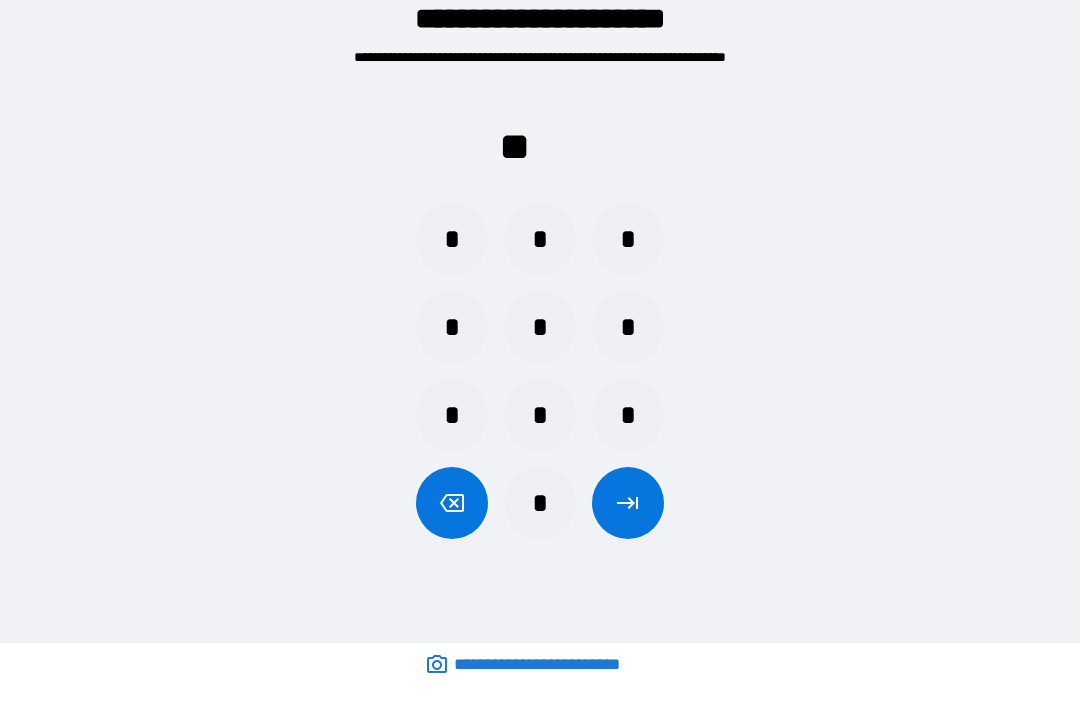click on "*" at bounding box center (540, 503) 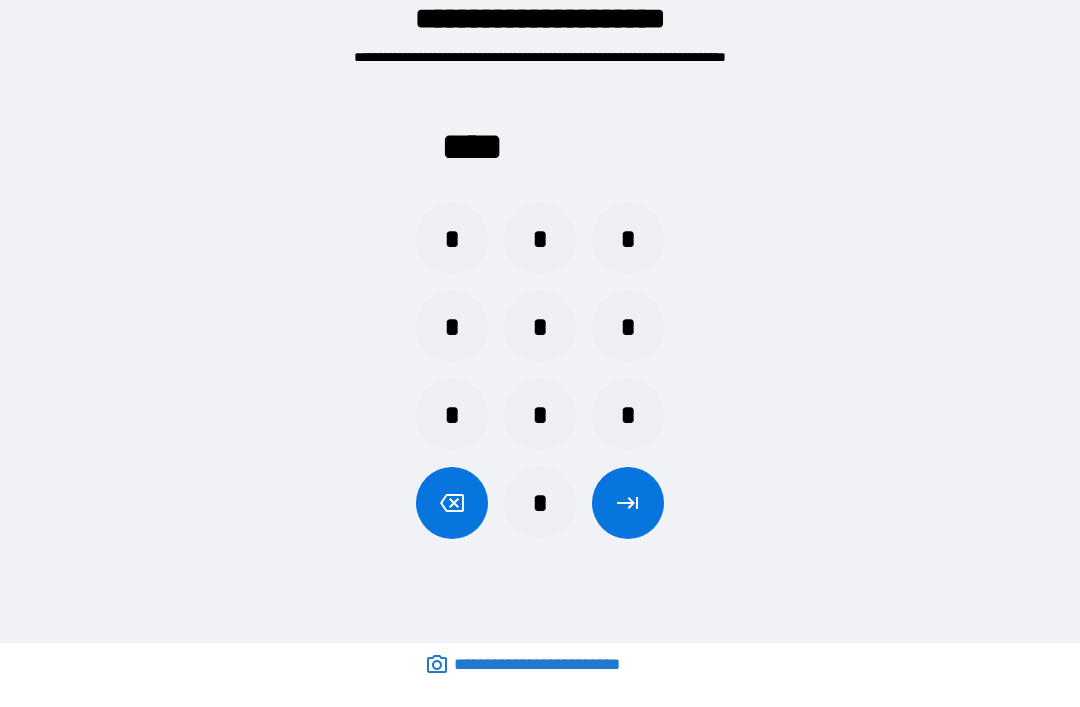 click 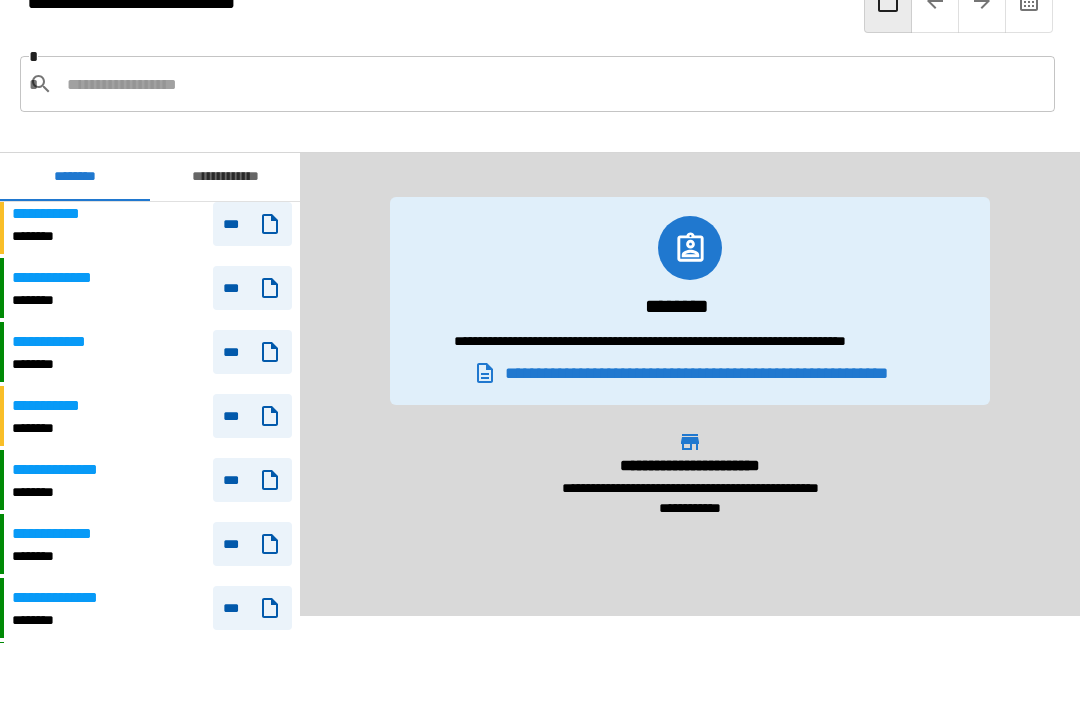 scroll, scrollTop: 429, scrollLeft: 0, axis: vertical 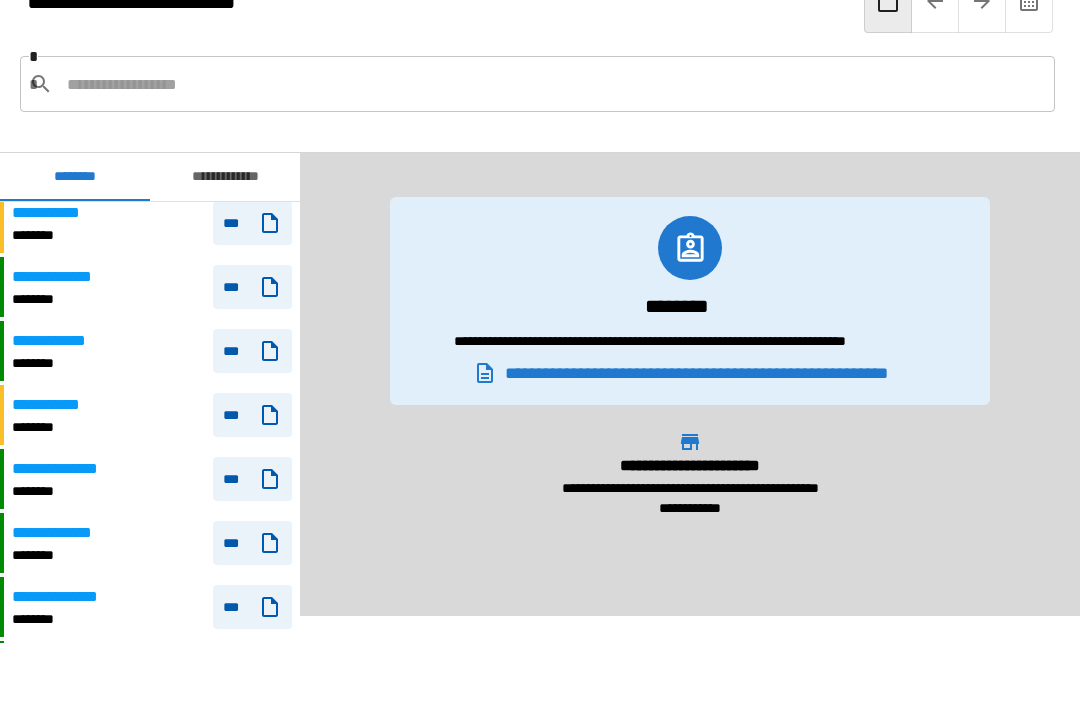 click on "**********" at bounding box center (152, 287) 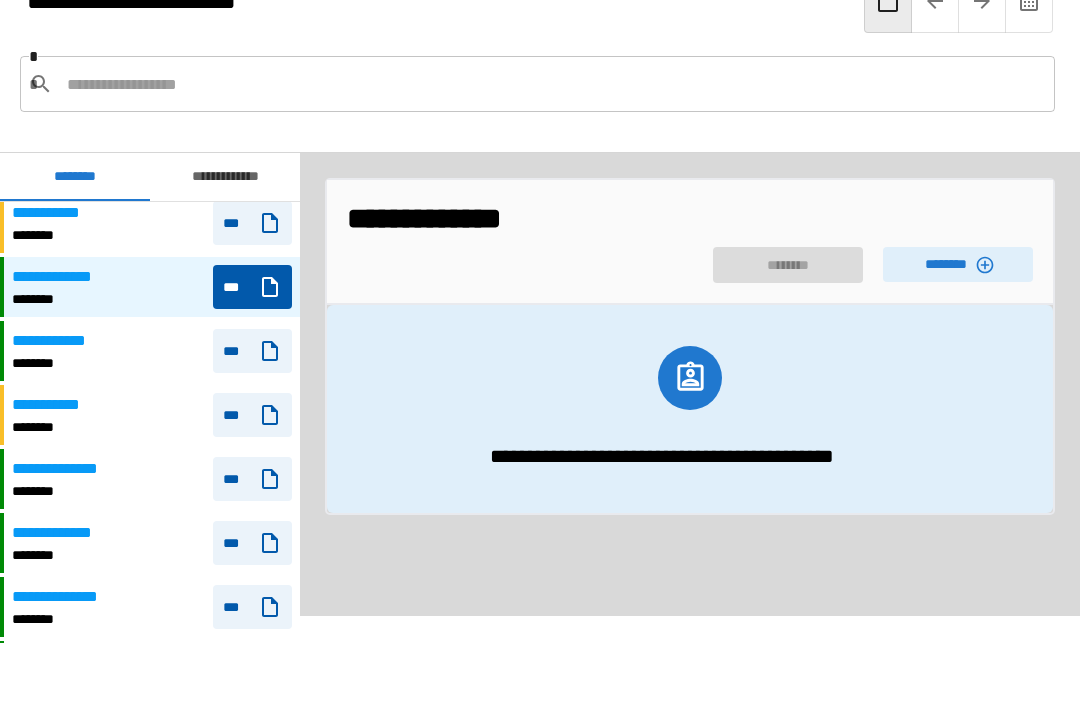 click on "********" at bounding box center [958, 264] 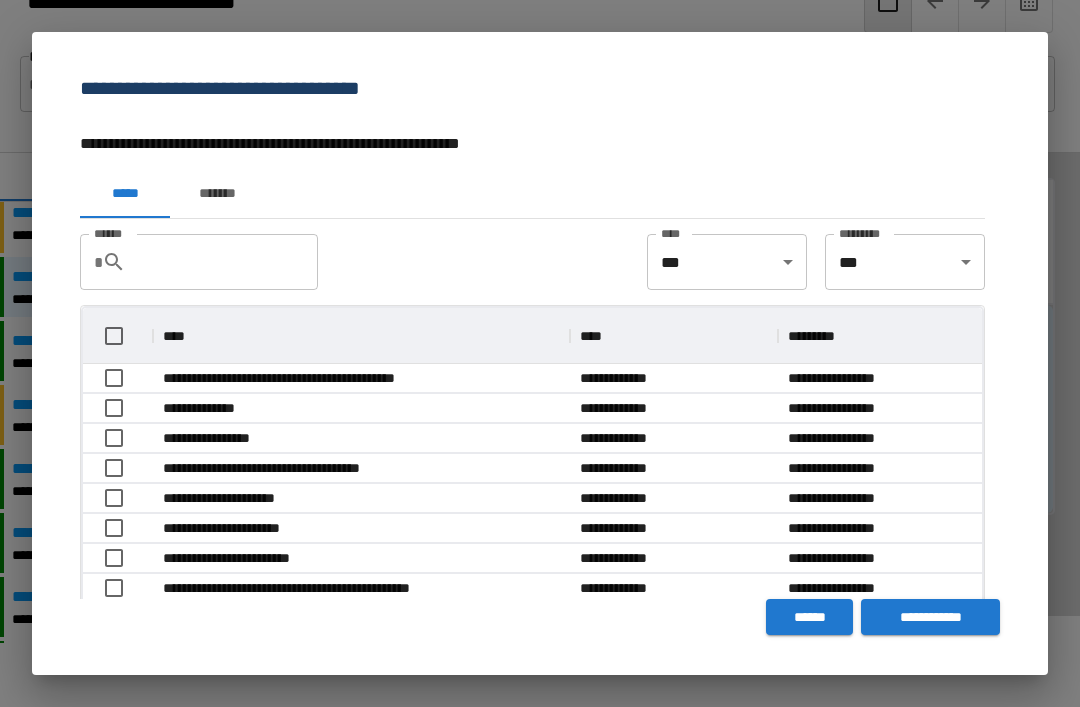 scroll, scrollTop: 356, scrollLeft: 899, axis: both 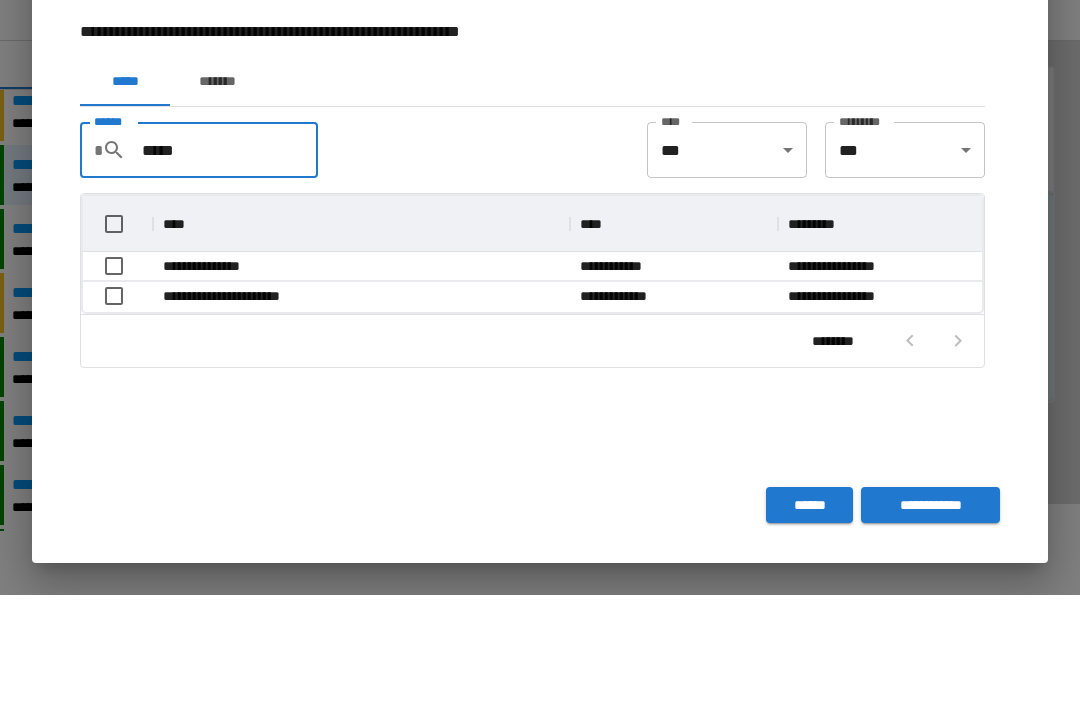 type on "*****" 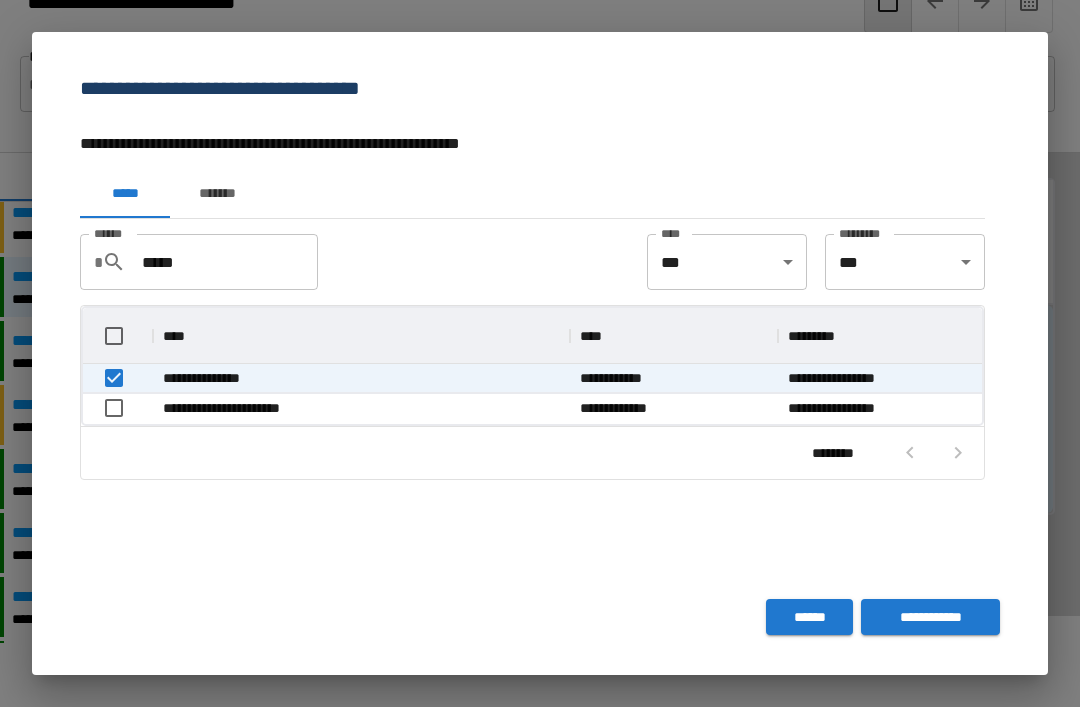 click on "**********" at bounding box center [930, 617] 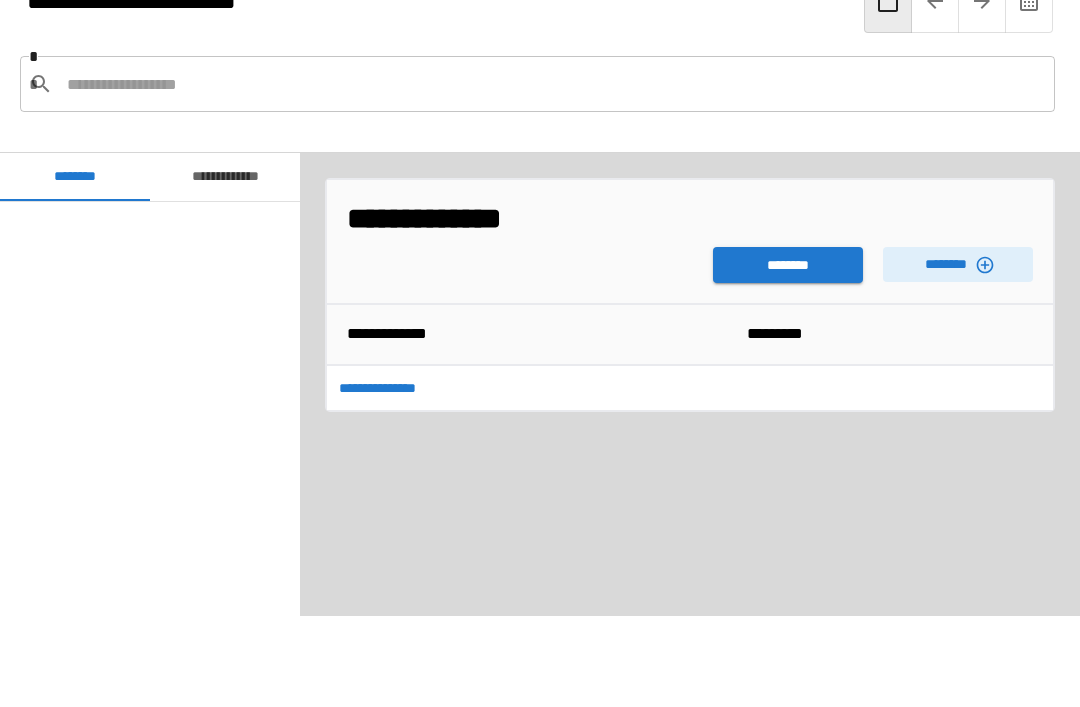 scroll, scrollTop: 420, scrollLeft: 0, axis: vertical 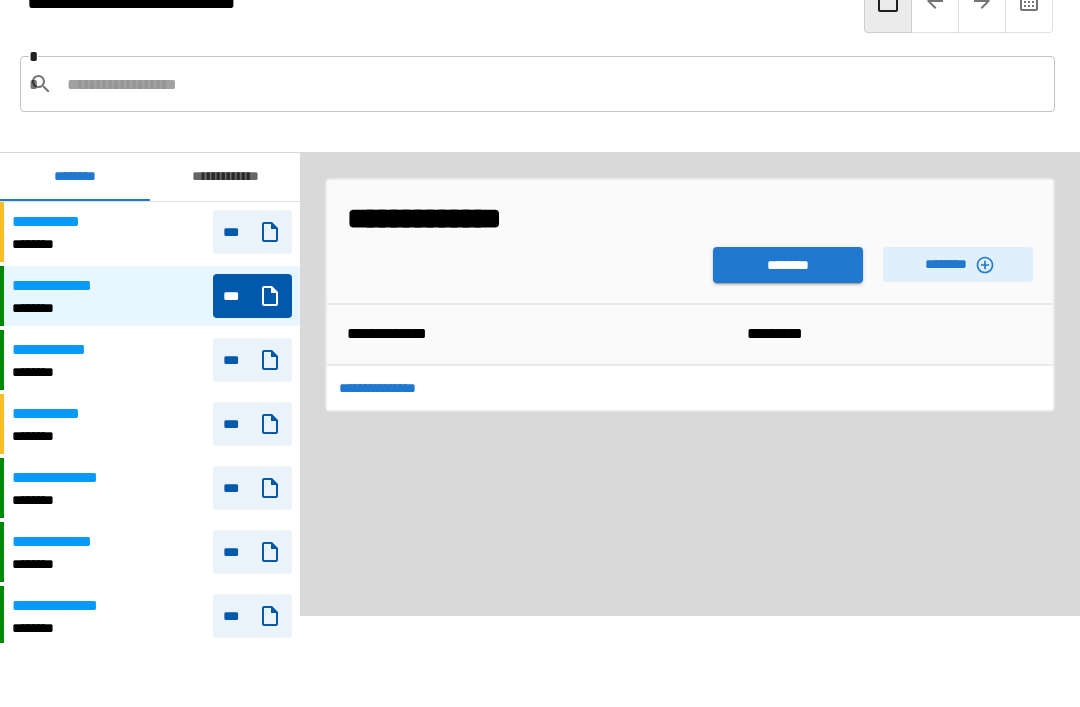 click on "********" at bounding box center [788, 265] 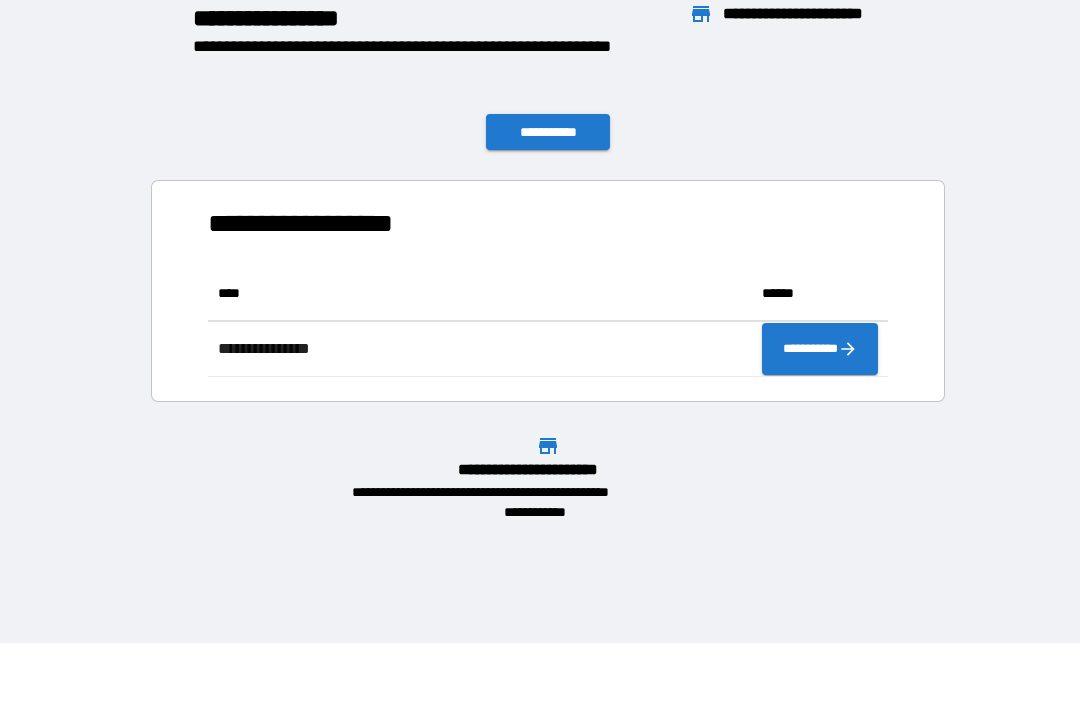 scroll, scrollTop: 111, scrollLeft: 680, axis: both 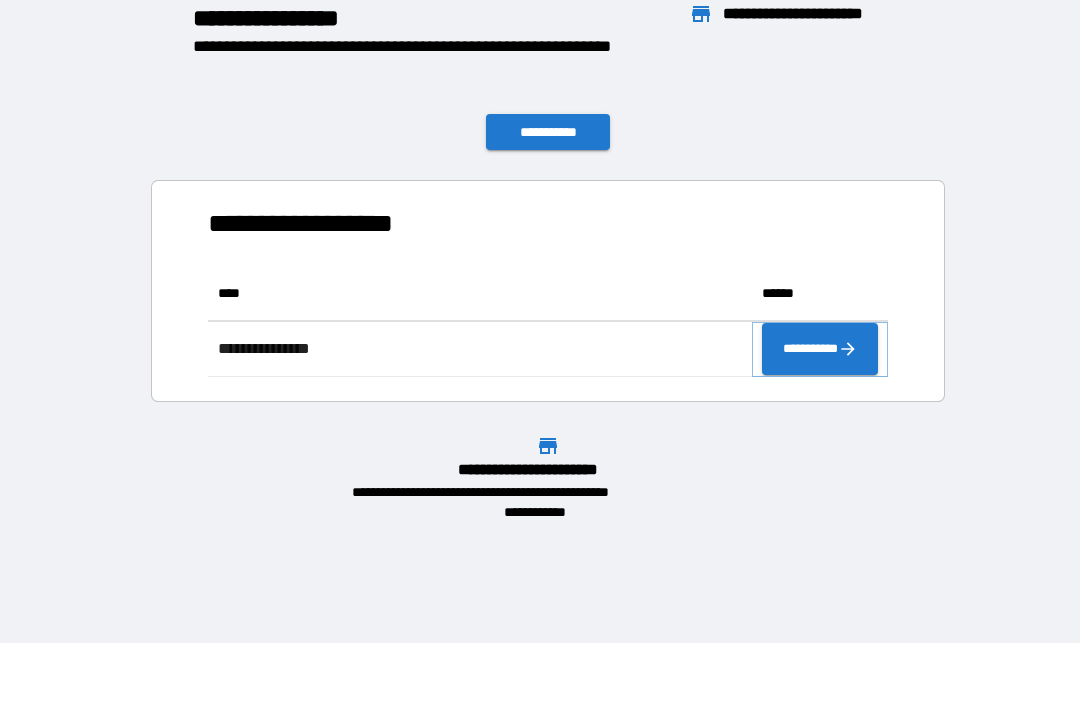 click on "**********" at bounding box center (820, 349) 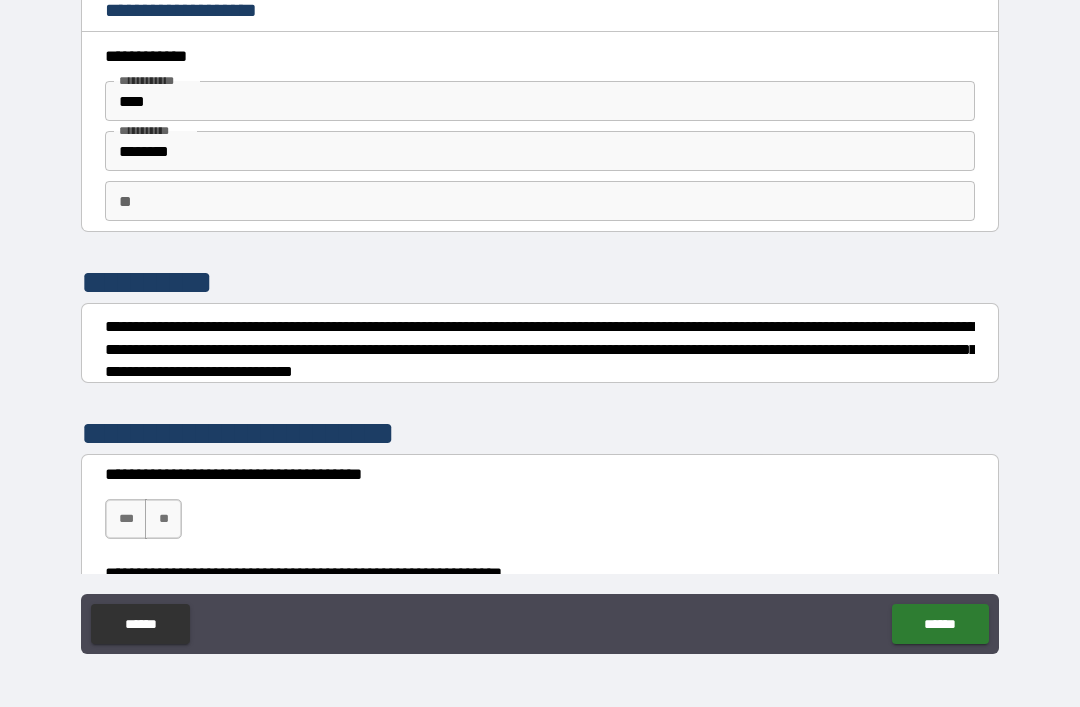 click on "***" at bounding box center [126, 519] 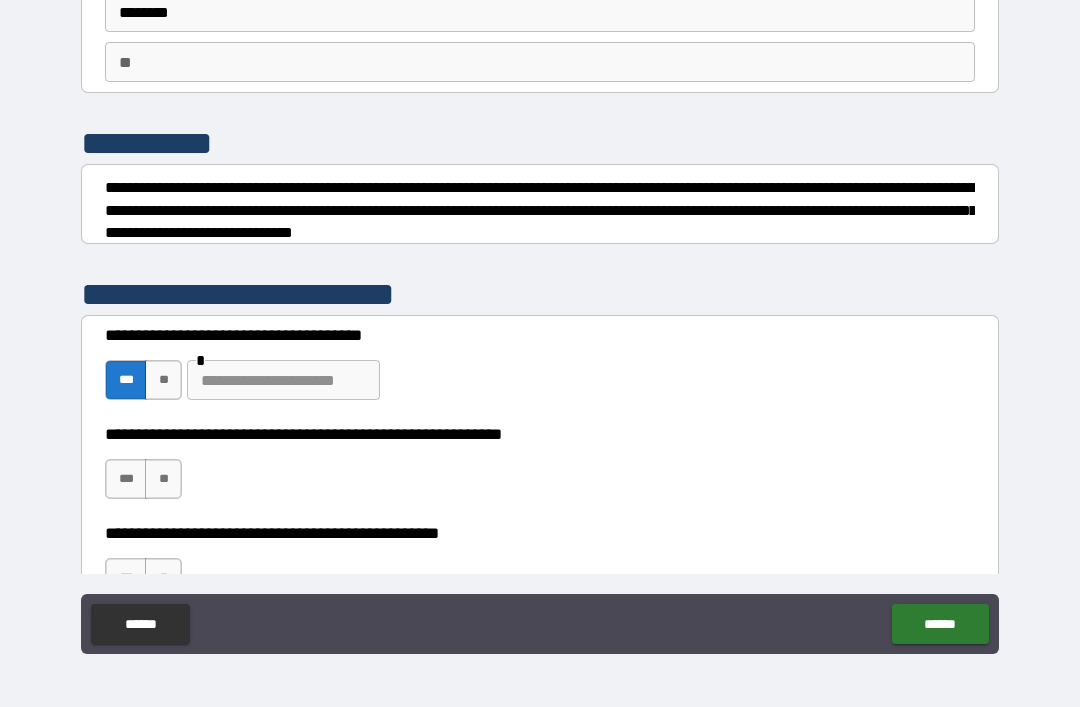 scroll, scrollTop: 142, scrollLeft: 0, axis: vertical 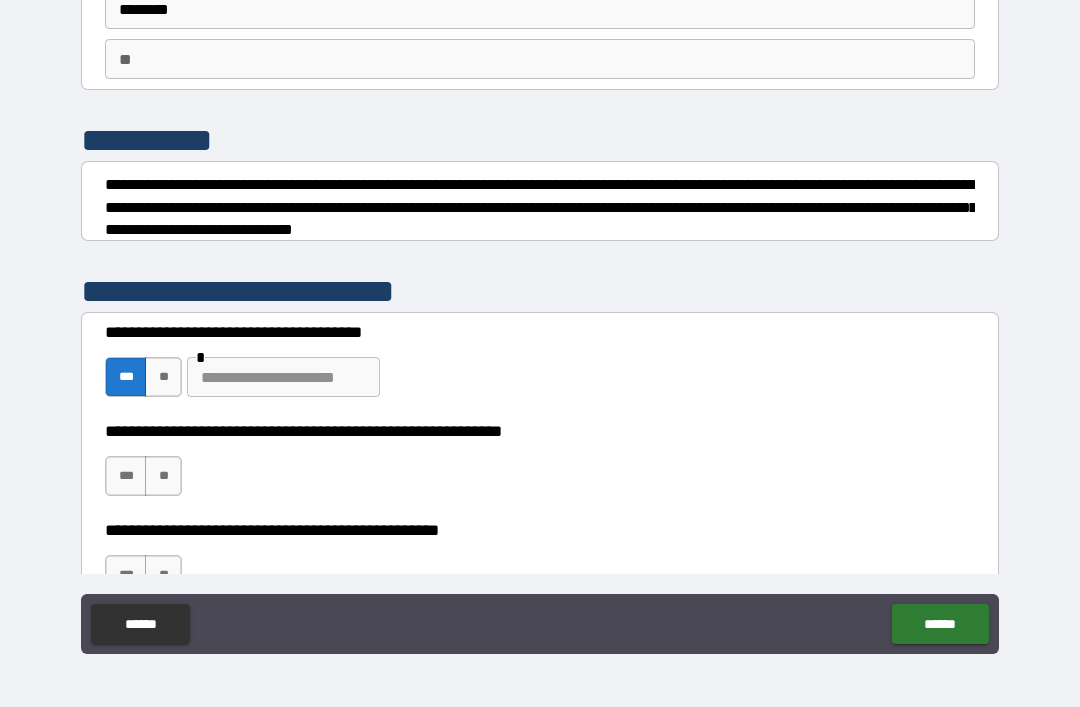 click on "**" at bounding box center (163, 377) 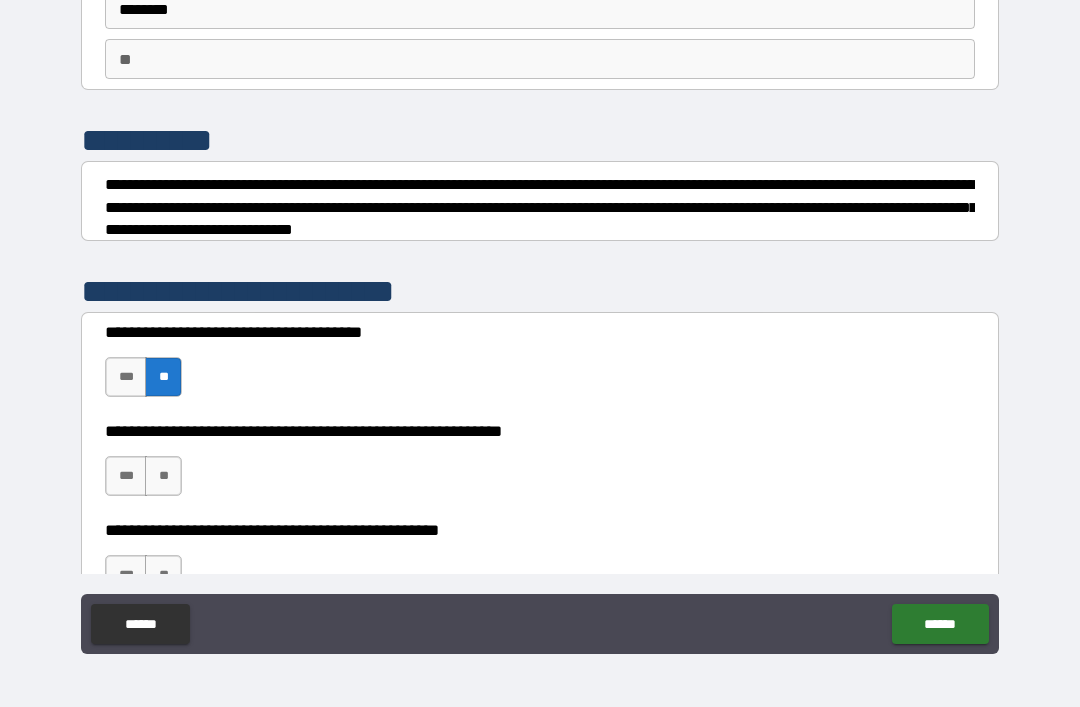click on "***" at bounding box center [126, 476] 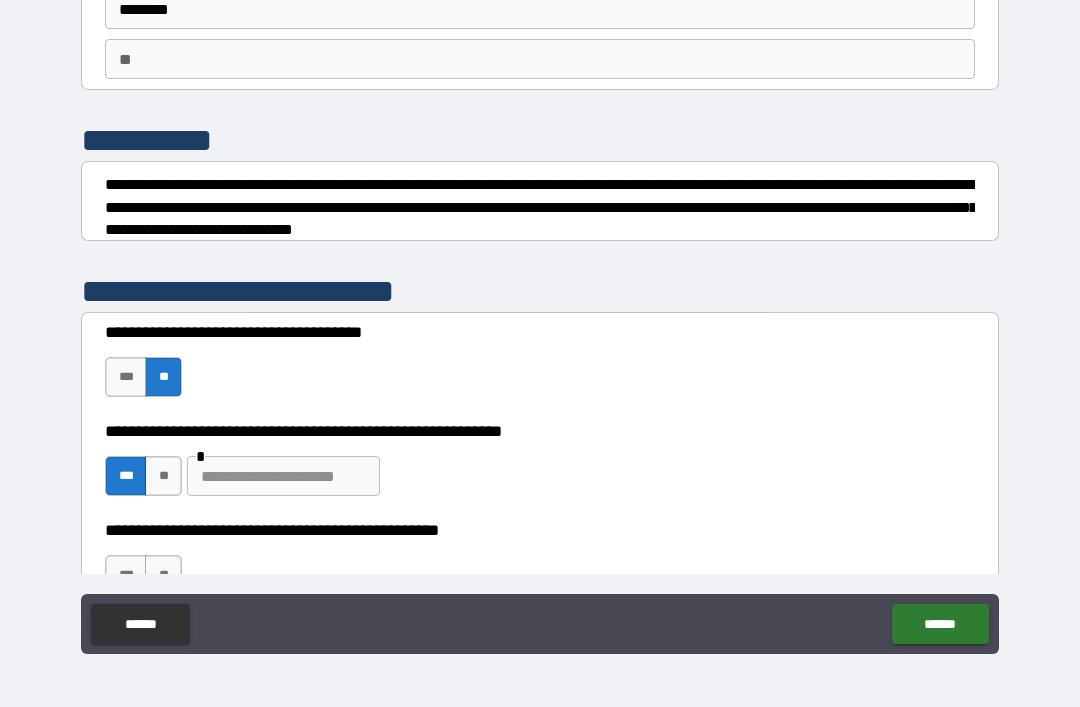 click at bounding box center (283, 476) 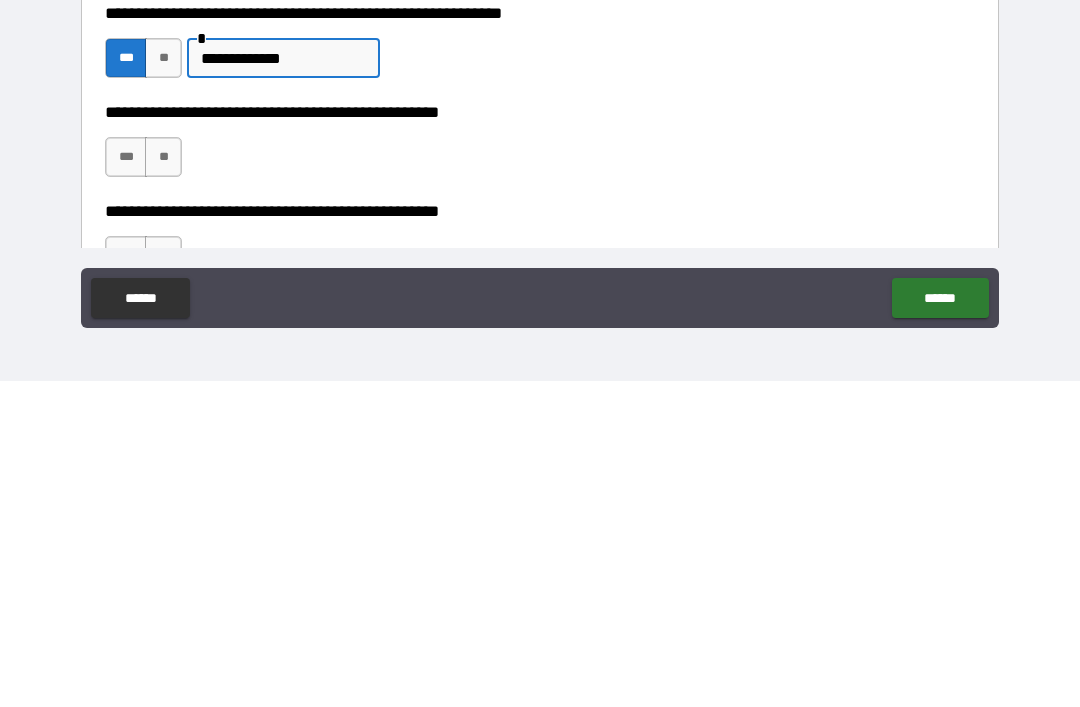 scroll, scrollTop: 241, scrollLeft: 0, axis: vertical 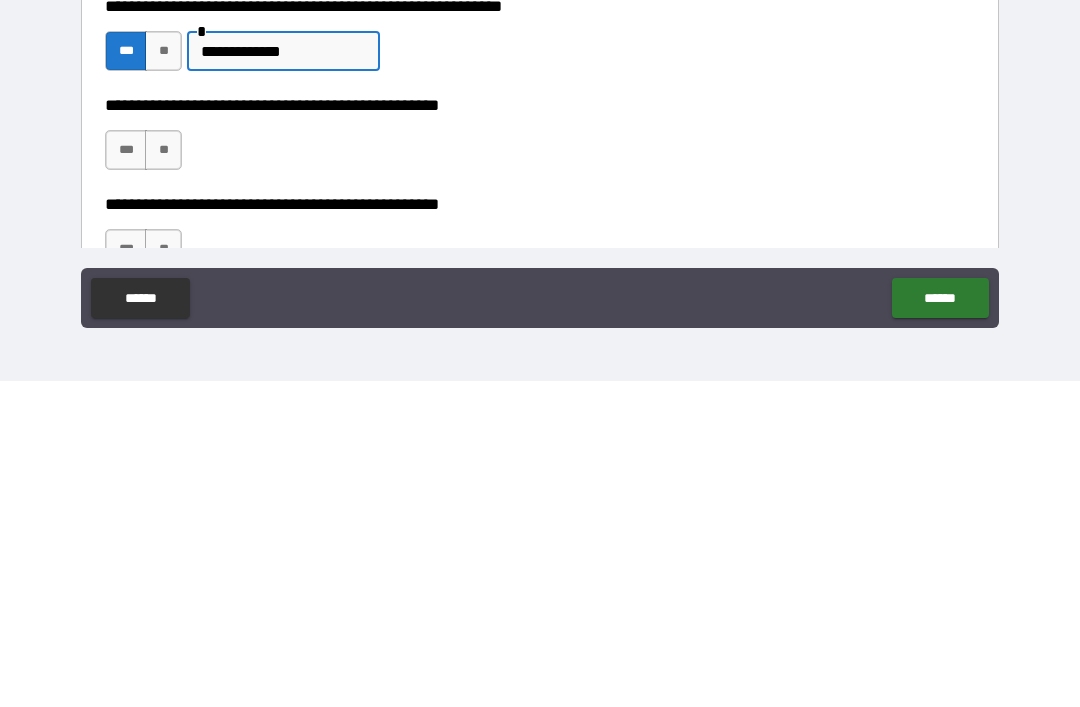 type on "**********" 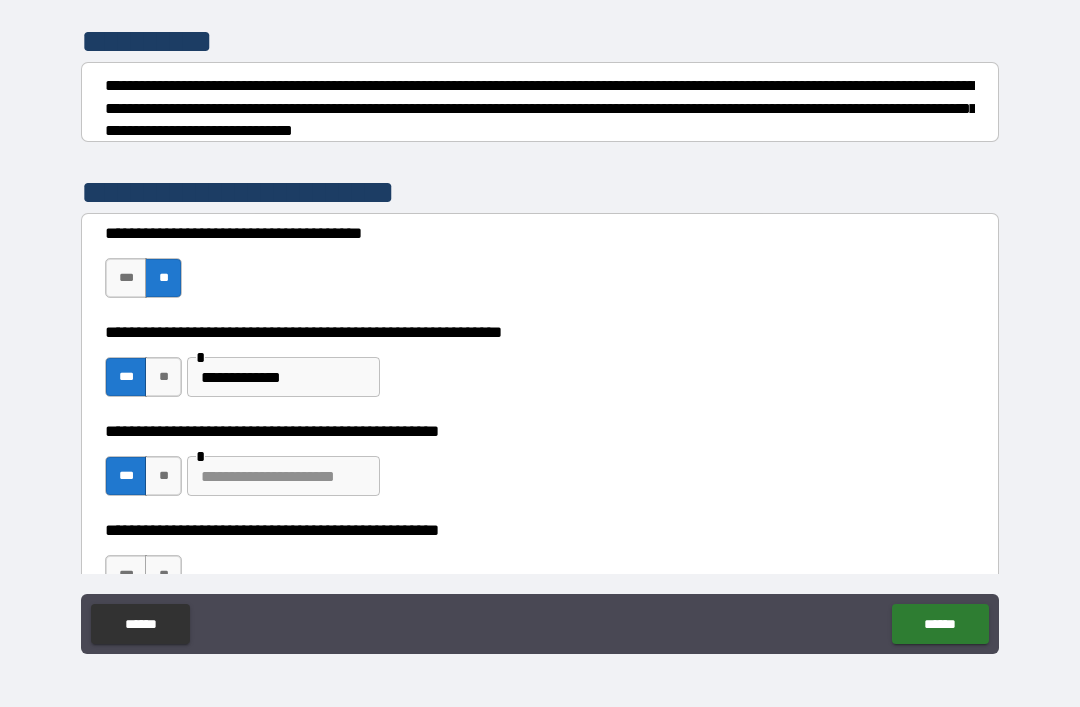 click at bounding box center (283, 476) 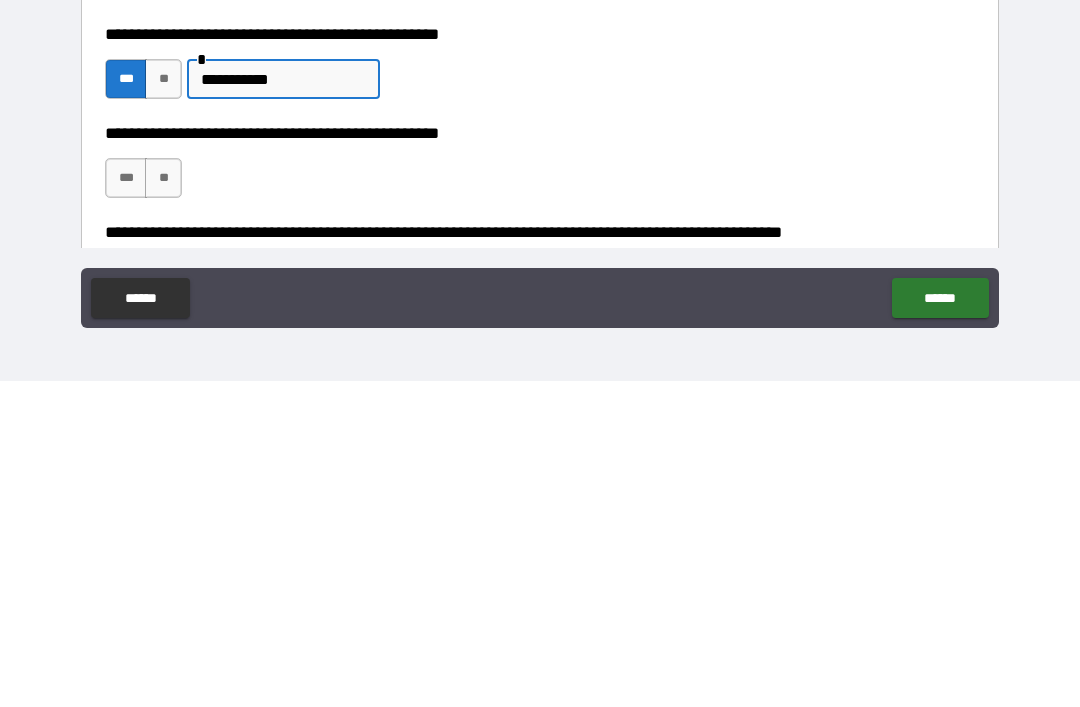 scroll, scrollTop: 326, scrollLeft: 0, axis: vertical 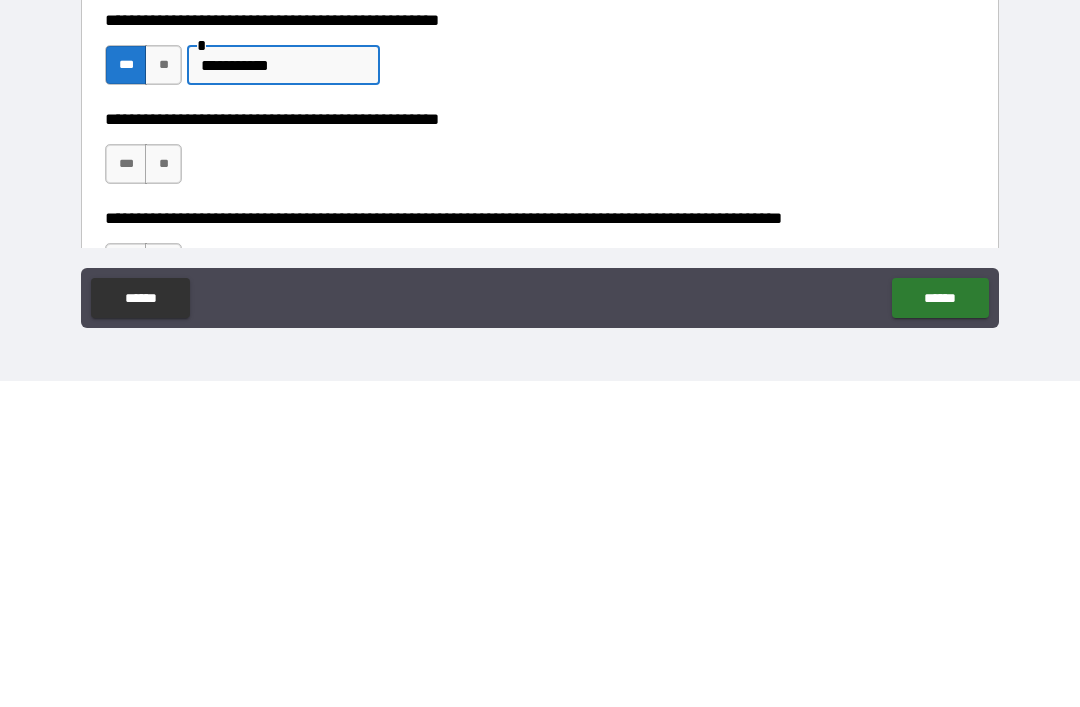 type on "**********" 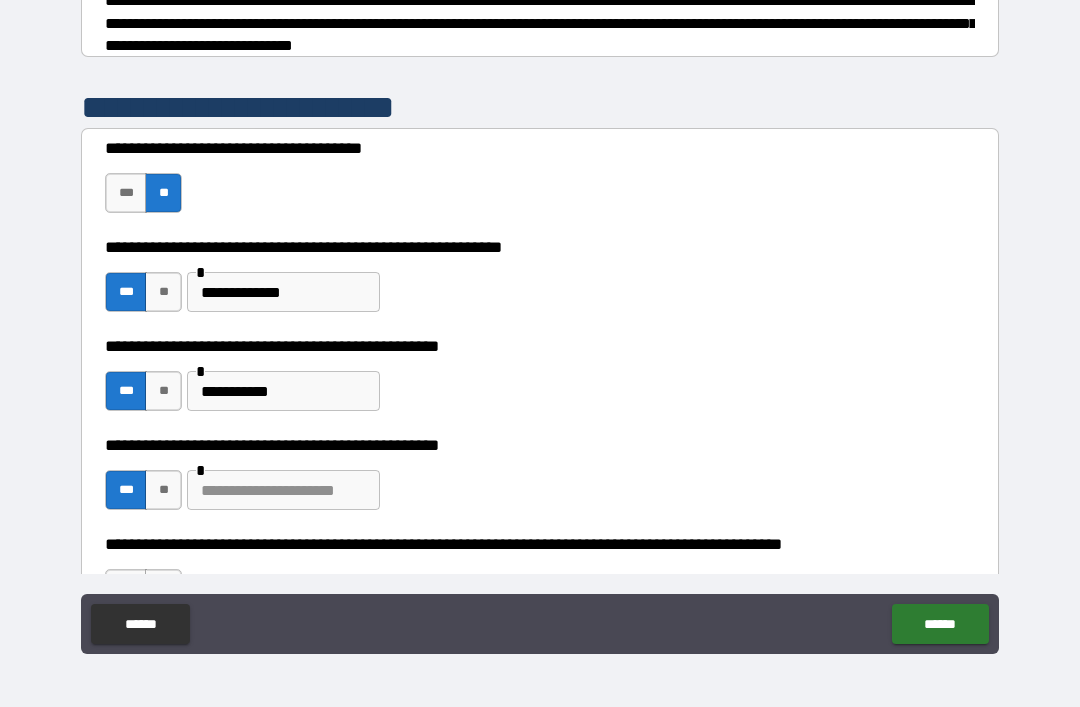 click at bounding box center (283, 490) 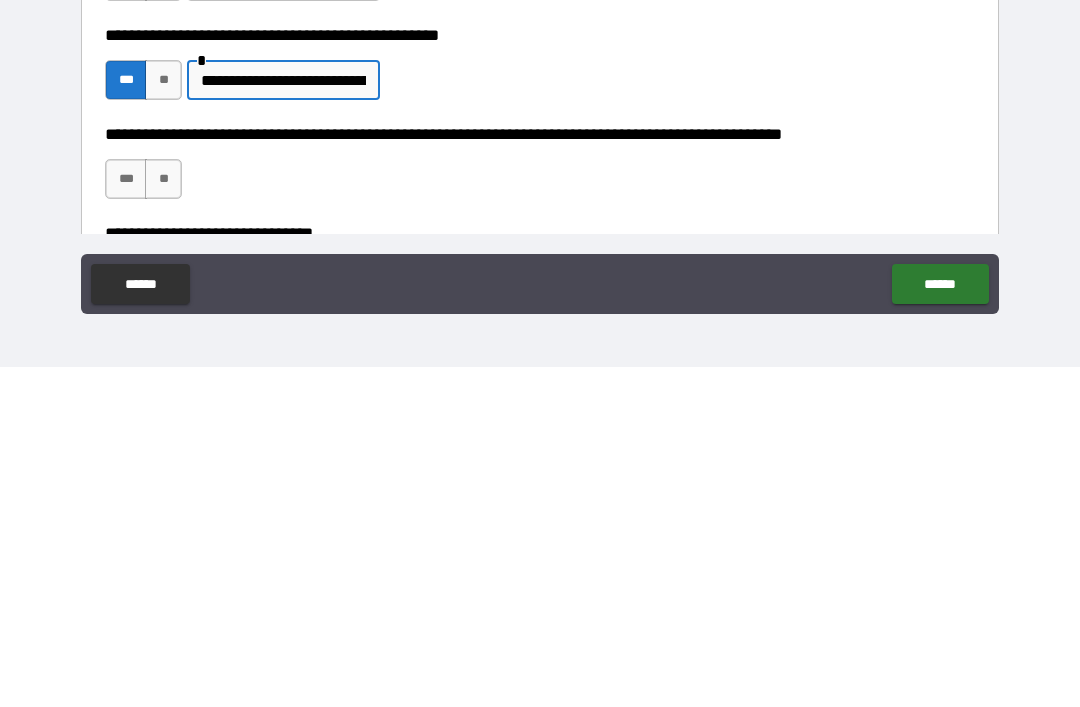 scroll, scrollTop: 402, scrollLeft: 0, axis: vertical 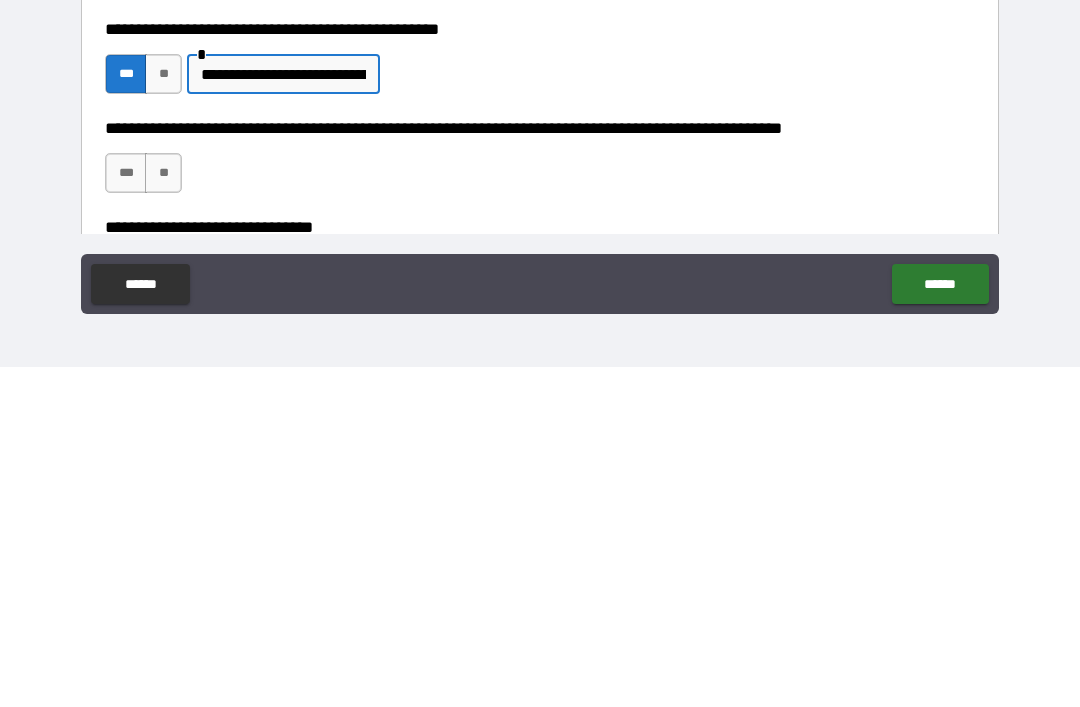 type on "**********" 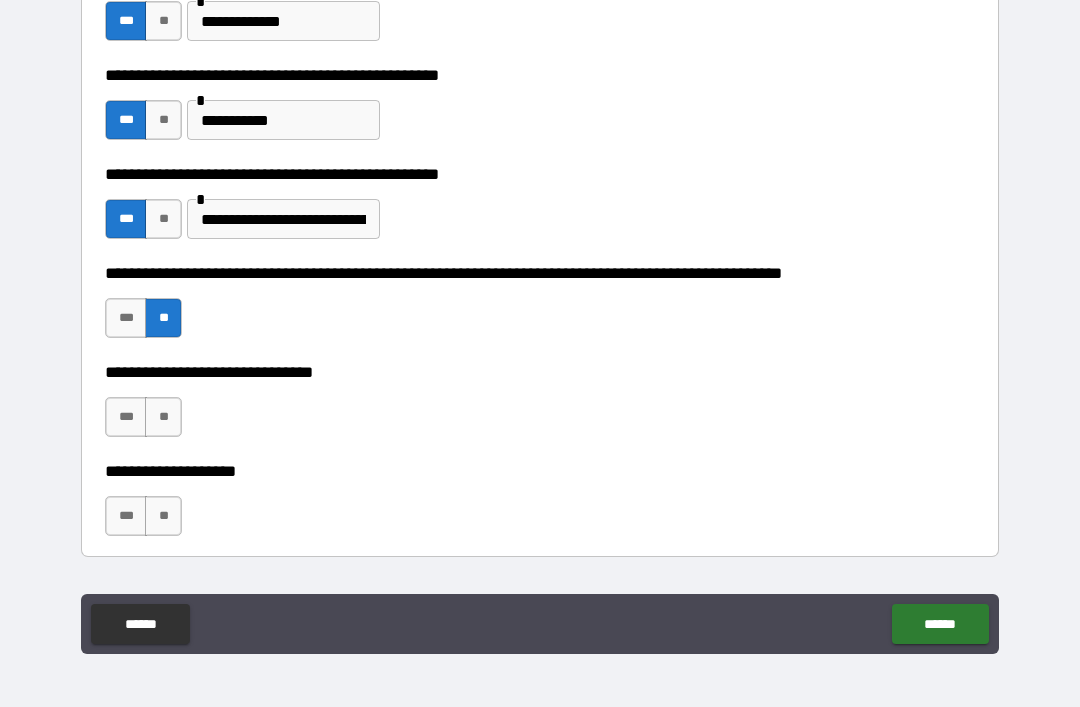 scroll, scrollTop: 605, scrollLeft: 0, axis: vertical 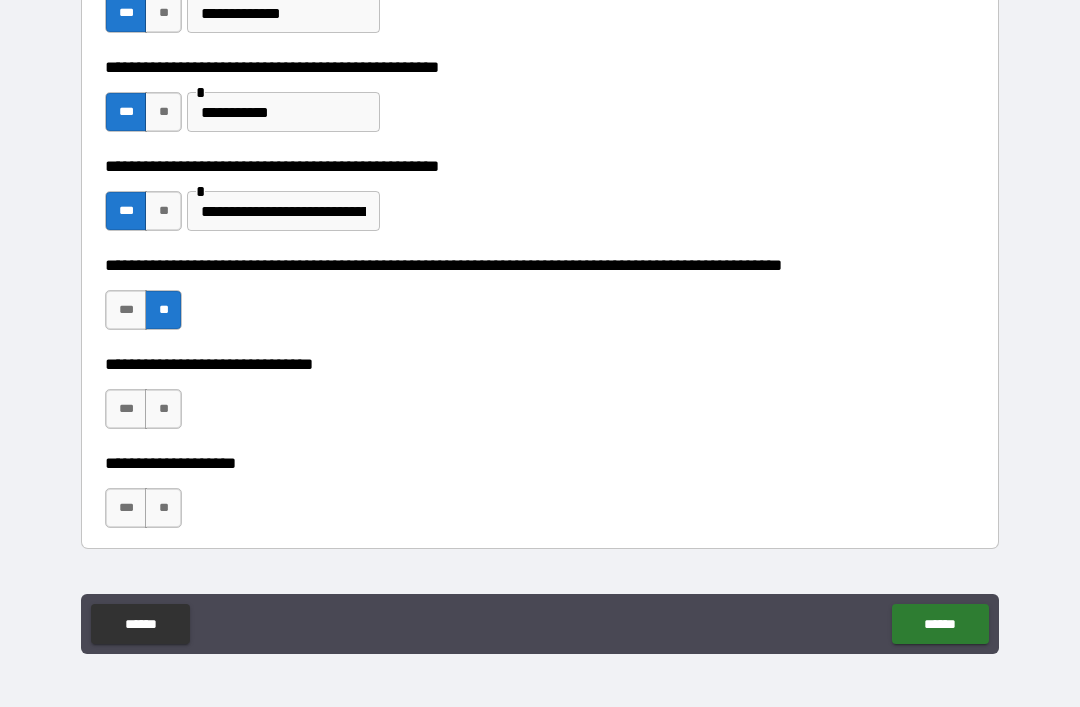 click on "**" at bounding box center [163, 409] 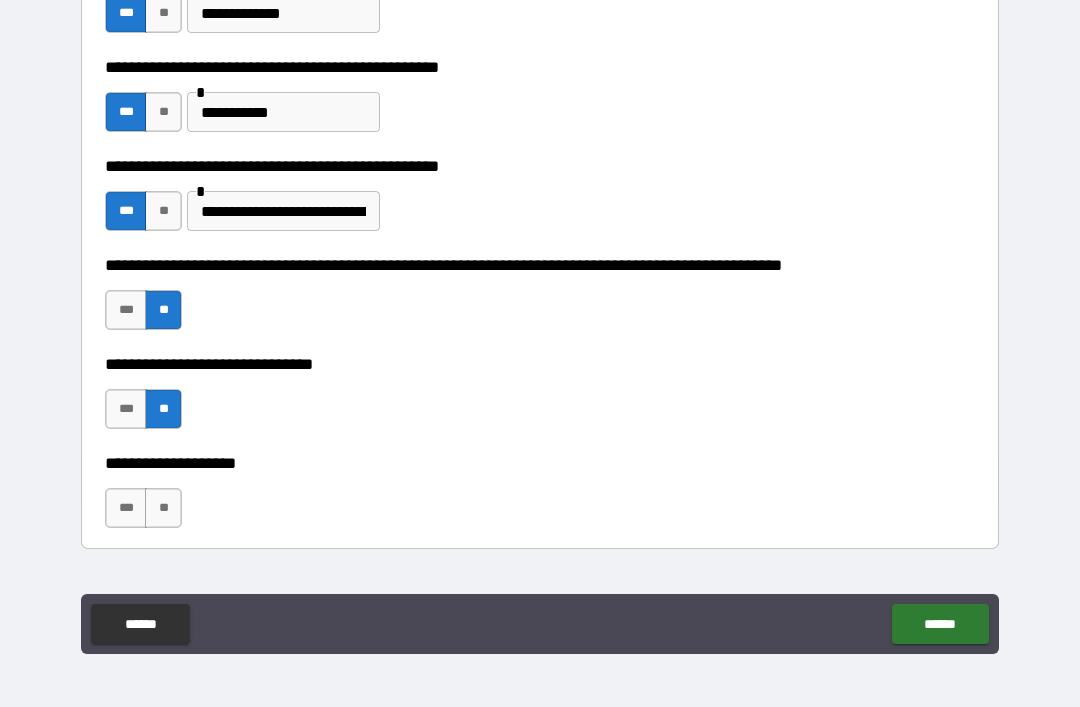 click on "**" at bounding box center [163, 508] 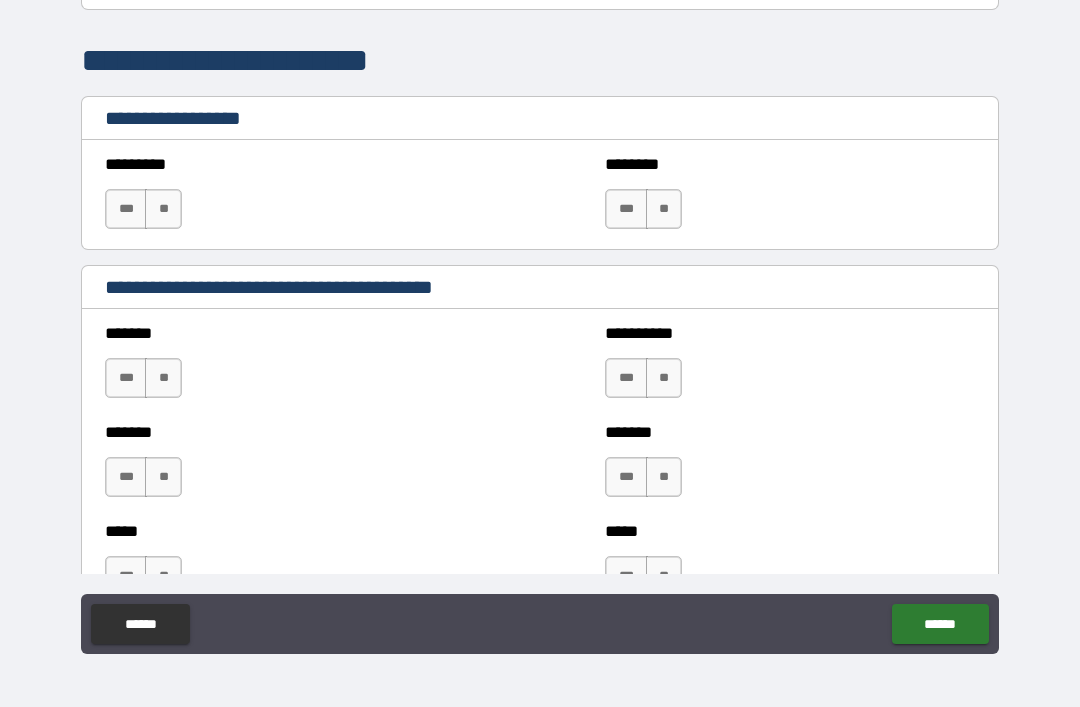 scroll, scrollTop: 1145, scrollLeft: 0, axis: vertical 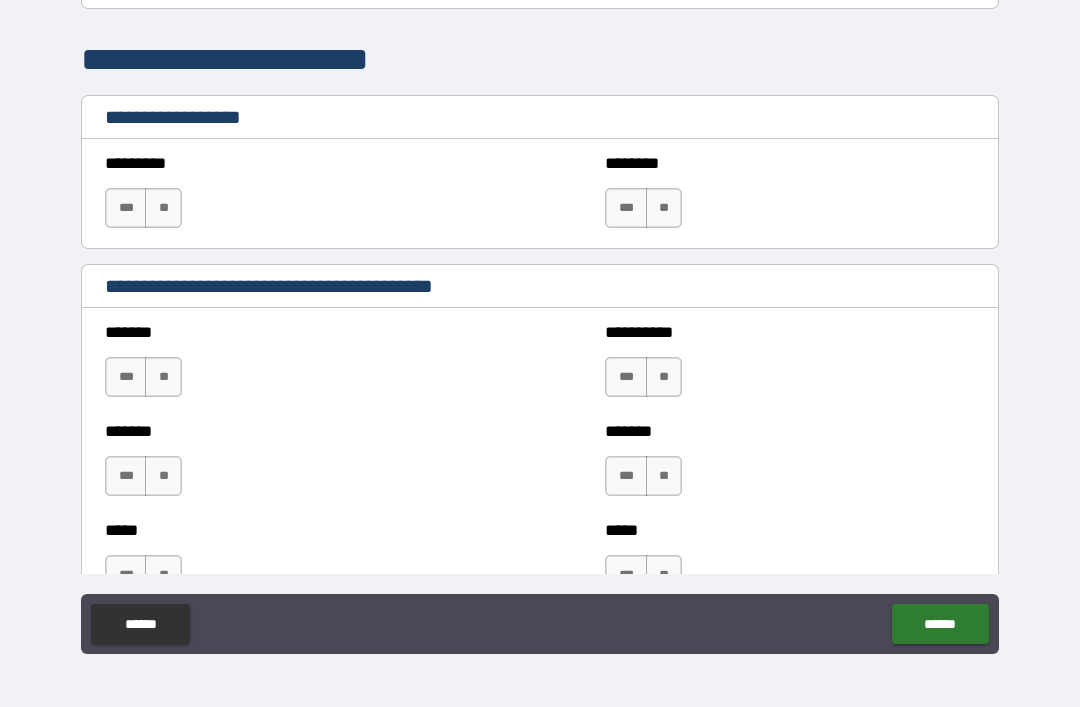 click on "**" at bounding box center (664, 377) 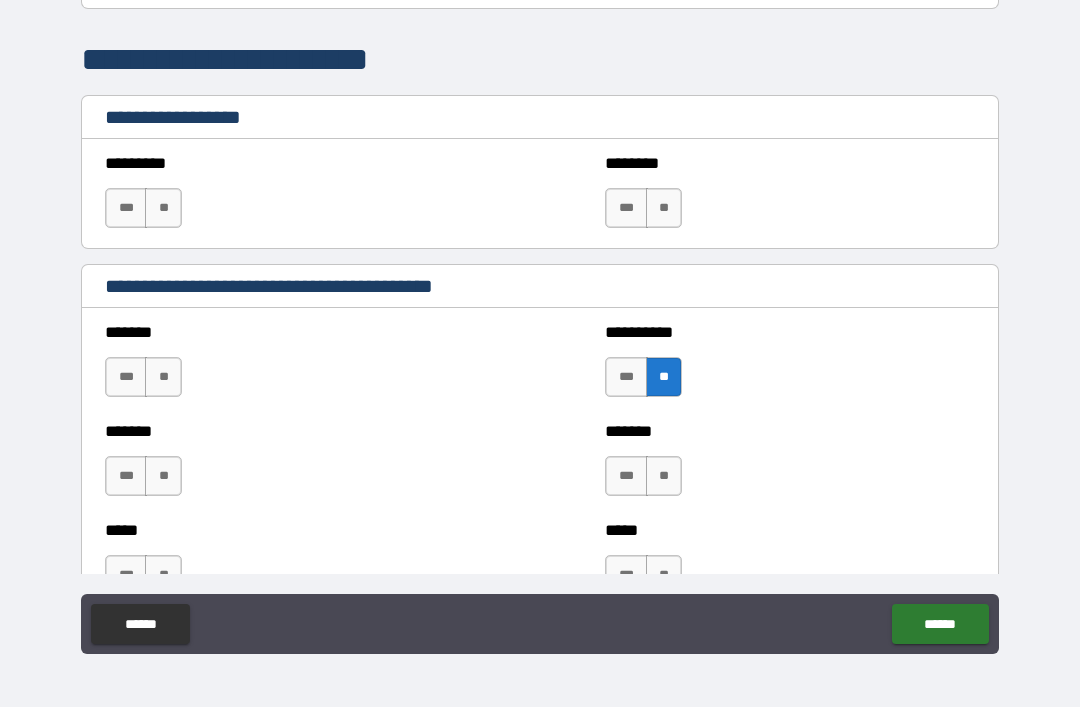 click on "**" at bounding box center (664, 476) 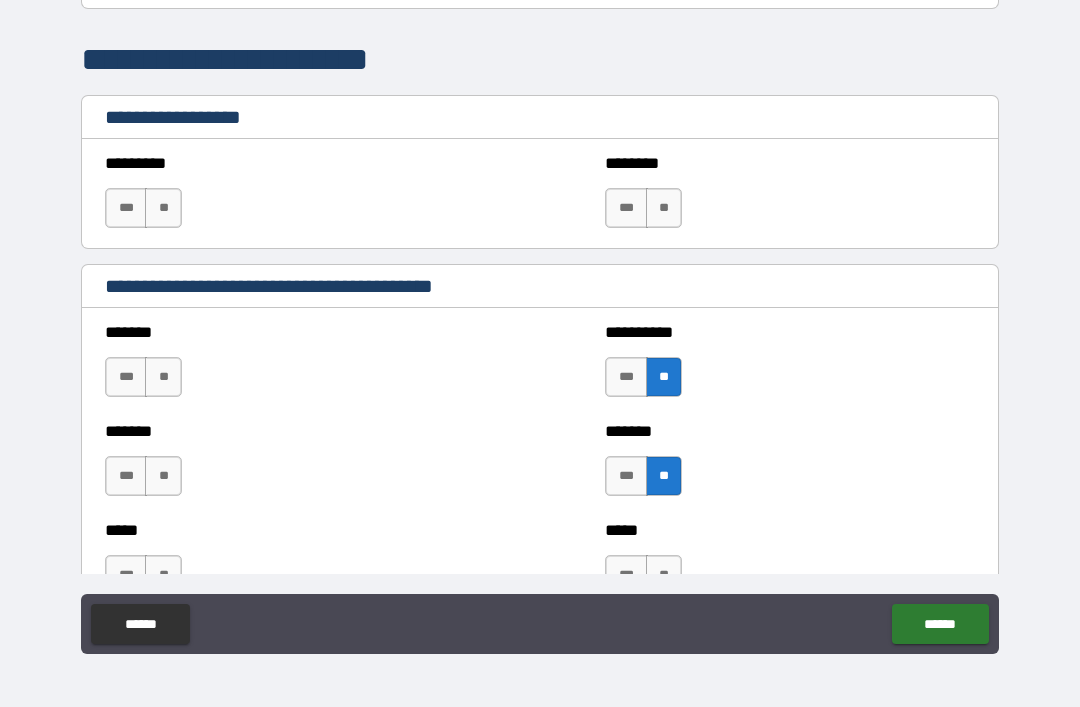 click on "**" at bounding box center [163, 476] 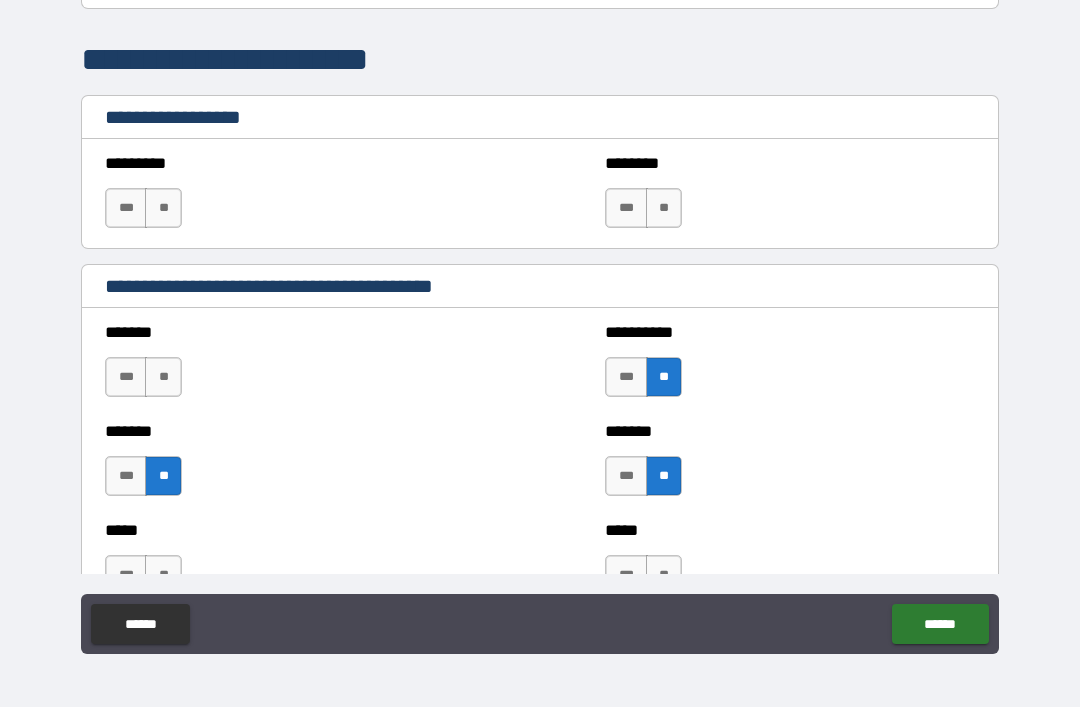 click on "**" at bounding box center [163, 377] 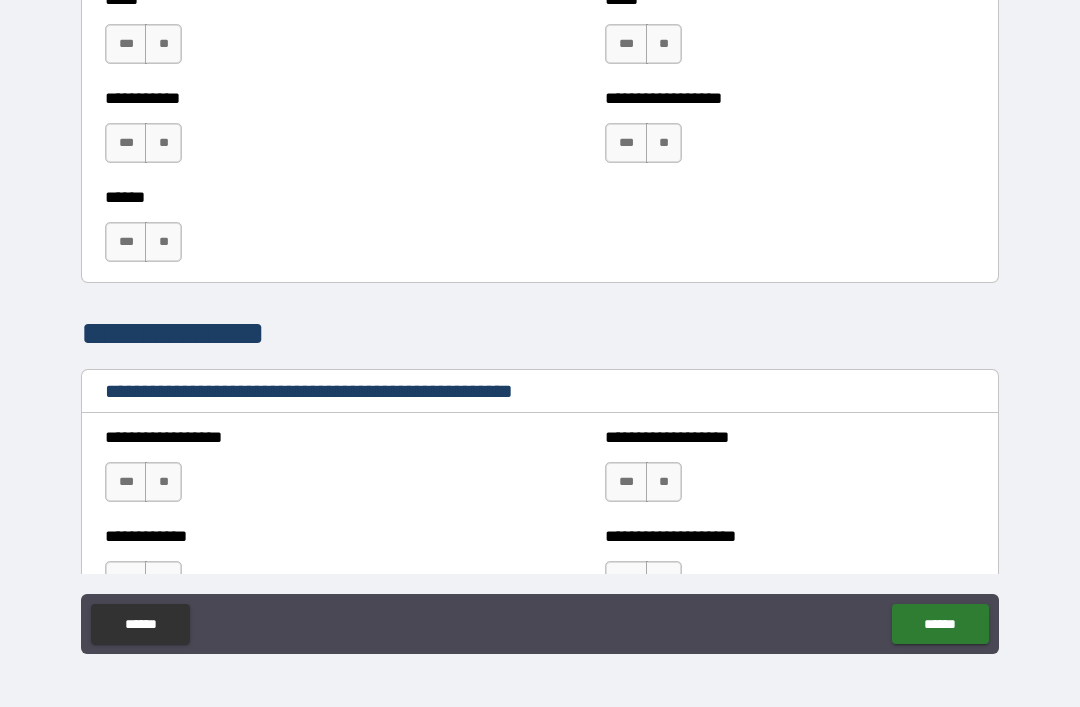 scroll, scrollTop: 1679, scrollLeft: 0, axis: vertical 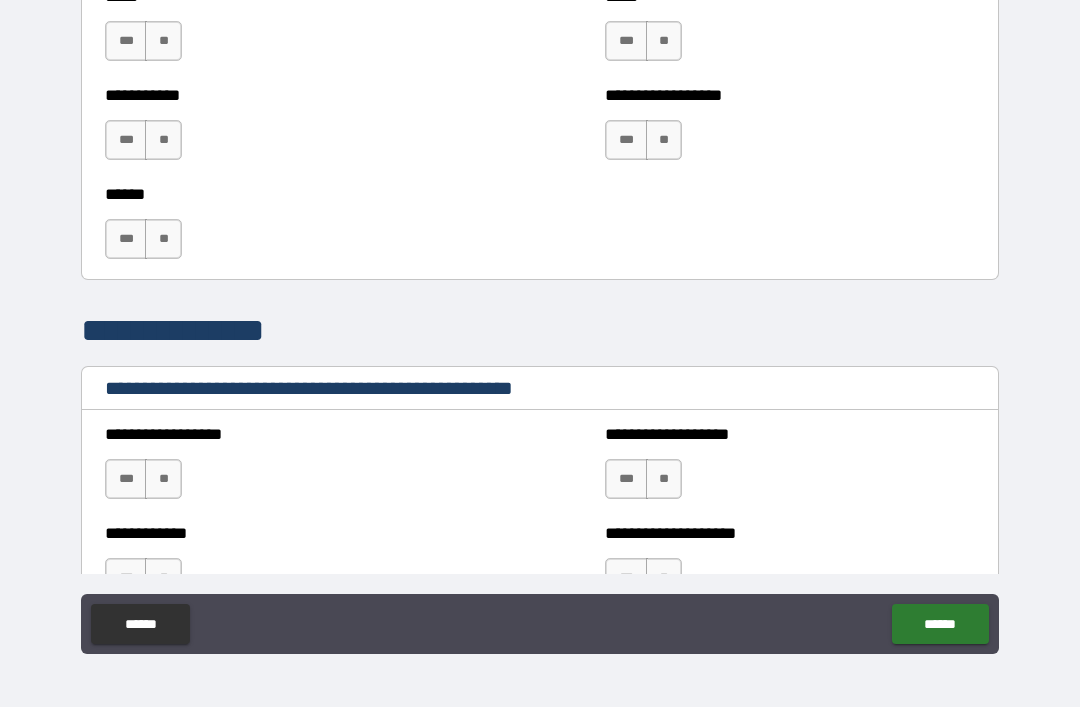click on "**" at bounding box center [163, 41] 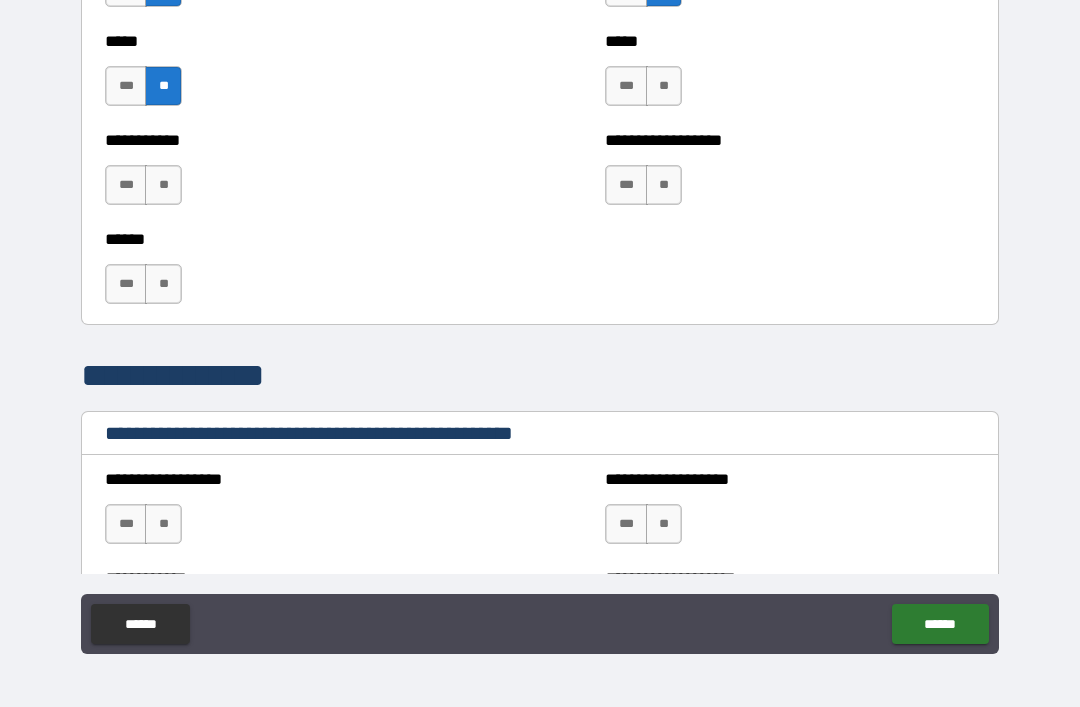 scroll, scrollTop: 1632, scrollLeft: 0, axis: vertical 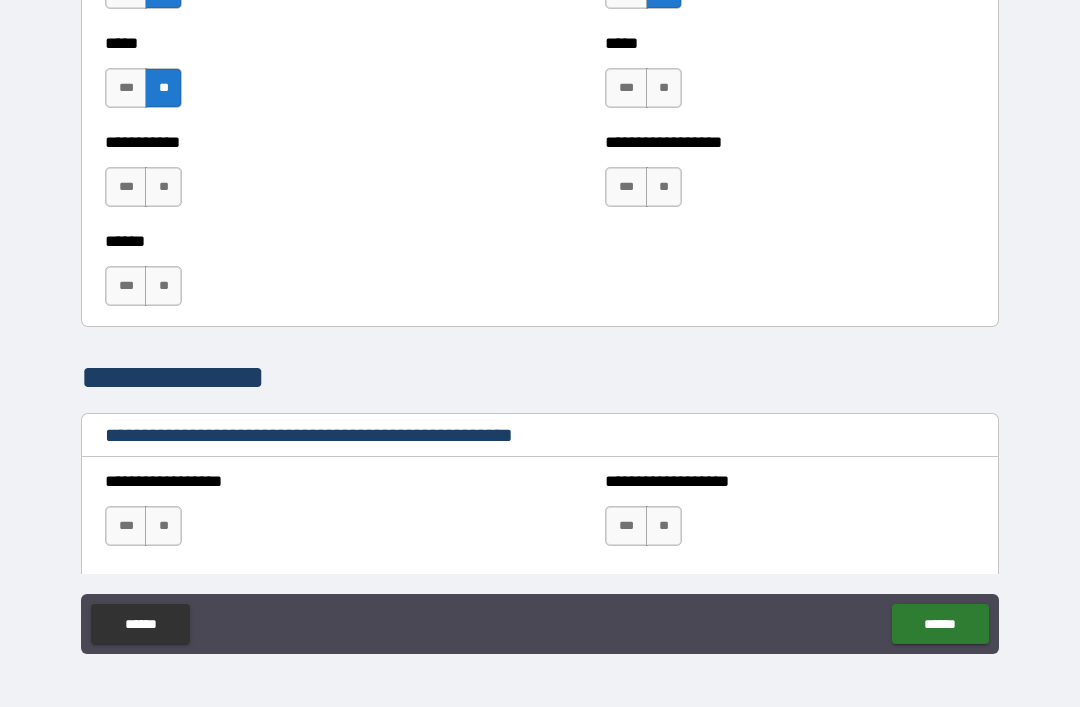 click on "**" at bounding box center [664, 88] 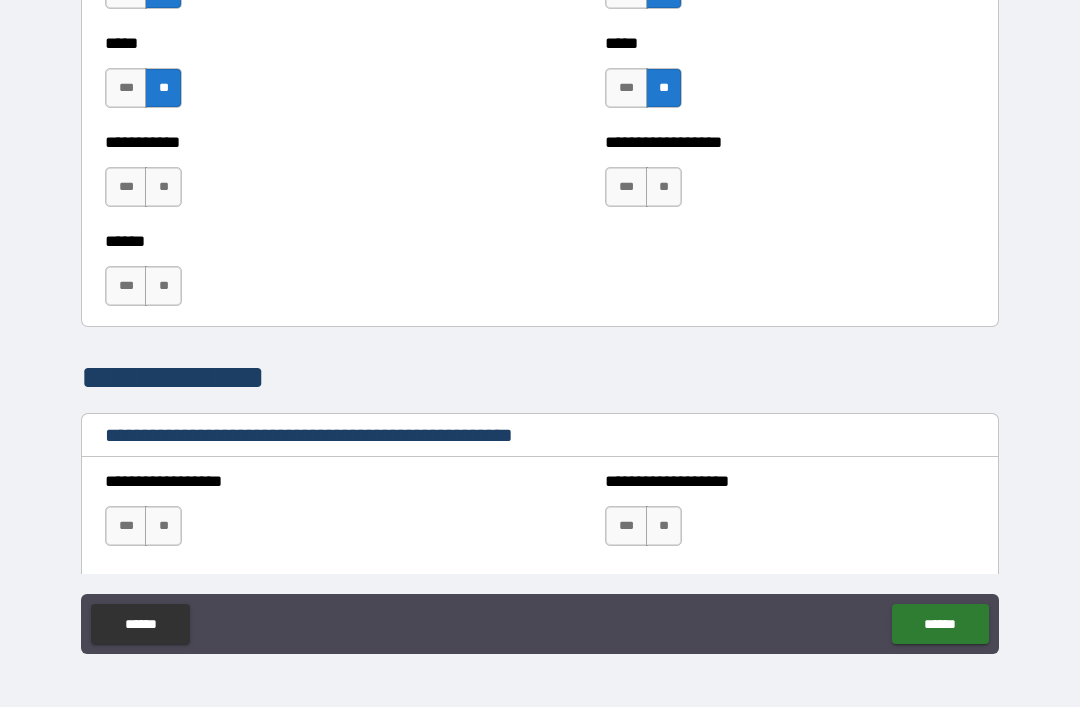 click on "**" at bounding box center [664, 187] 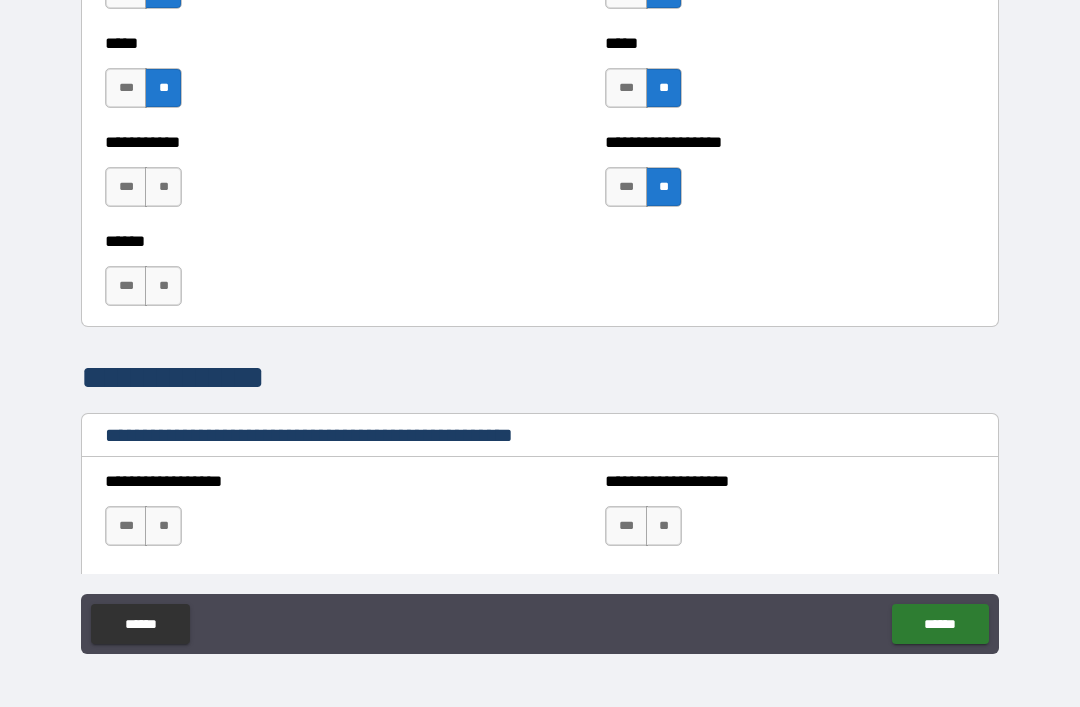 click on "**" at bounding box center (163, 187) 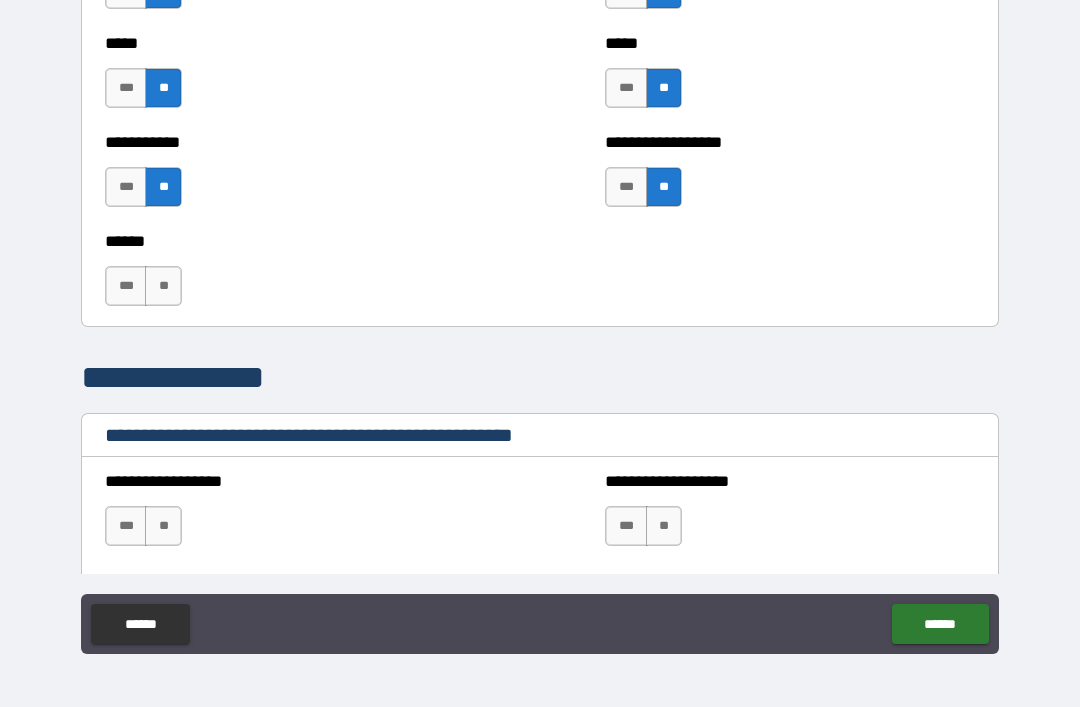click on "**" at bounding box center [163, 286] 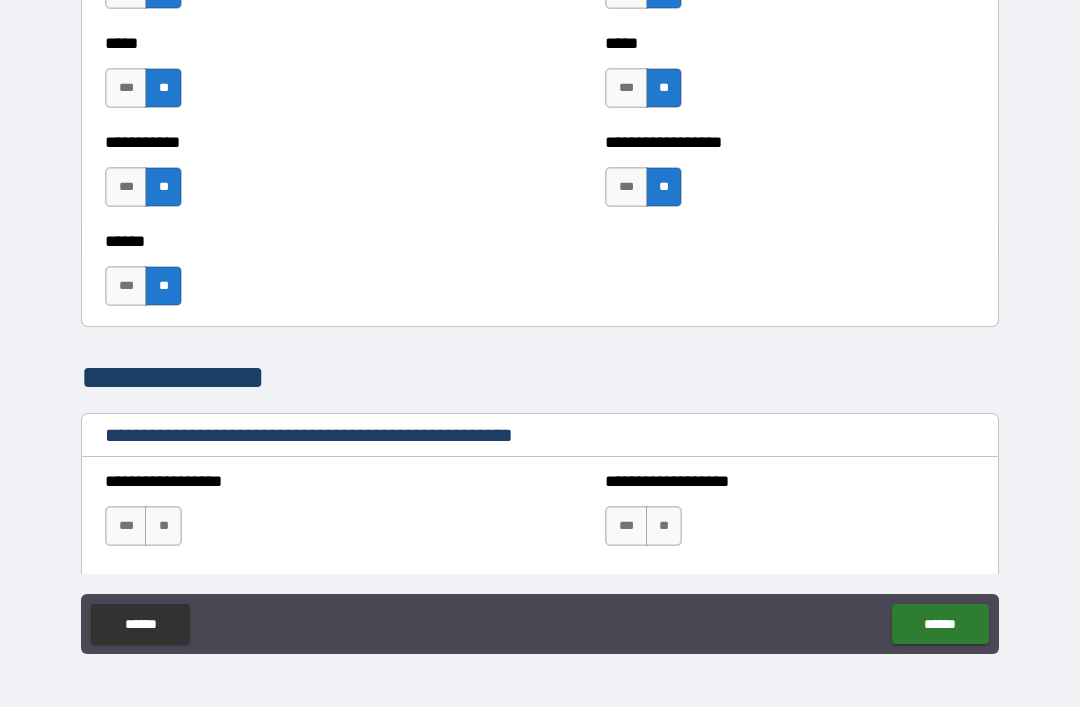 click on "**********" at bounding box center [540, 437] 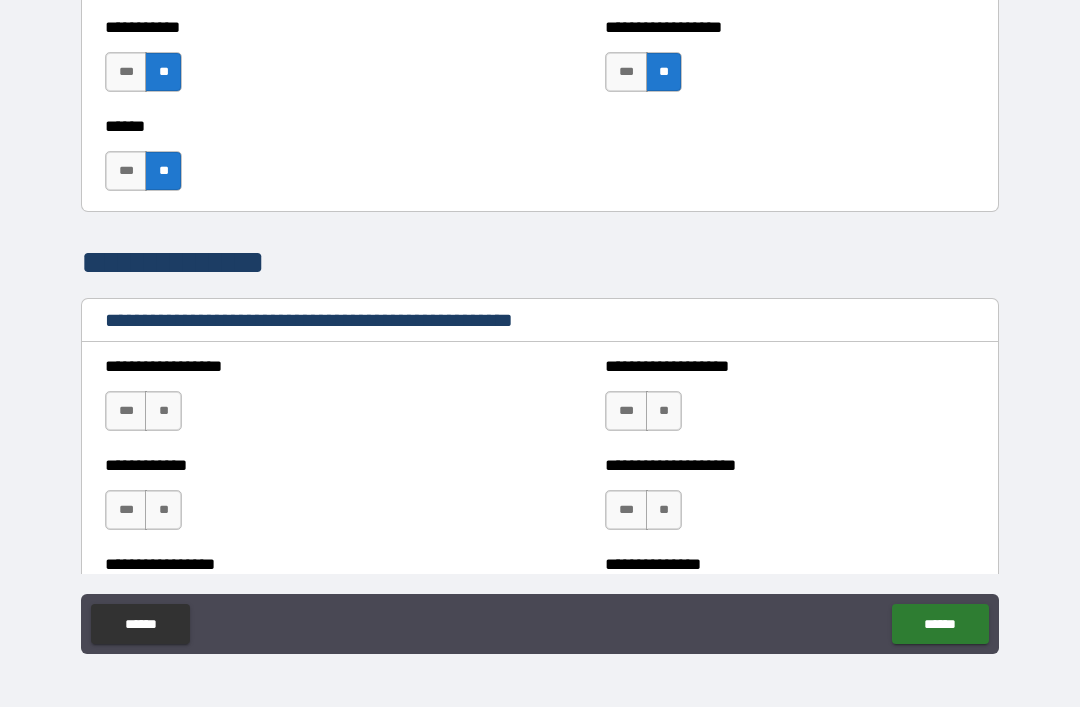 scroll, scrollTop: 1748, scrollLeft: 0, axis: vertical 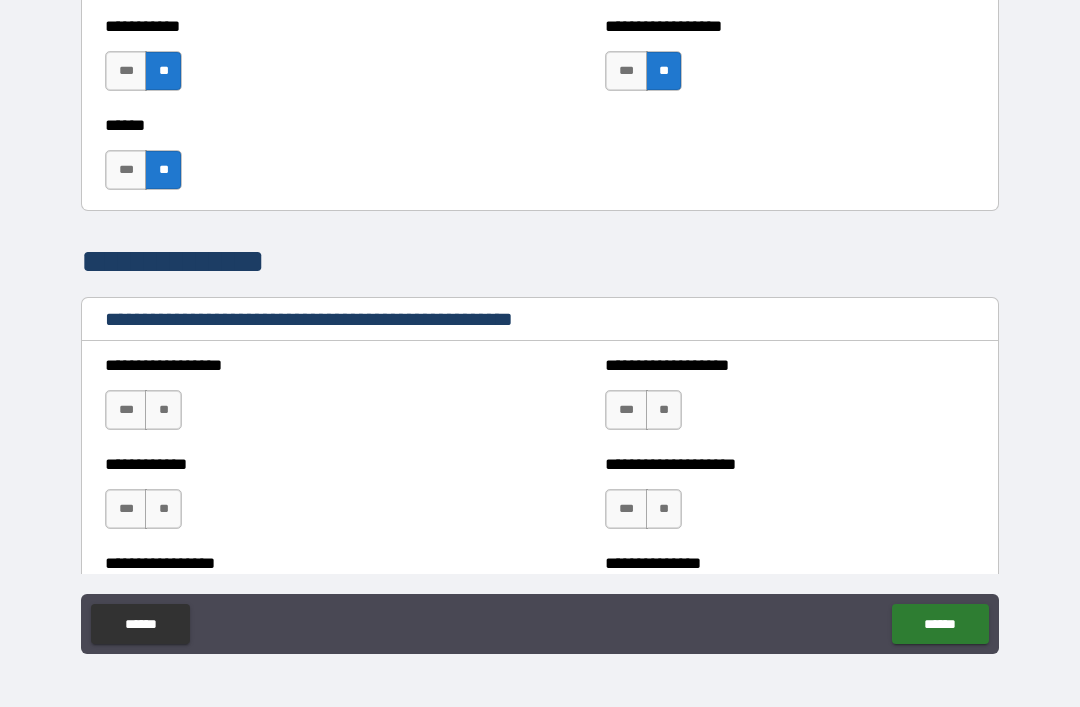 click on "**" at bounding box center [664, 410] 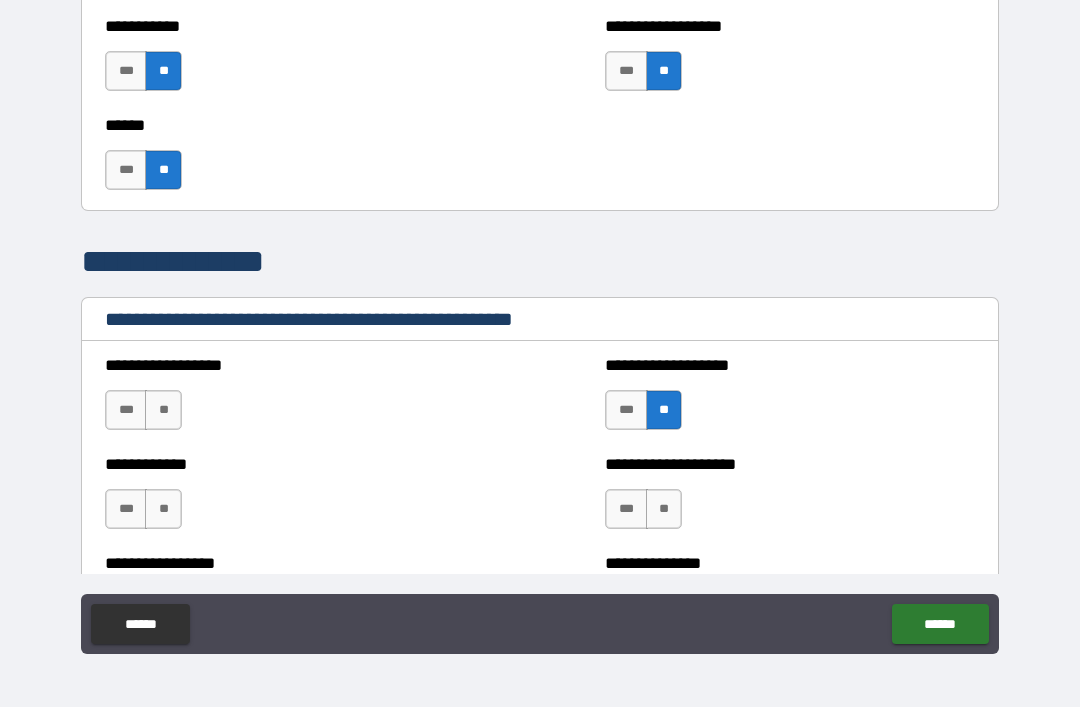 click on "**" at bounding box center (163, 410) 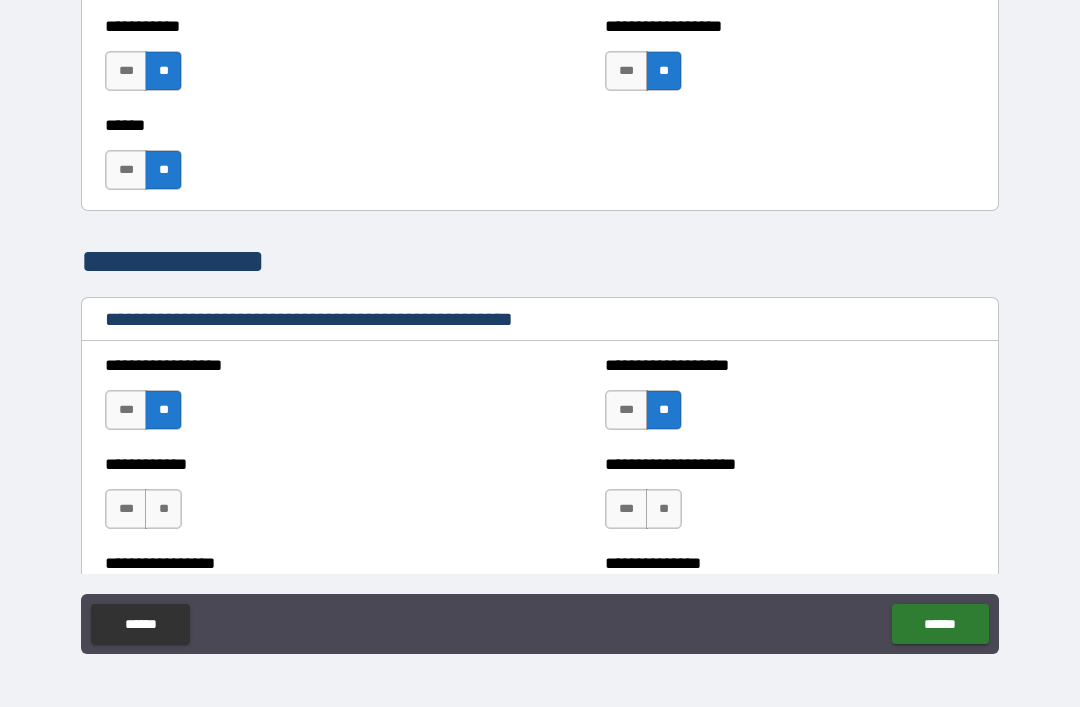 click on "**" at bounding box center (163, 509) 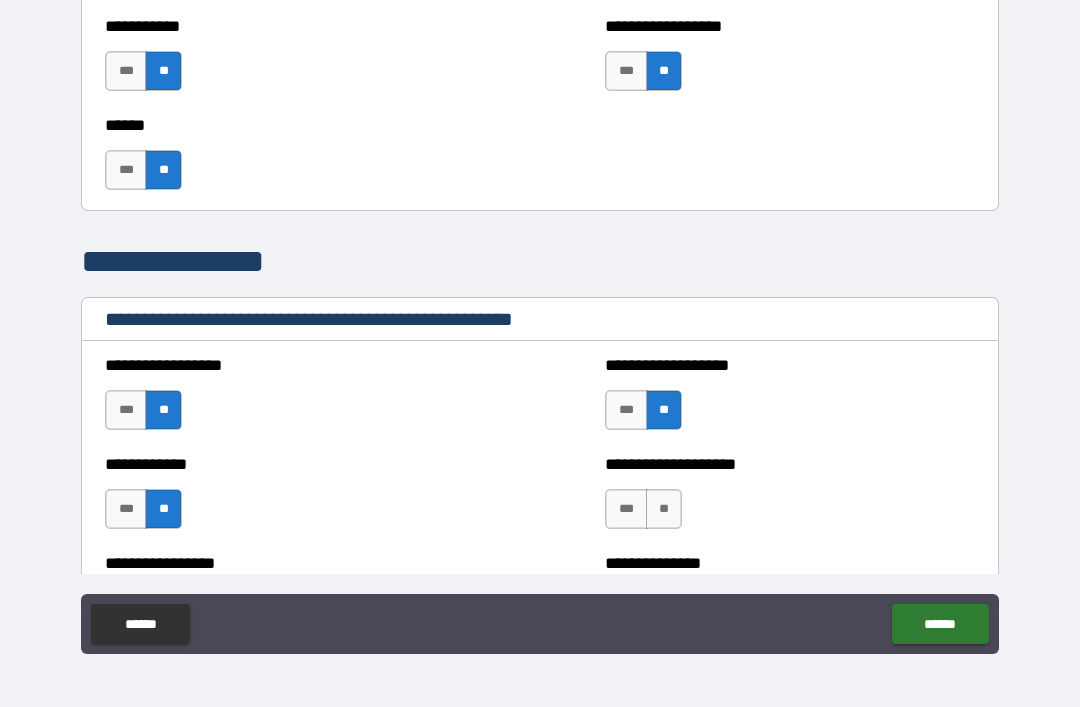 click on "**" at bounding box center [664, 509] 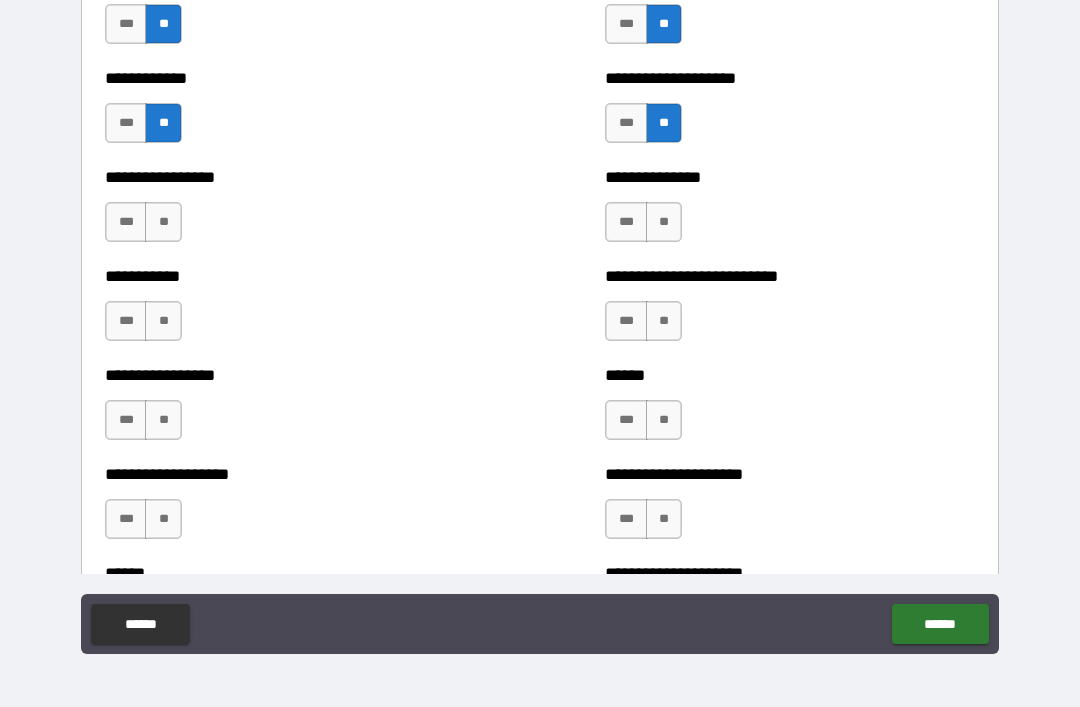 scroll, scrollTop: 2142, scrollLeft: 0, axis: vertical 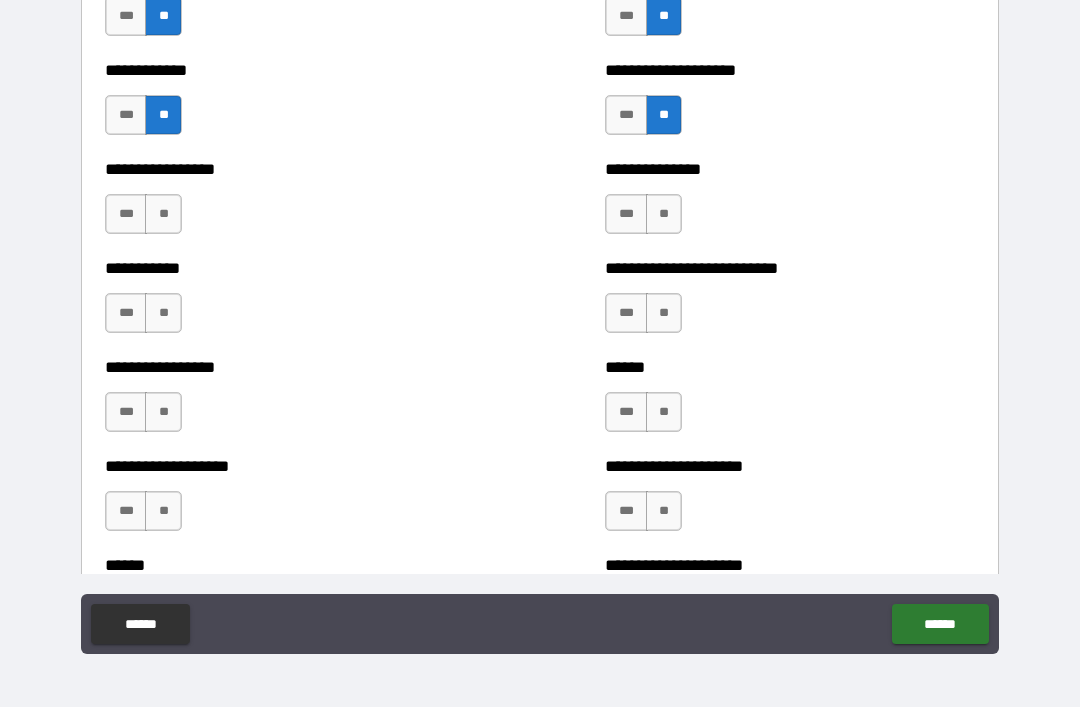 click on "**" at bounding box center (163, 214) 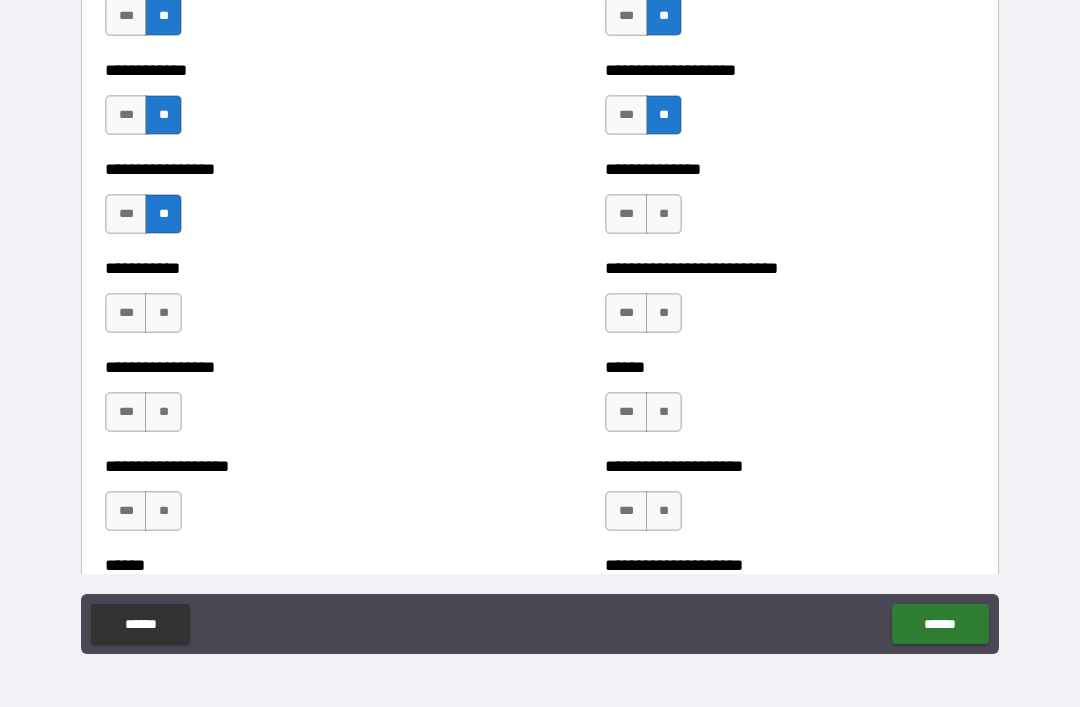 click on "***" at bounding box center (626, 214) 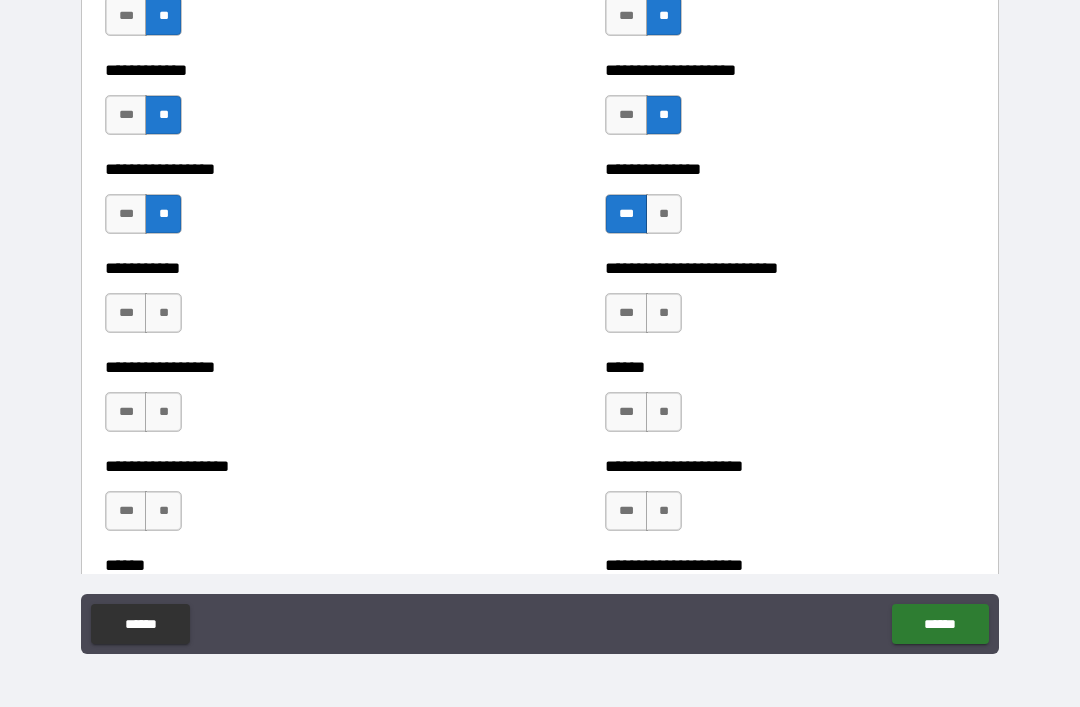 click on "**" at bounding box center (163, 313) 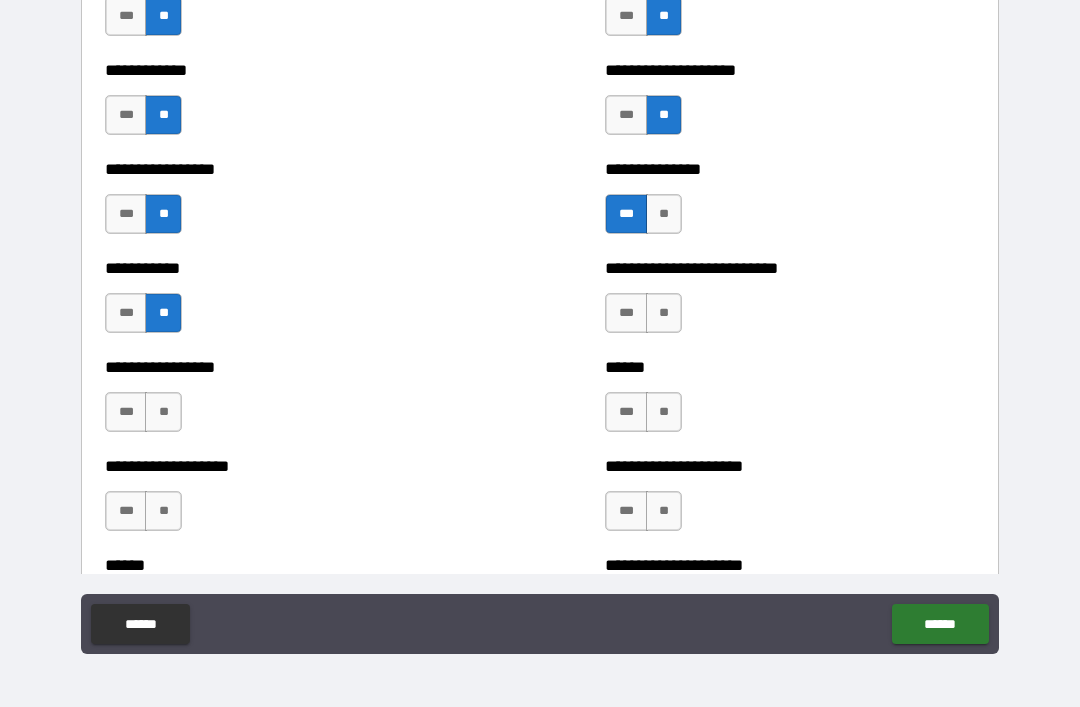 click on "**" at bounding box center (163, 412) 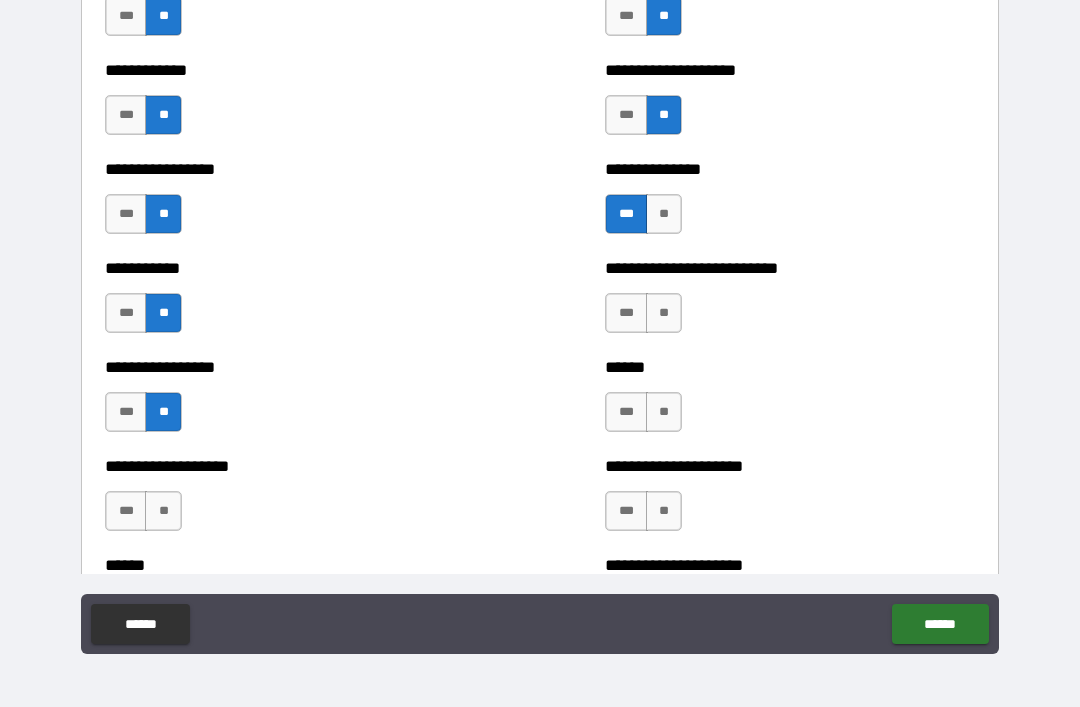 click on "**" at bounding box center (163, 511) 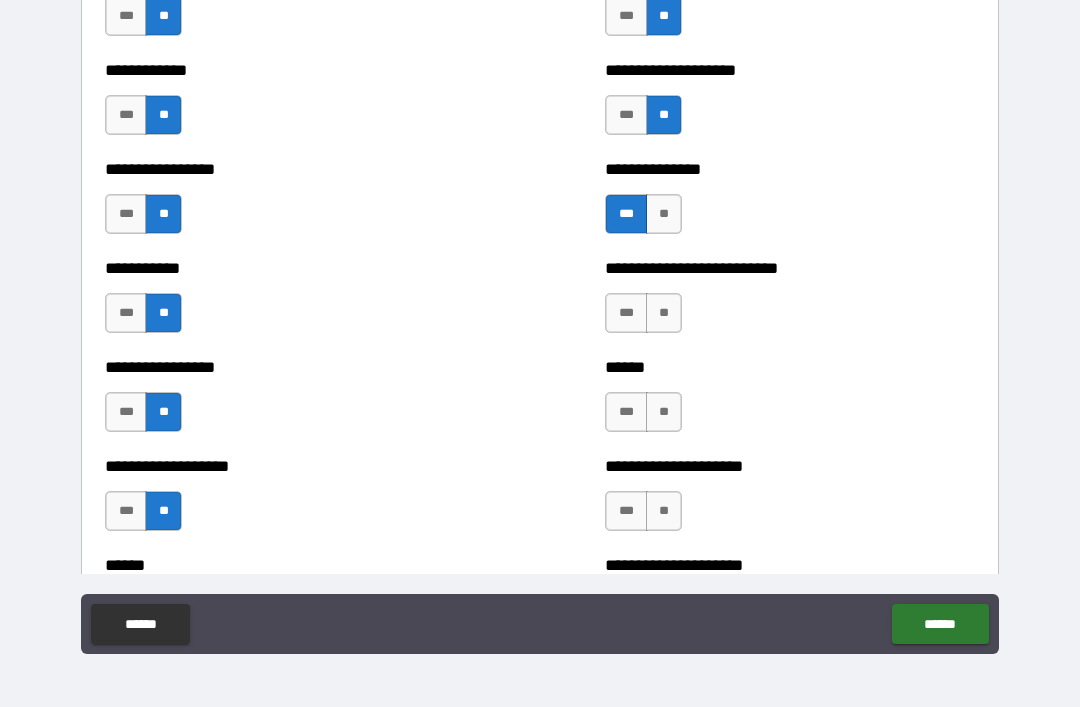 click on "**" at bounding box center (664, 313) 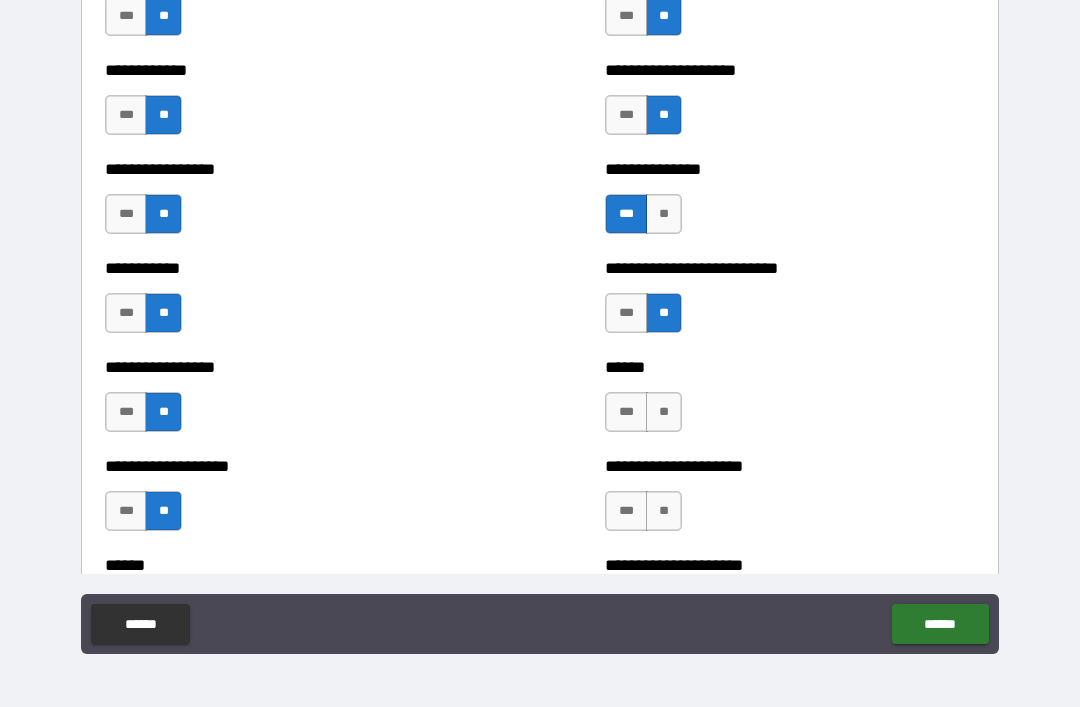 click on "**" at bounding box center (664, 412) 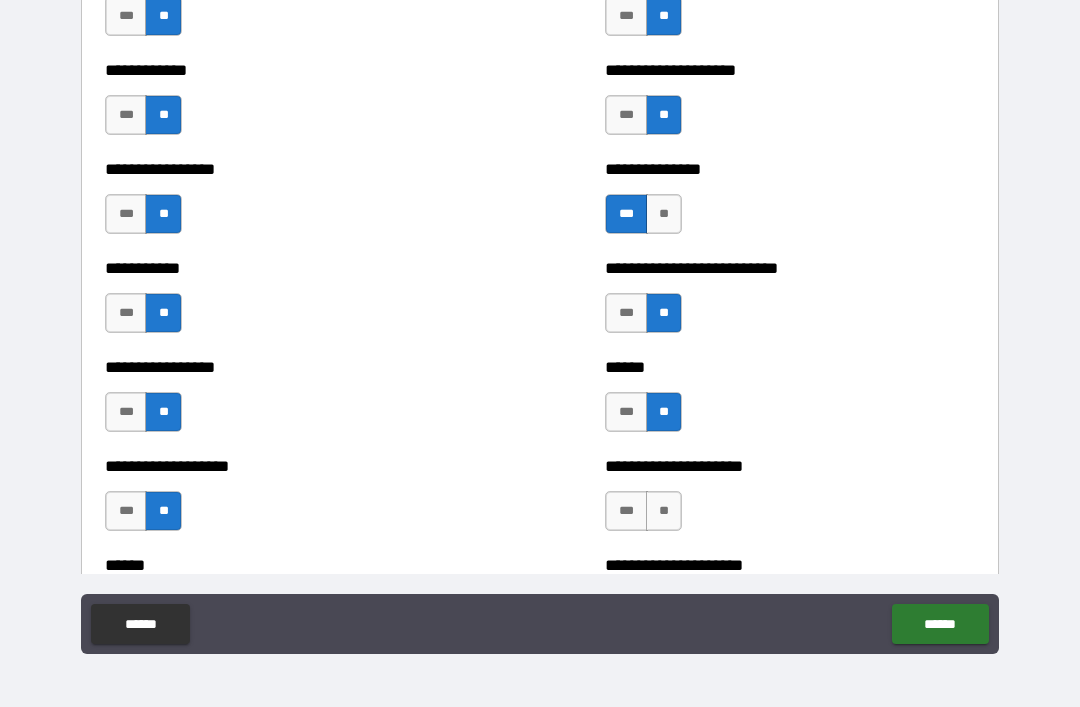 click on "**" at bounding box center (664, 511) 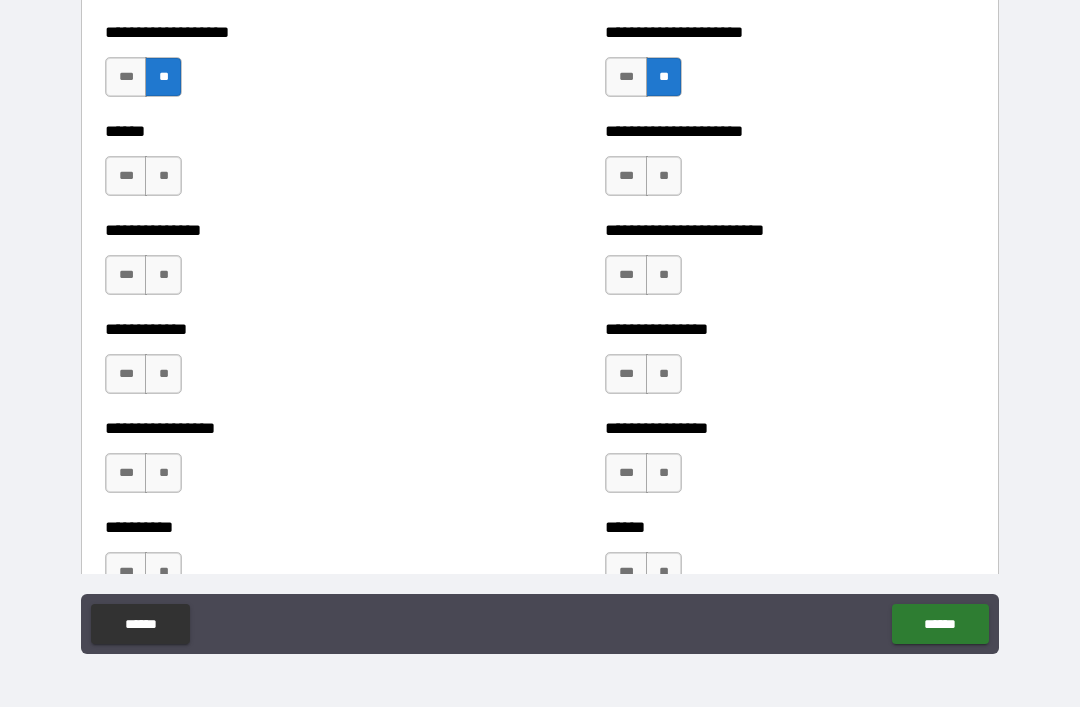 scroll, scrollTop: 2577, scrollLeft: 0, axis: vertical 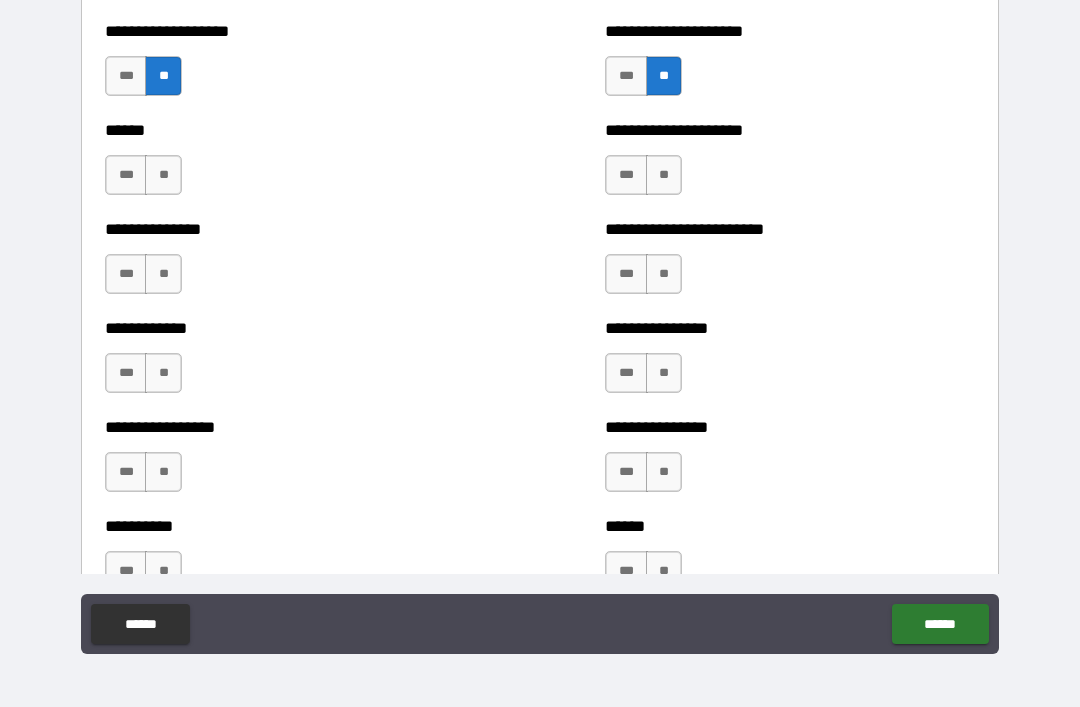 click on "**" at bounding box center (664, 175) 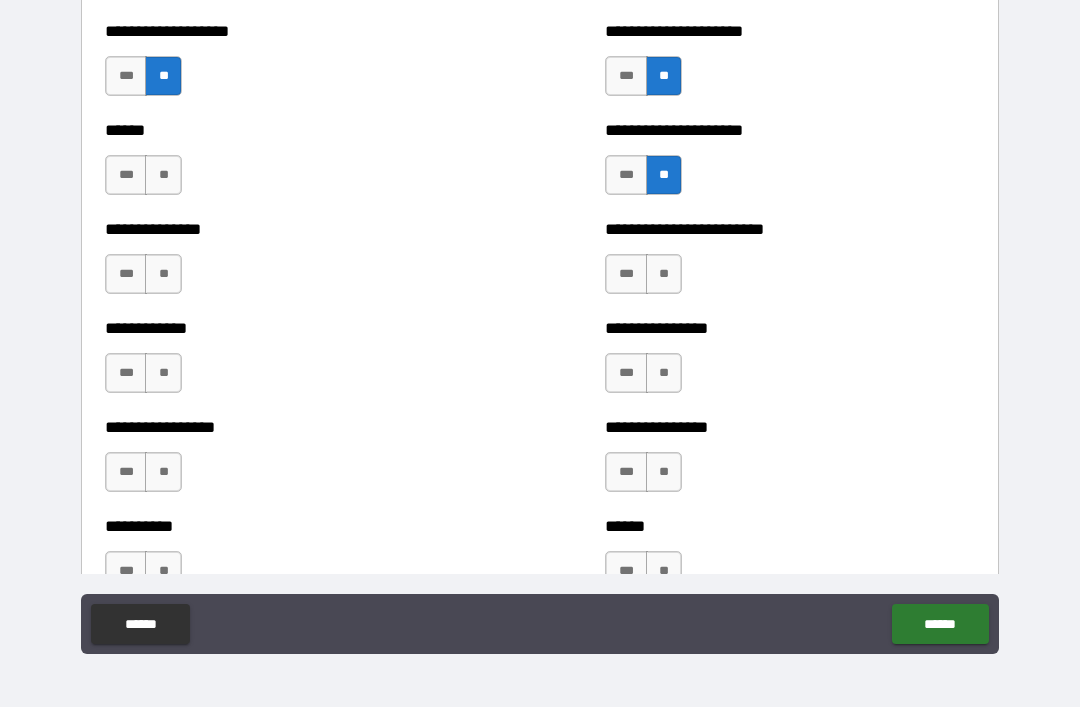 click on "**" at bounding box center (664, 274) 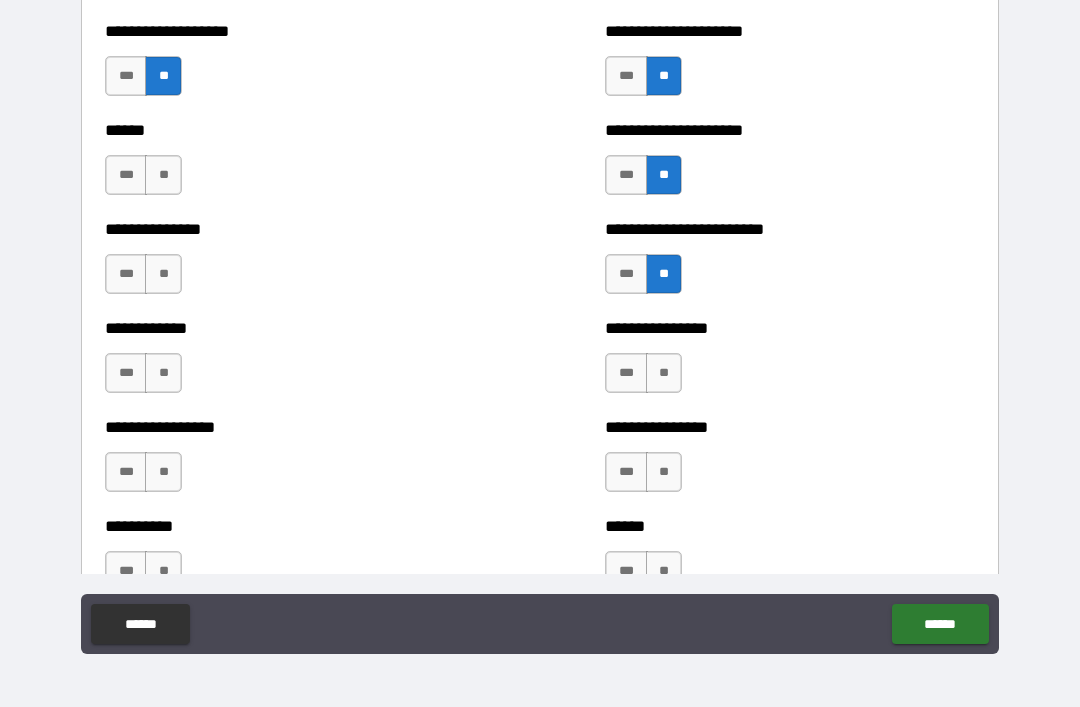 click on "**" at bounding box center [664, 373] 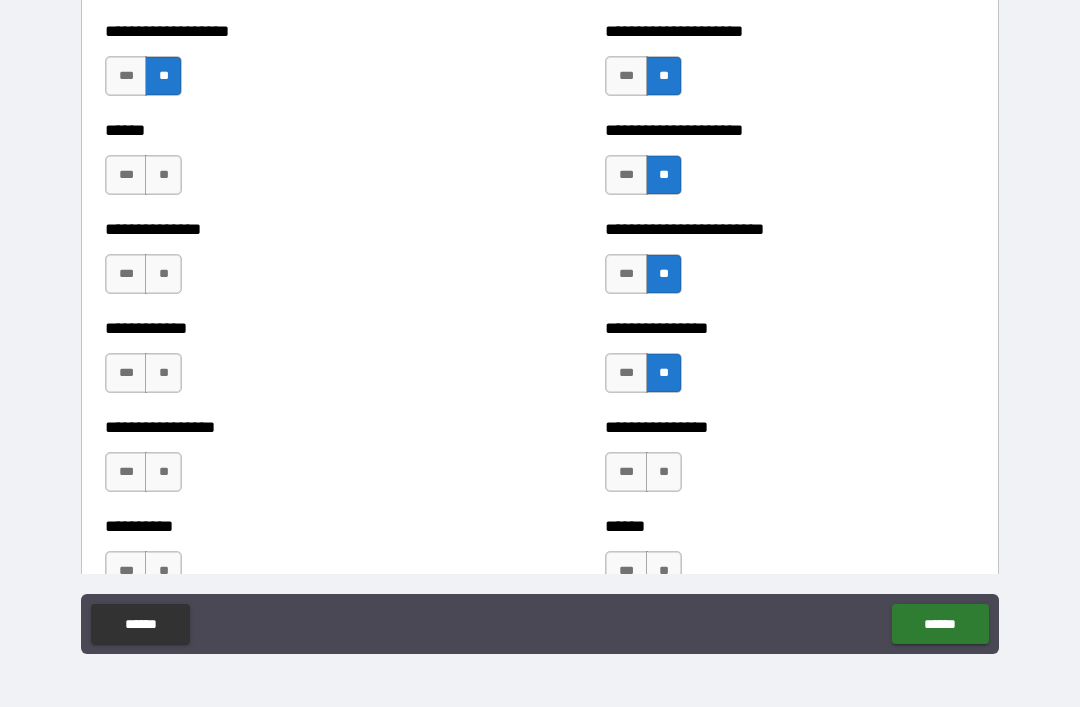 click on "**" at bounding box center (664, 472) 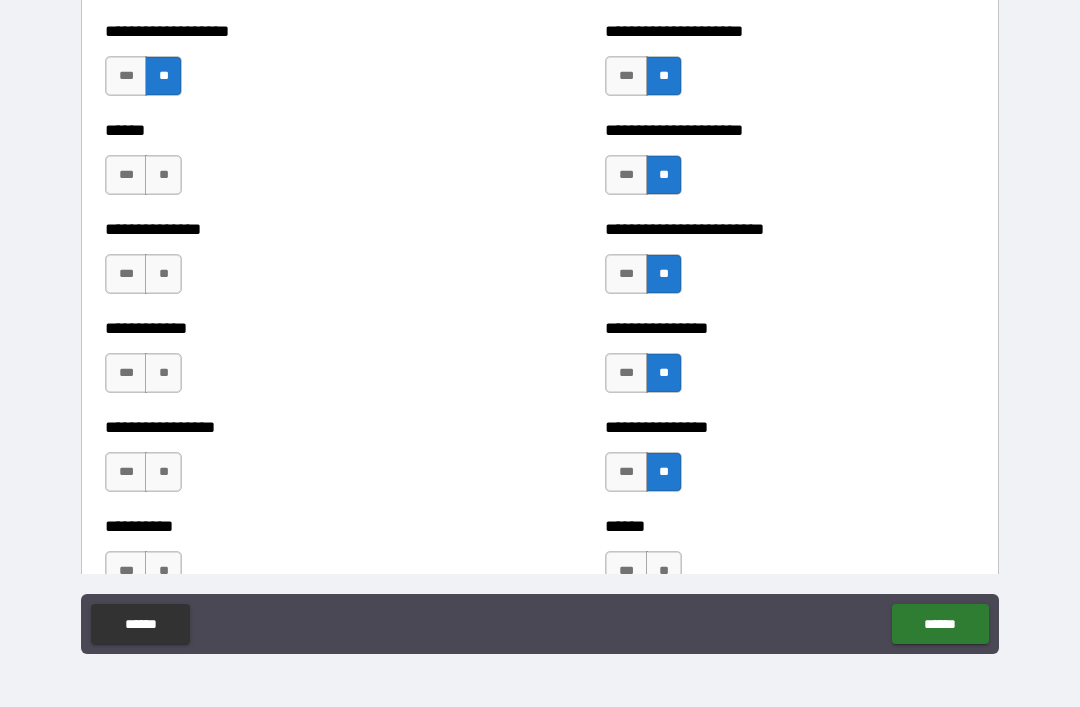 click on "**" at bounding box center (664, 571) 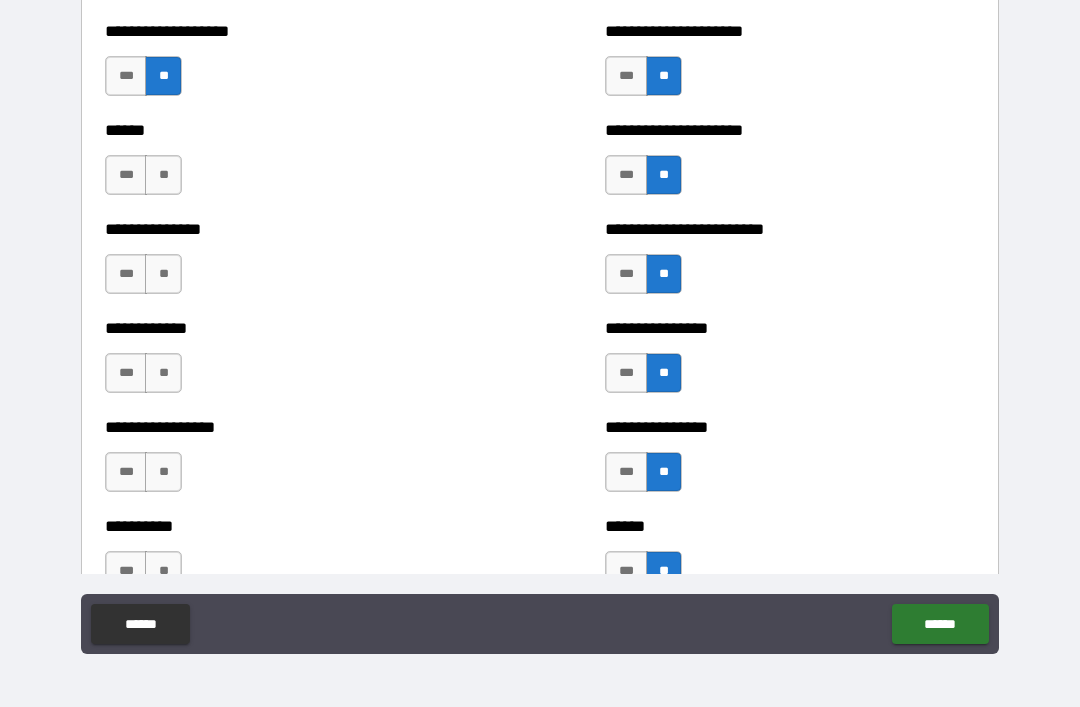 click on "**" at bounding box center (163, 571) 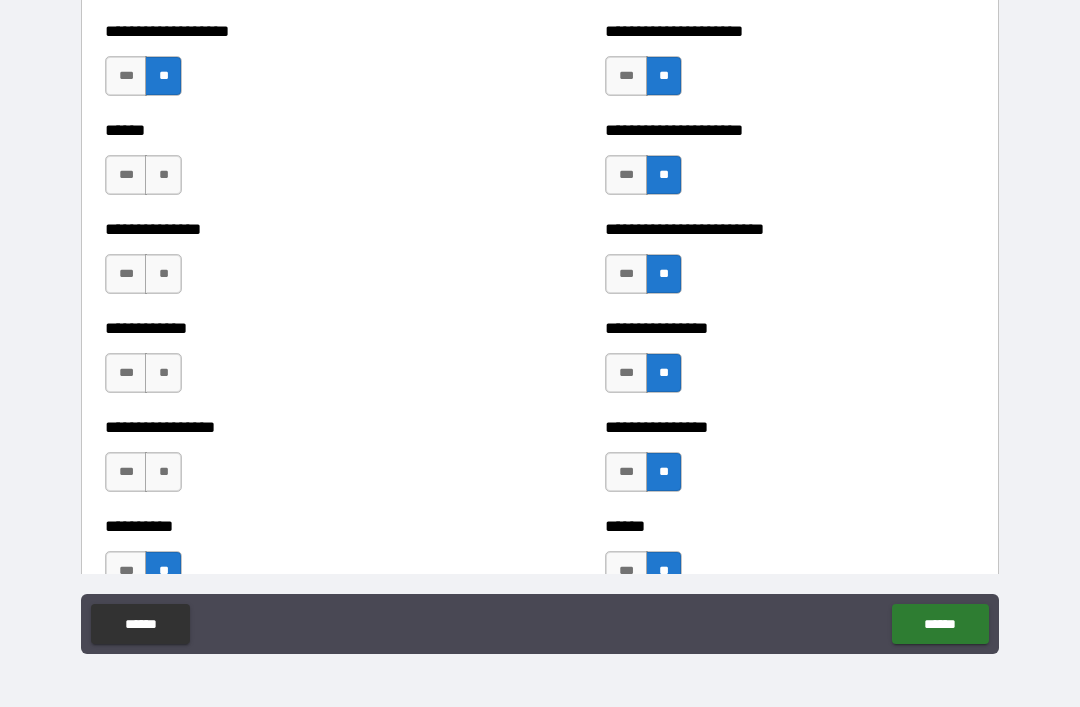 click on "**" at bounding box center [163, 472] 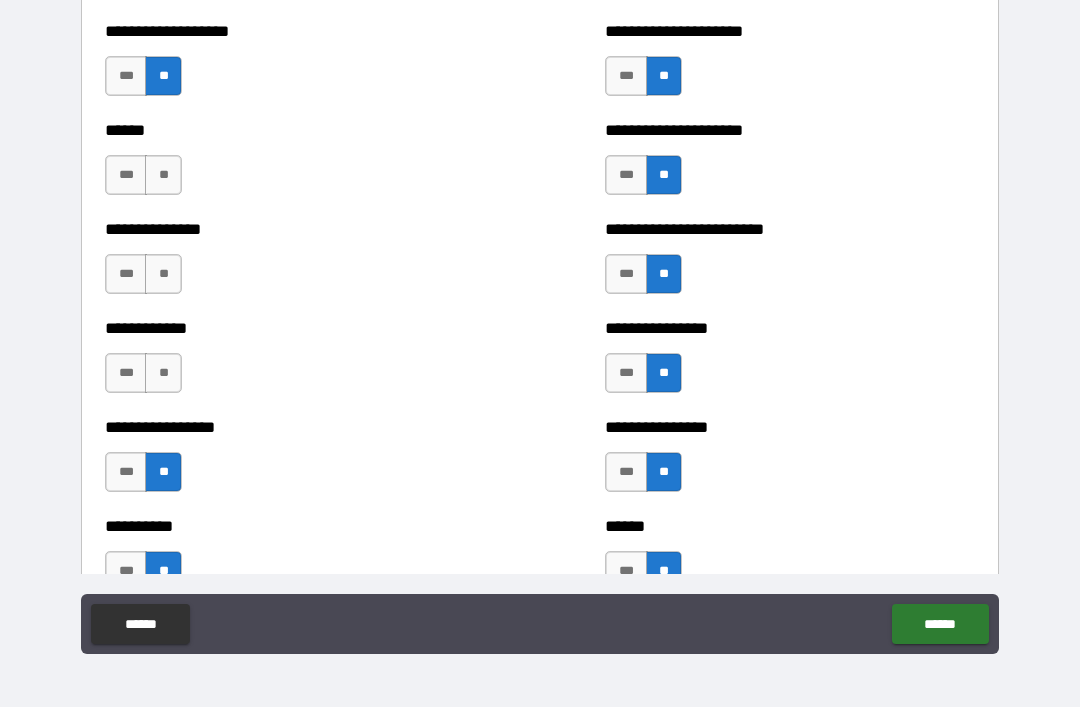click on "**" at bounding box center [163, 373] 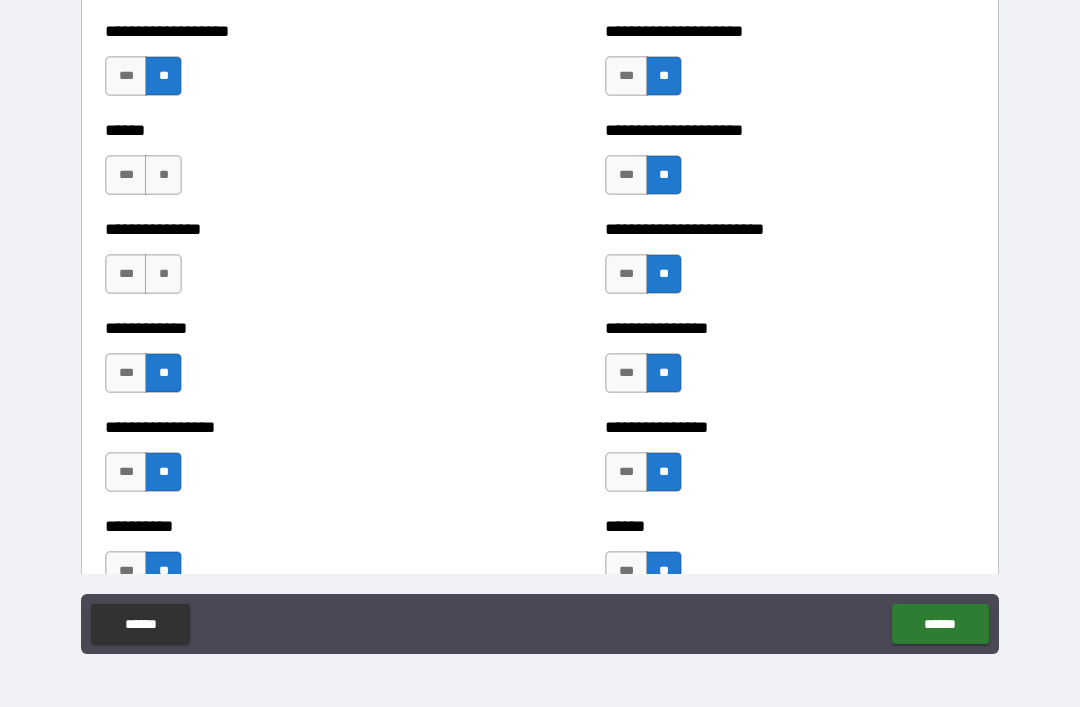 click on "**" at bounding box center [163, 274] 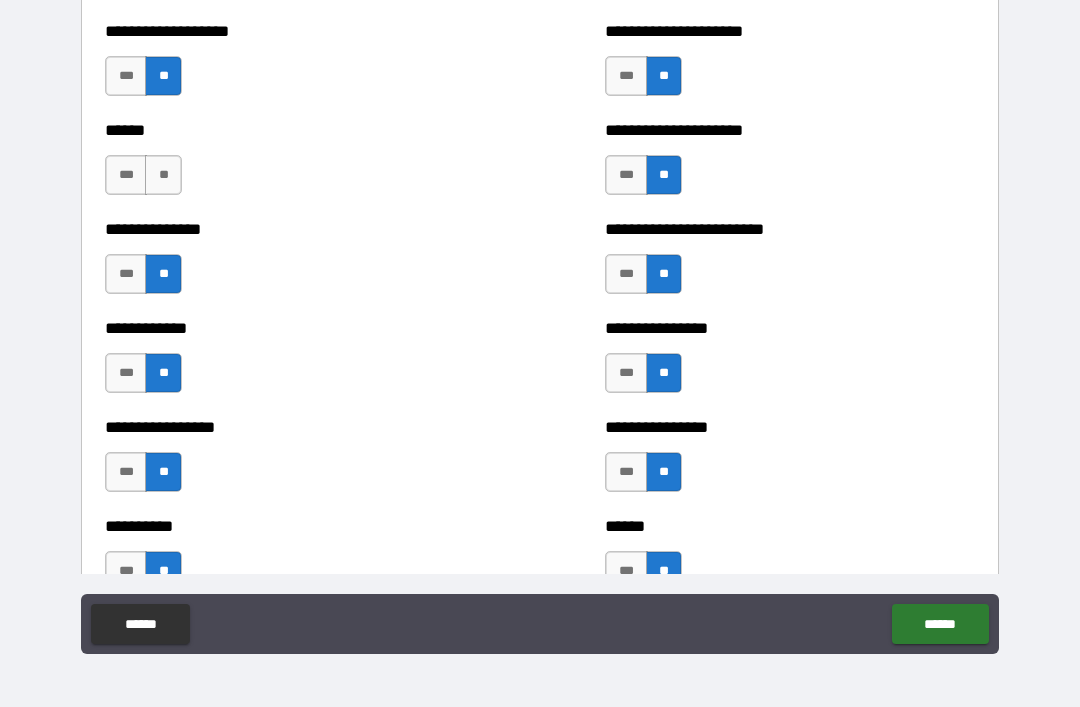 click on "**" at bounding box center [163, 175] 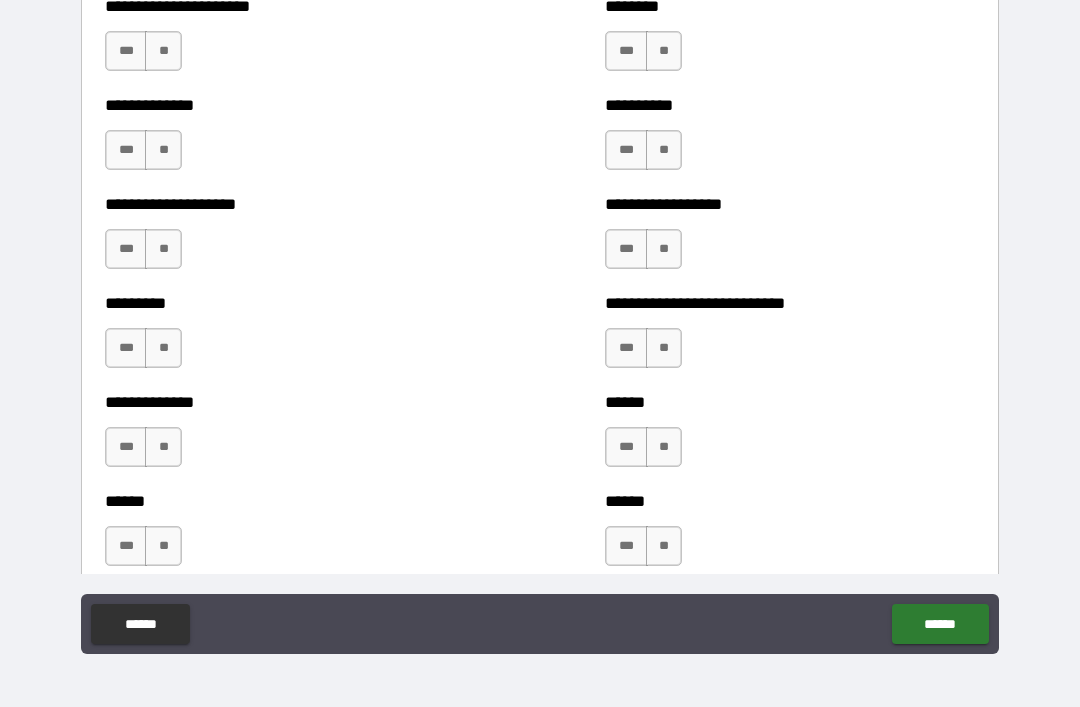 scroll, scrollTop: 3190, scrollLeft: 0, axis: vertical 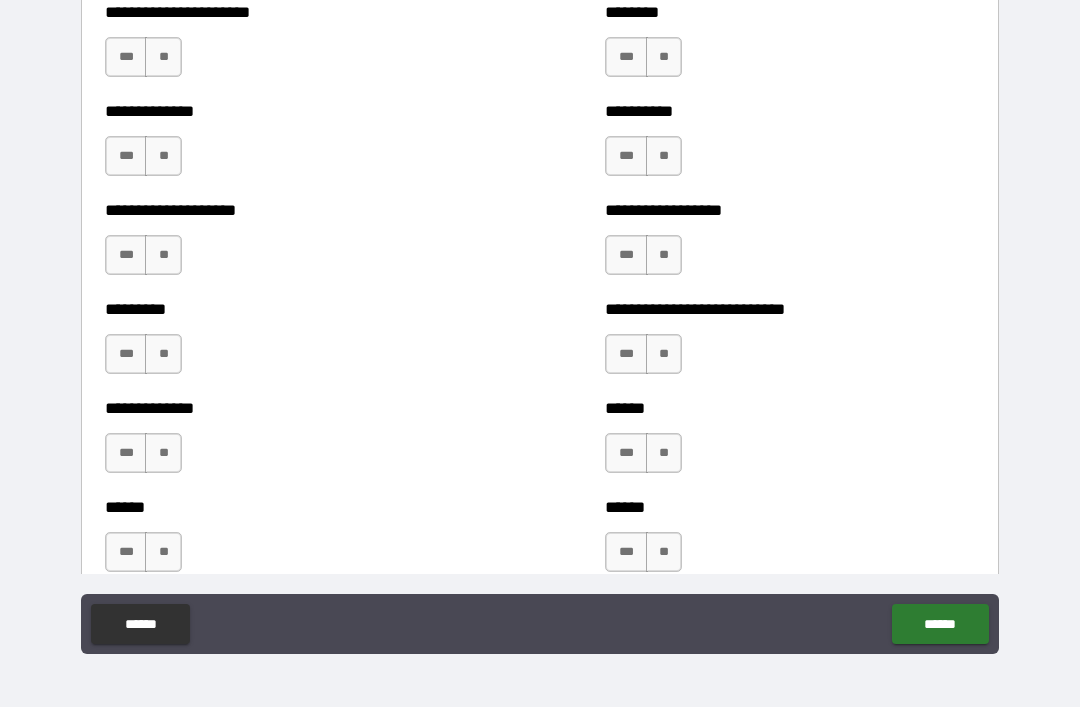 click on "**" at bounding box center [664, 57] 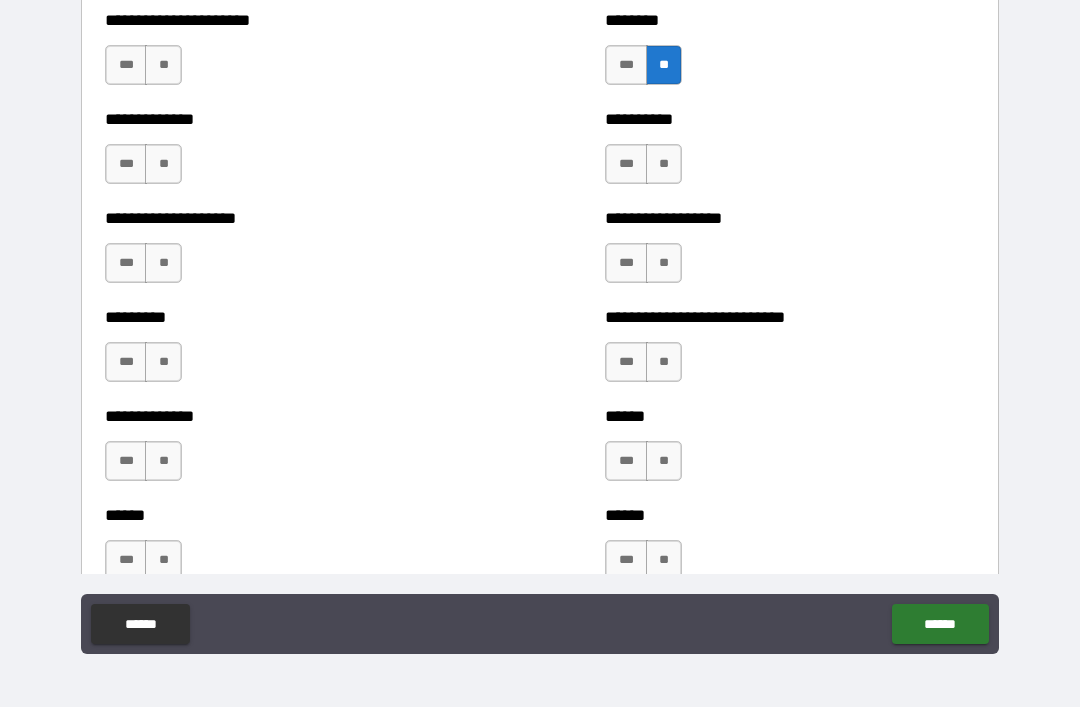 scroll, scrollTop: 3192, scrollLeft: 0, axis: vertical 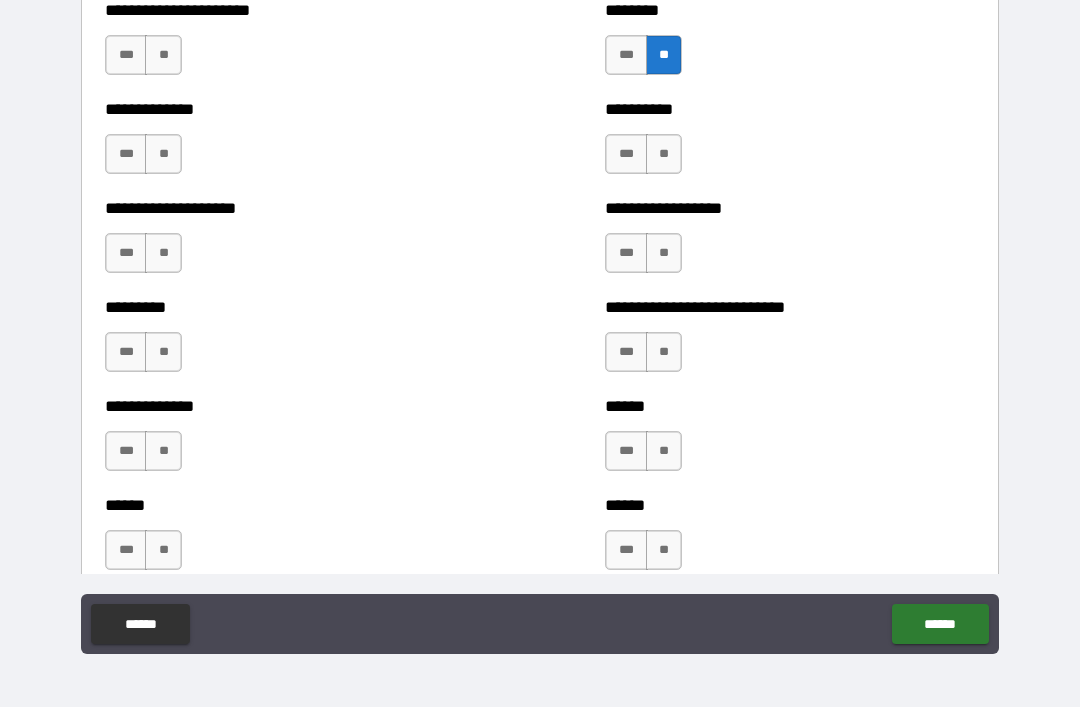 click on "**" at bounding box center [163, 55] 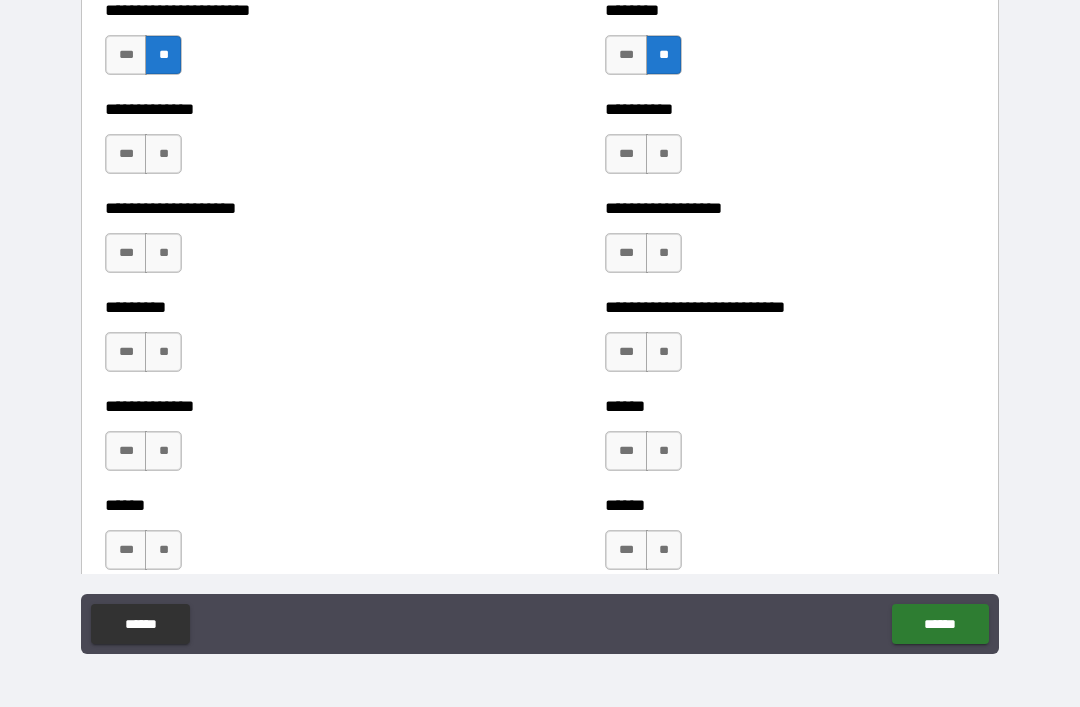 click on "**" at bounding box center [163, 154] 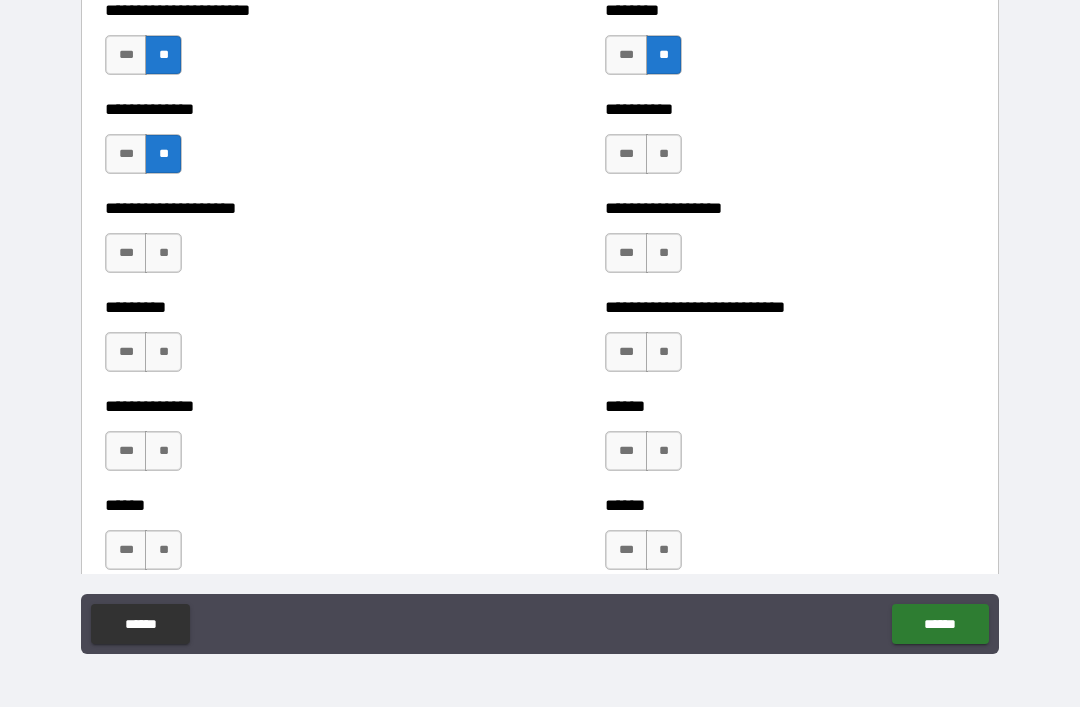 click on "**" at bounding box center (163, 253) 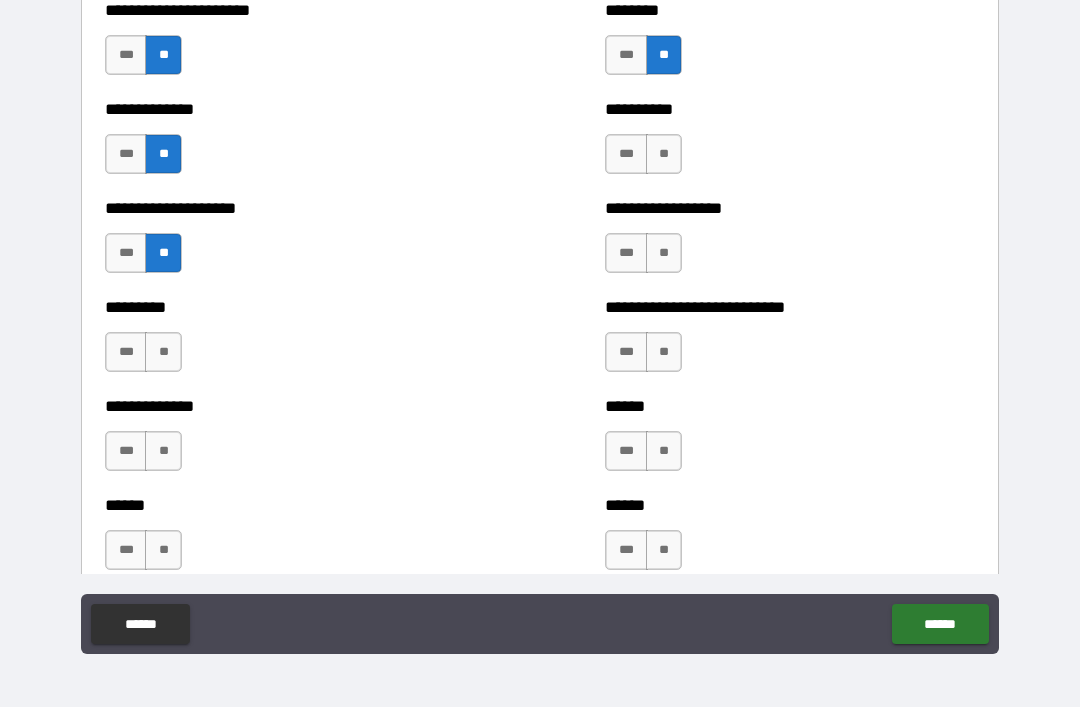 click on "**" at bounding box center (163, 352) 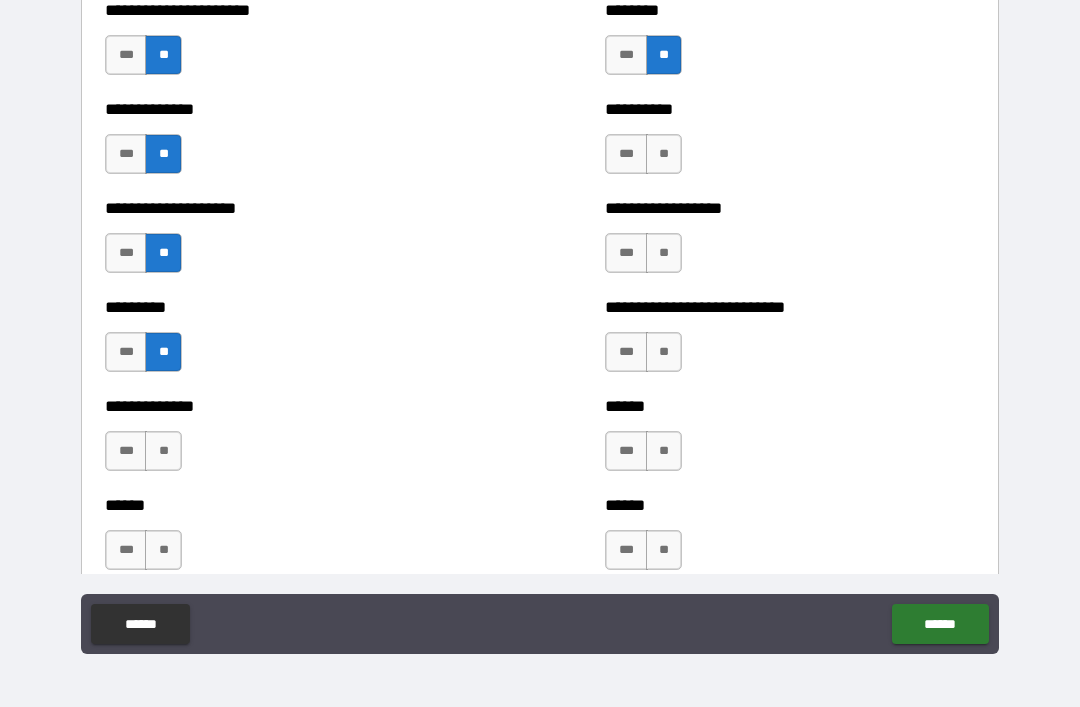 click on "**" at bounding box center [163, 451] 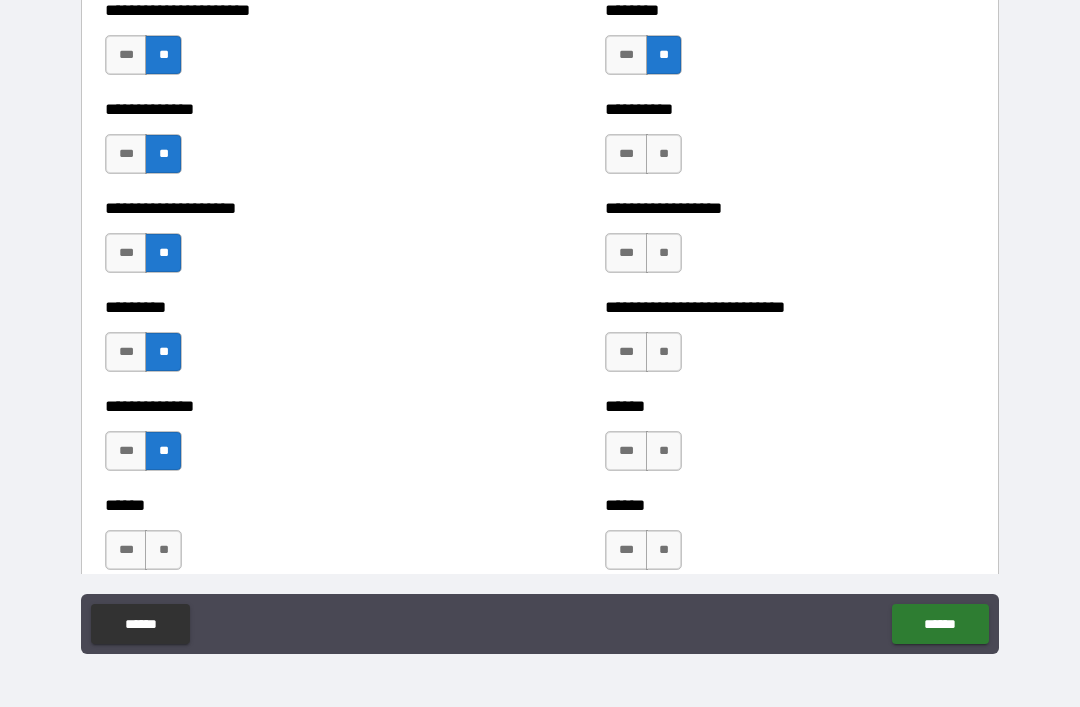 click on "**" at bounding box center [163, 550] 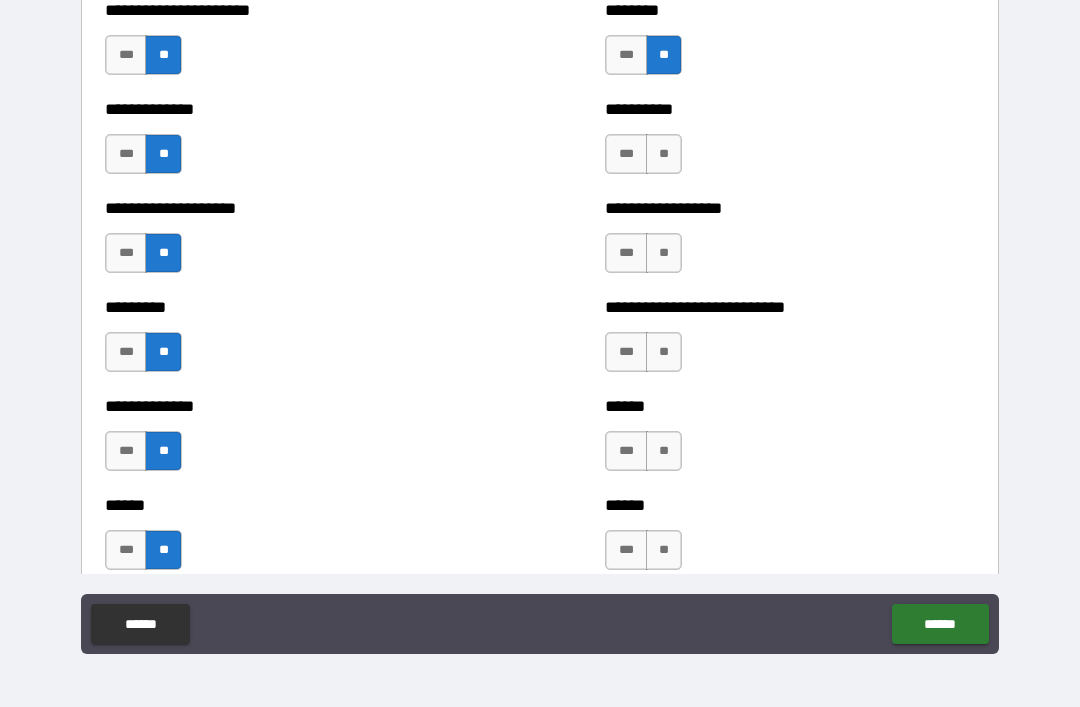 click on "**" at bounding box center [664, 550] 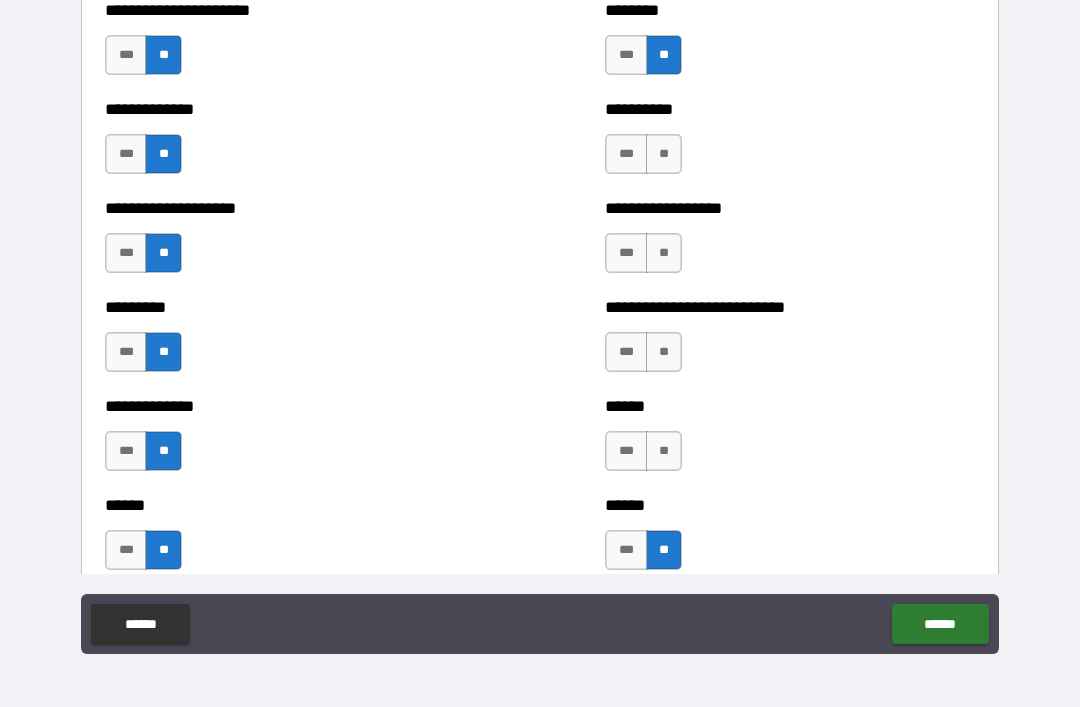 click on "**" at bounding box center (664, 550) 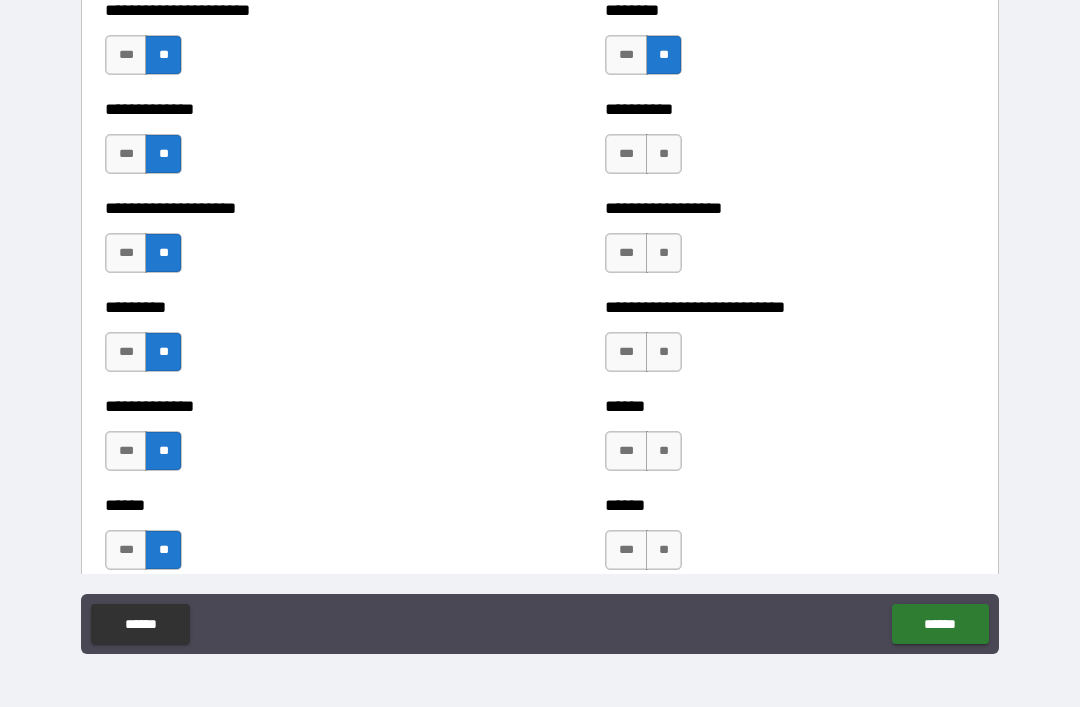 click on "***" at bounding box center [626, 550] 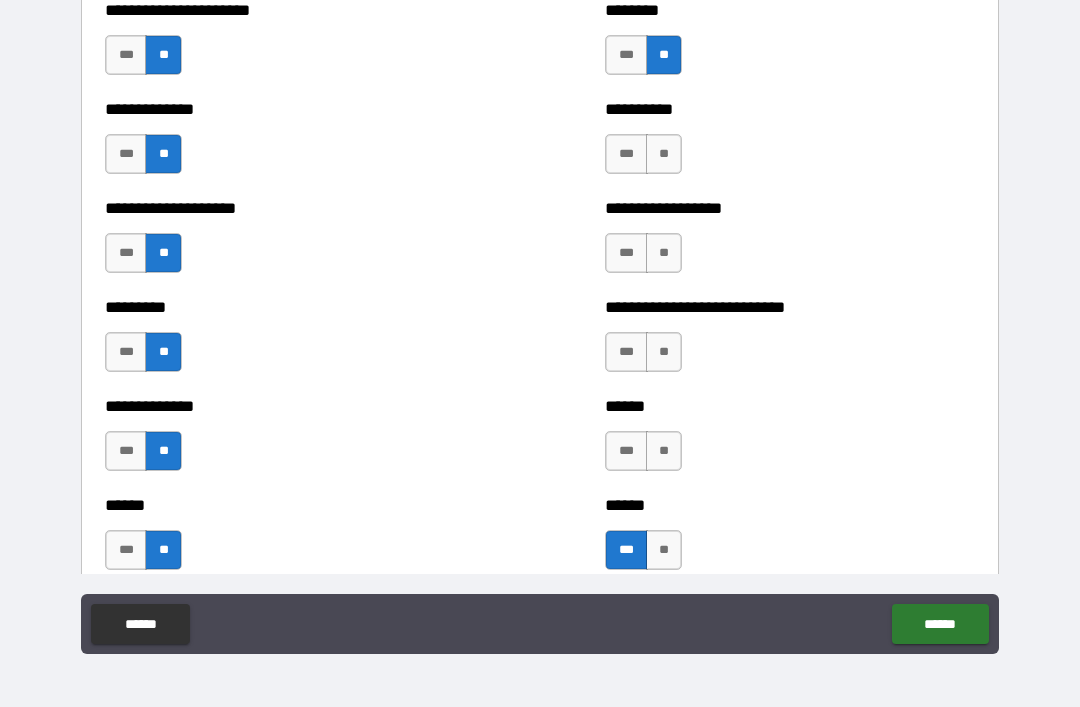 click on "***" at bounding box center (626, 451) 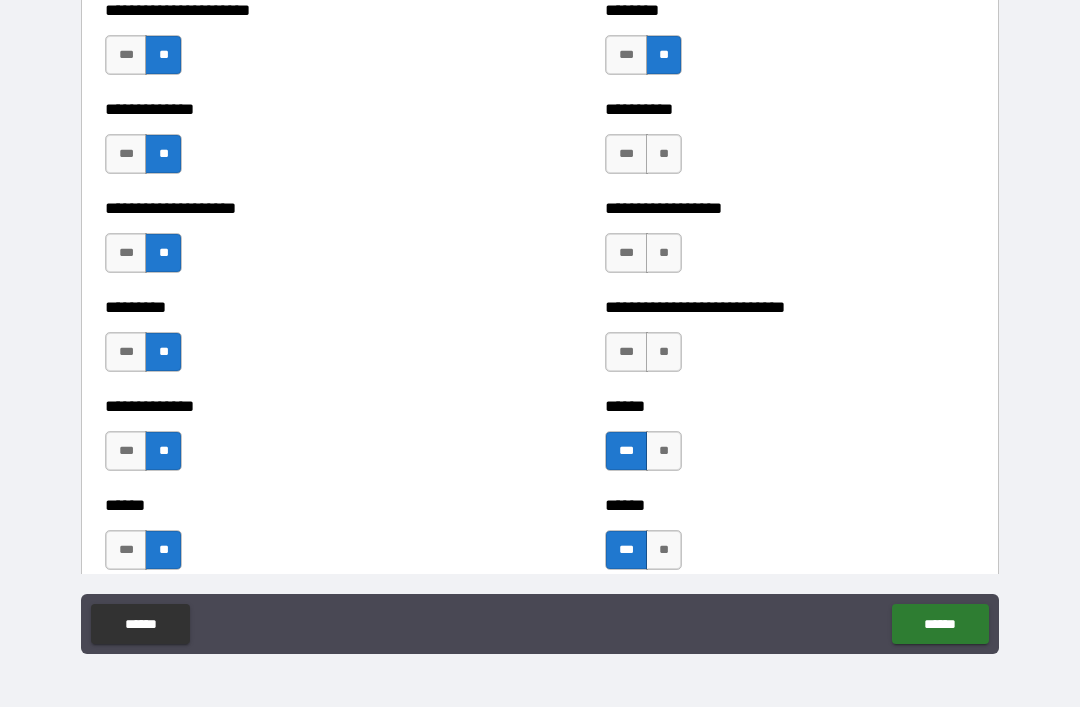 click on "**" at bounding box center [664, 352] 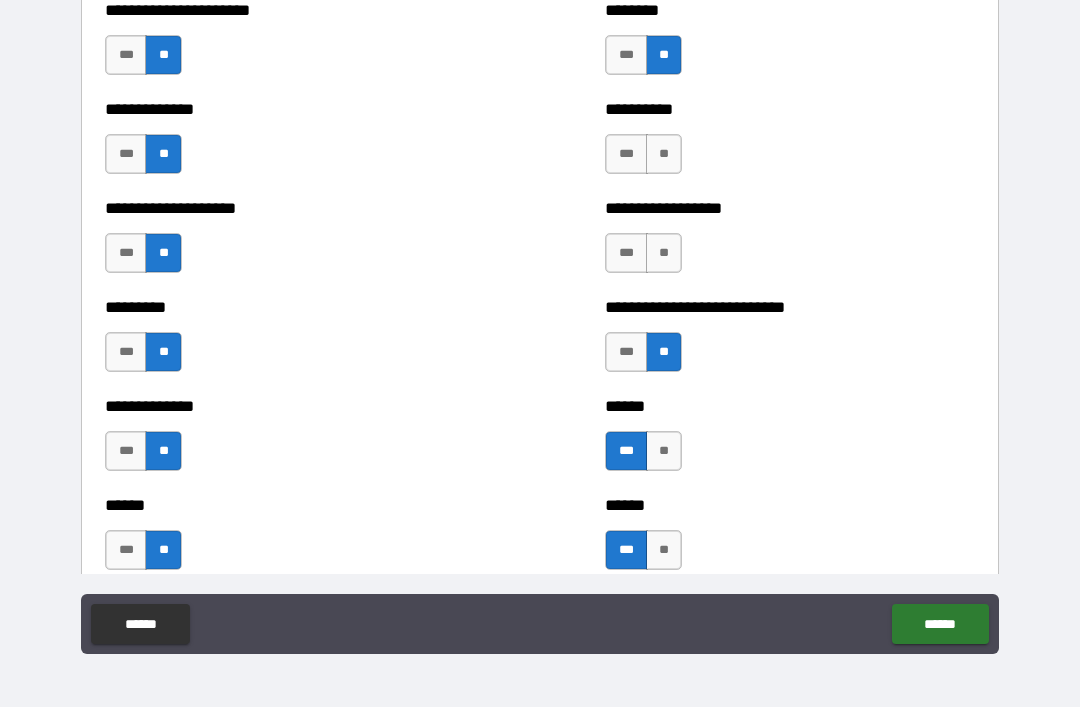 click on "**" at bounding box center [664, 253] 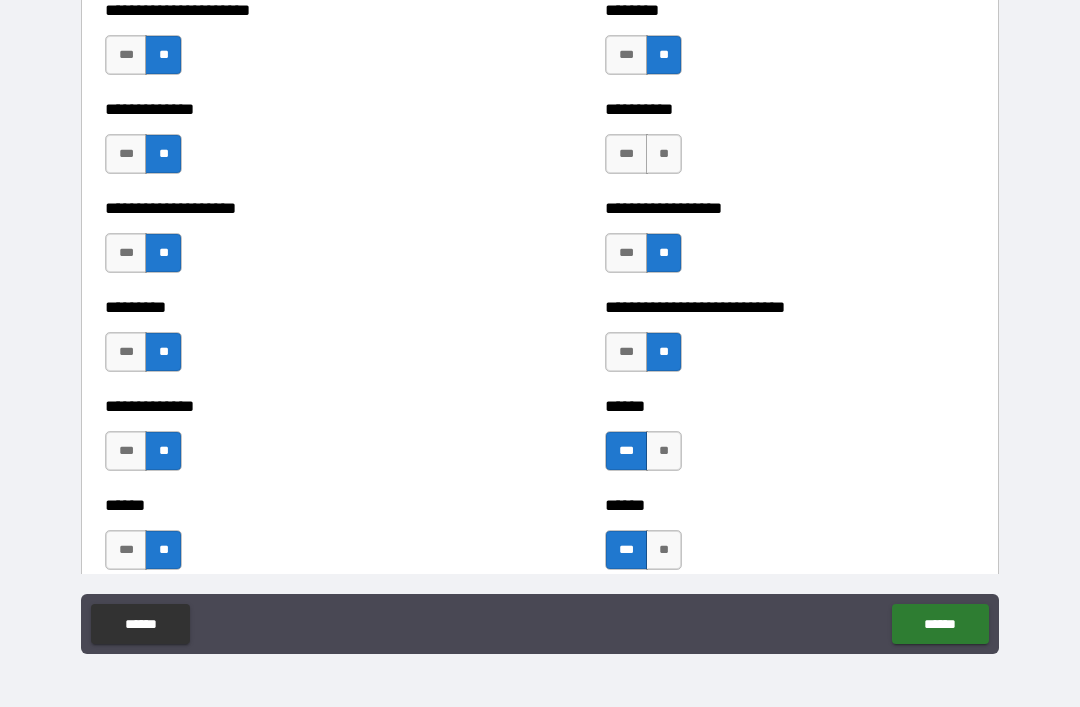 click on "**" at bounding box center [664, 154] 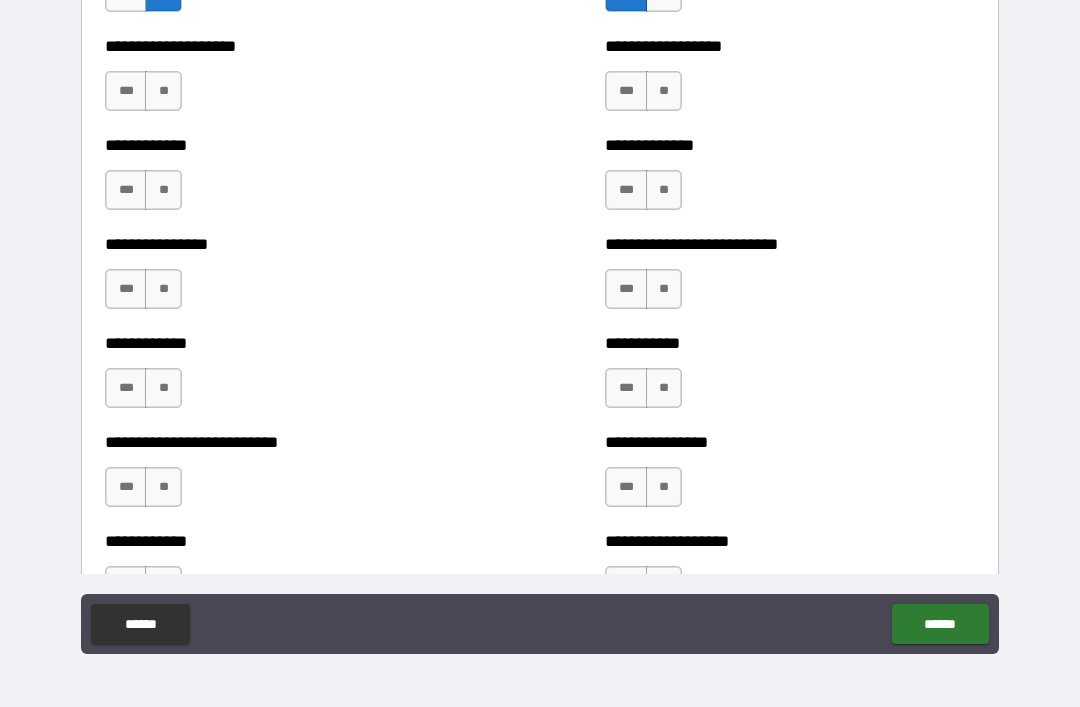scroll, scrollTop: 3752, scrollLeft: 0, axis: vertical 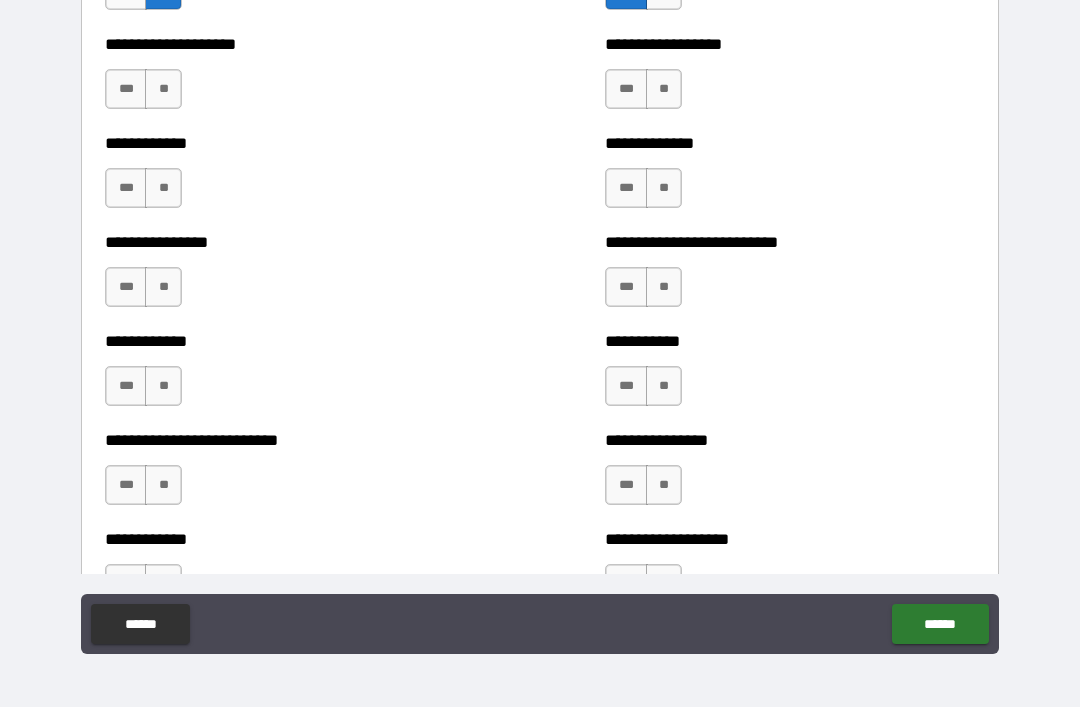 click on "**" at bounding box center (163, 89) 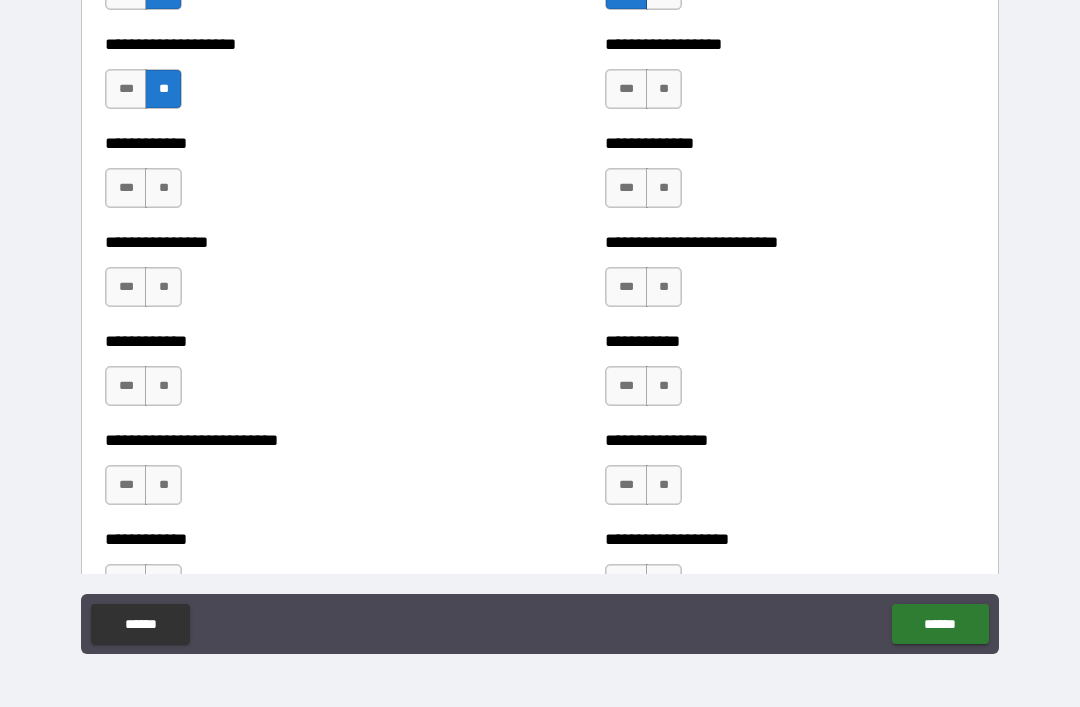 click on "**" at bounding box center (163, 188) 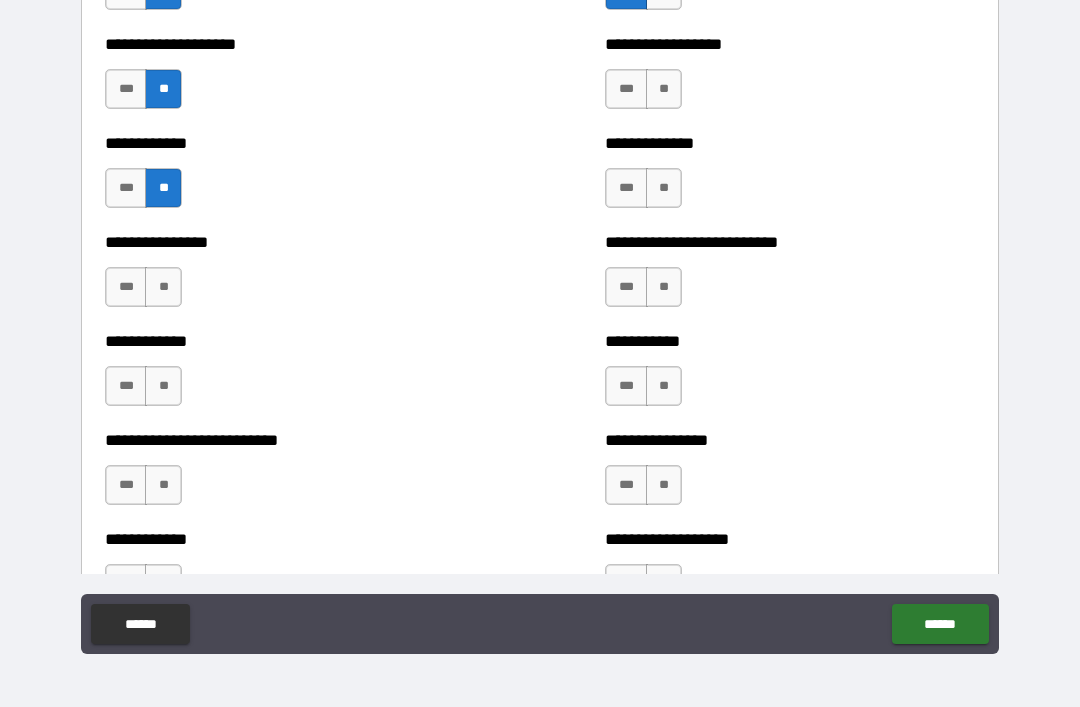 click on "**" at bounding box center [163, 287] 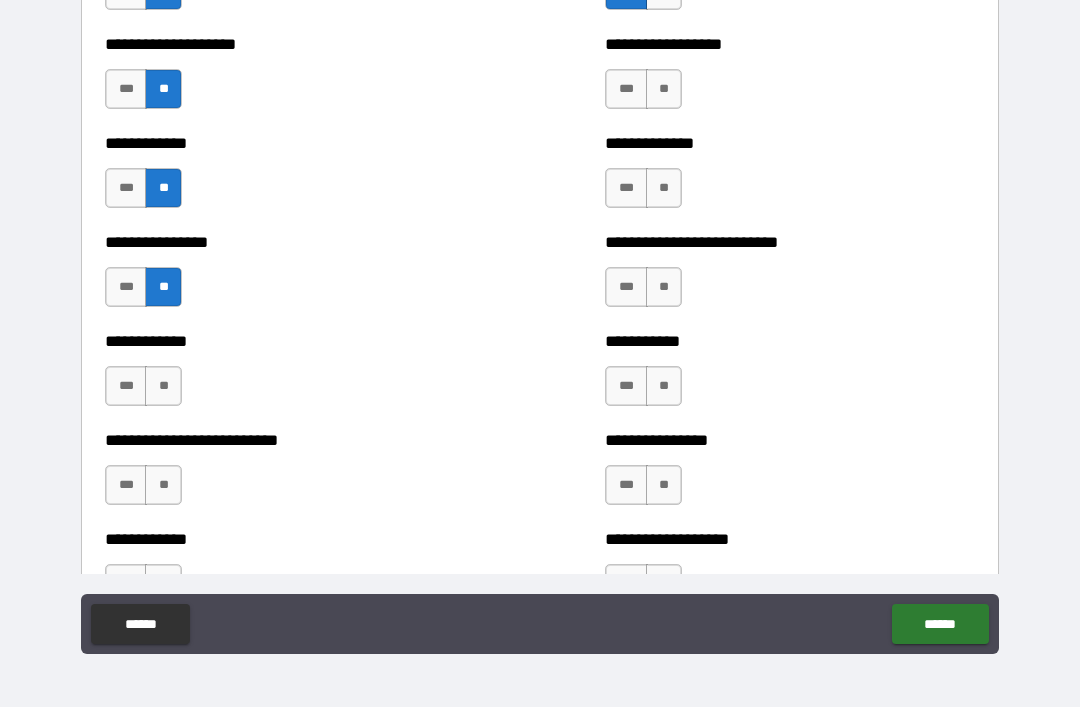 click on "**" at bounding box center [163, 386] 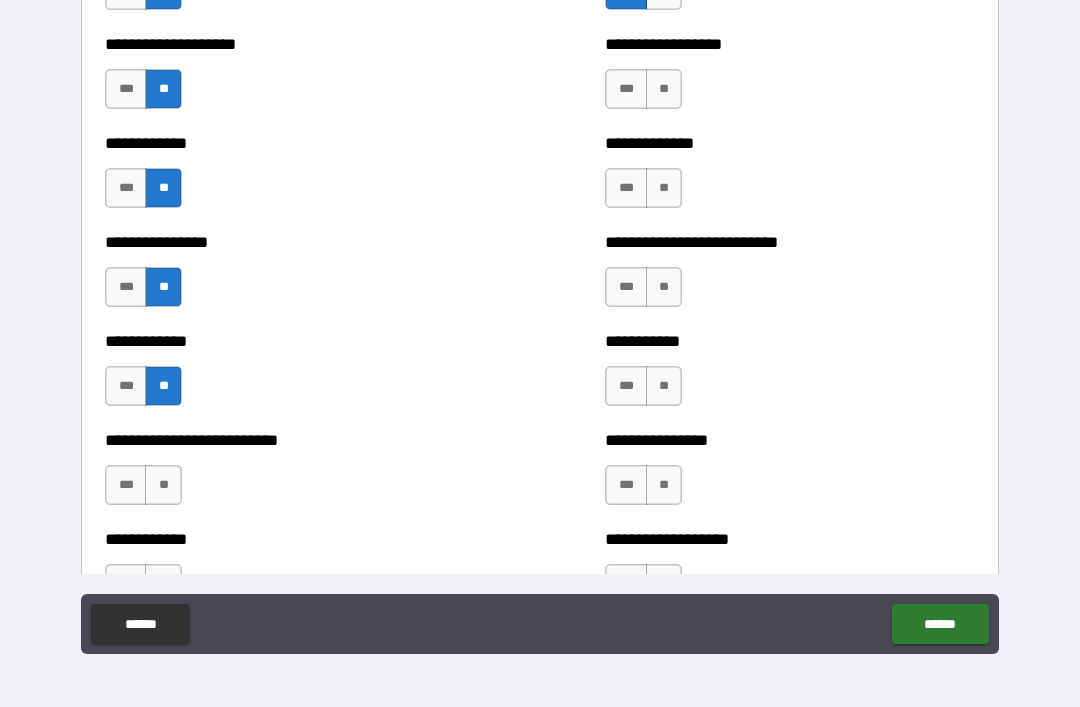 click on "**" at bounding box center (163, 485) 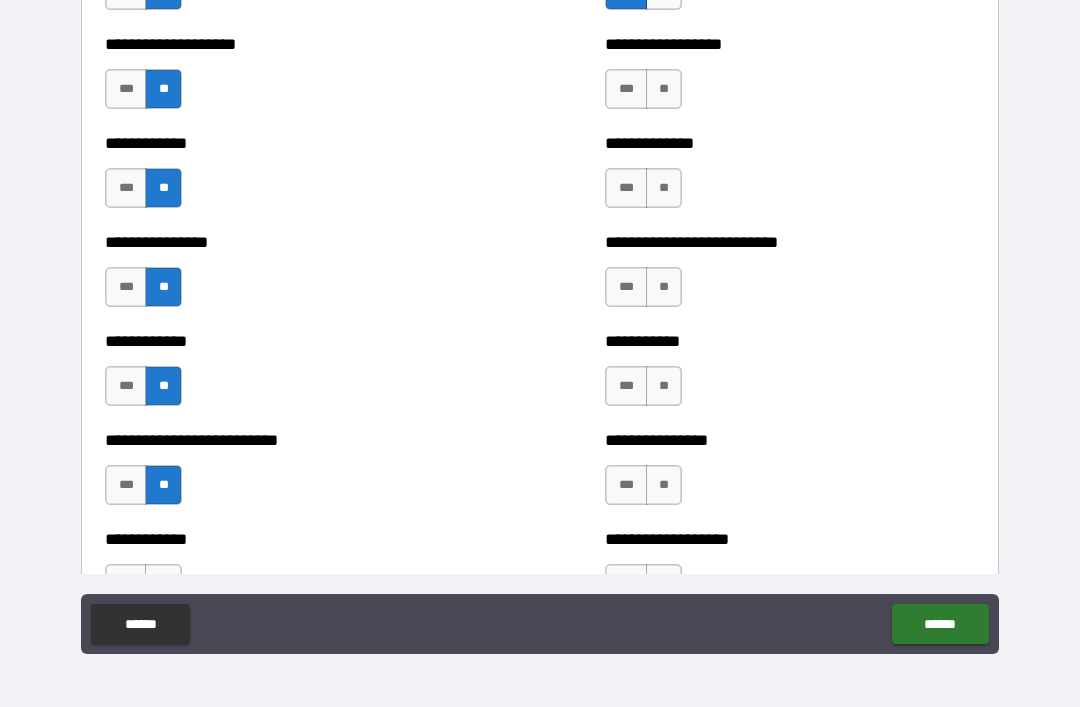 click on "**" at bounding box center [163, 584] 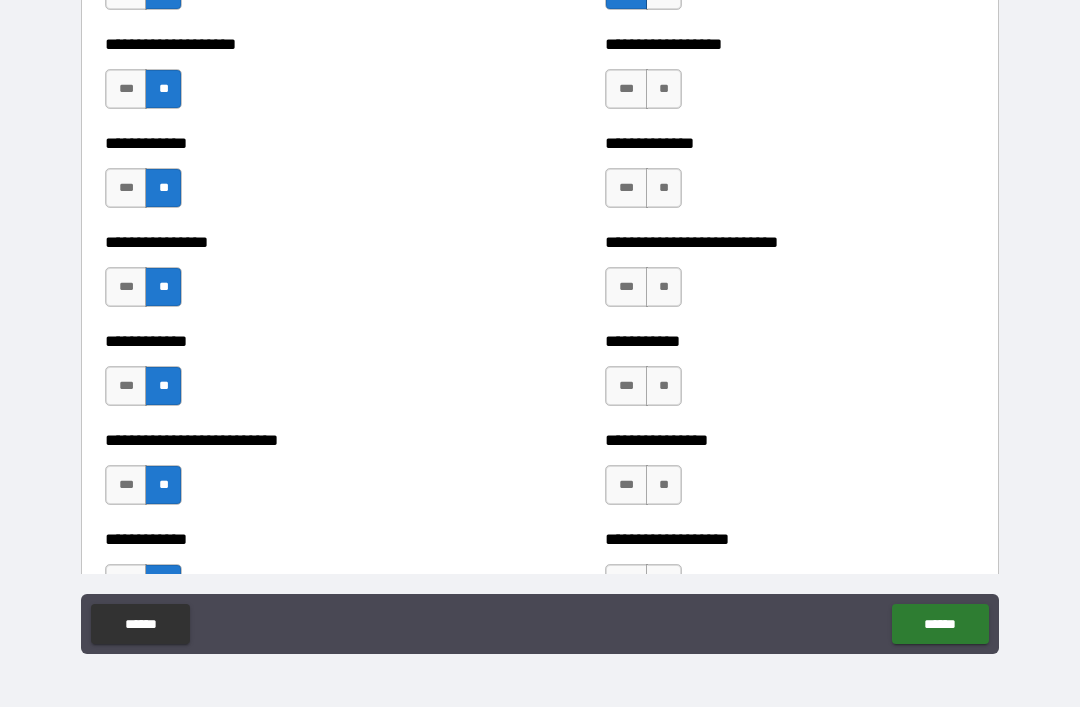 click on "**********" at bounding box center [790, 574] 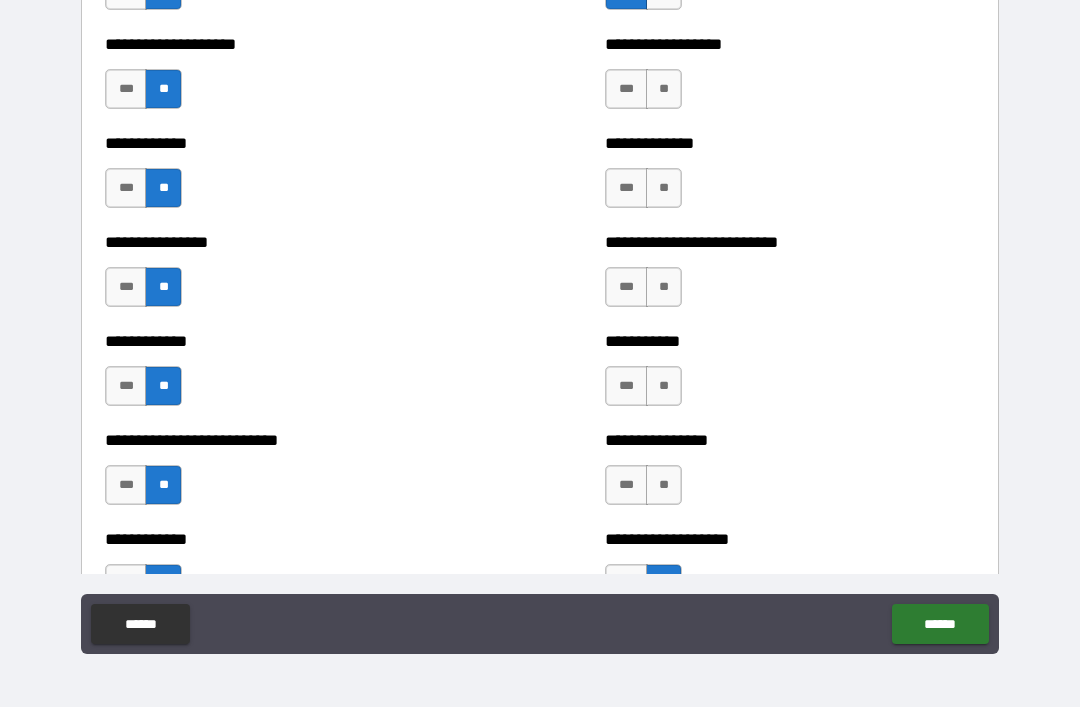 click on "**" at bounding box center [664, 485] 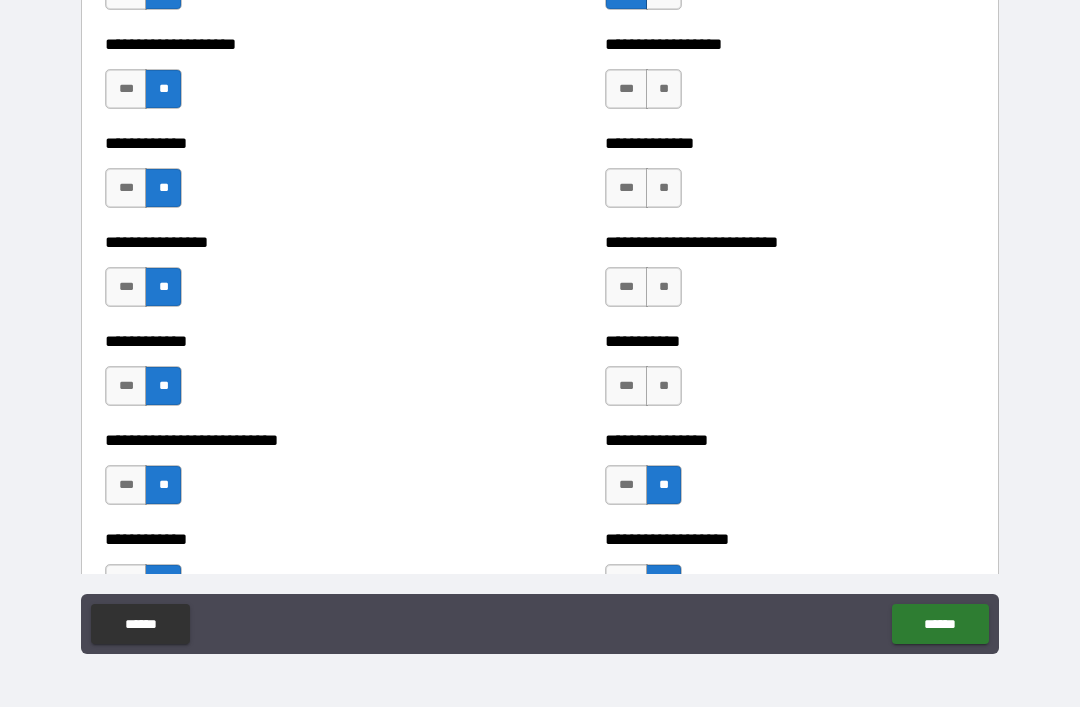 click on "**" at bounding box center (664, 386) 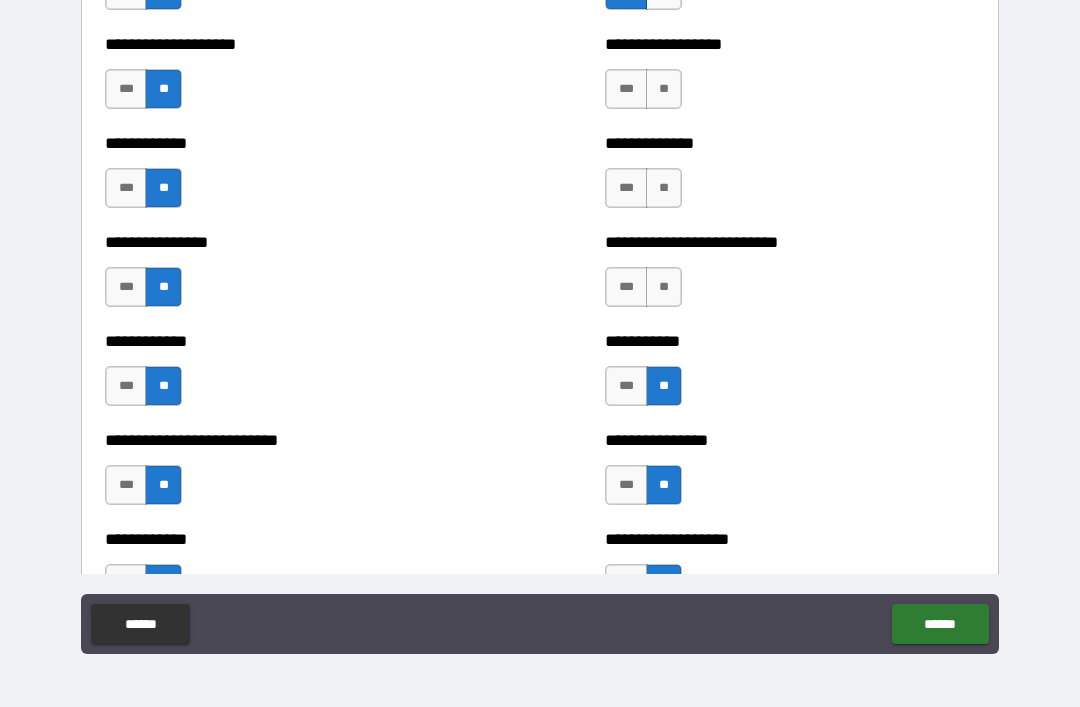 click on "***" at bounding box center (626, 386) 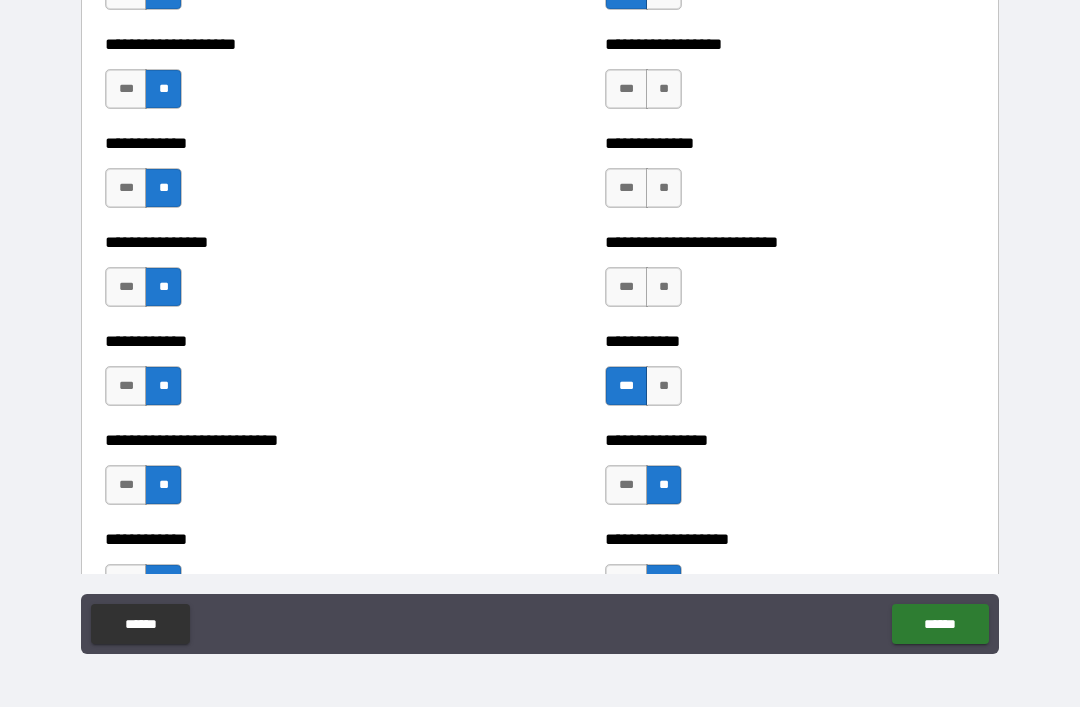 click on "***" at bounding box center [626, 287] 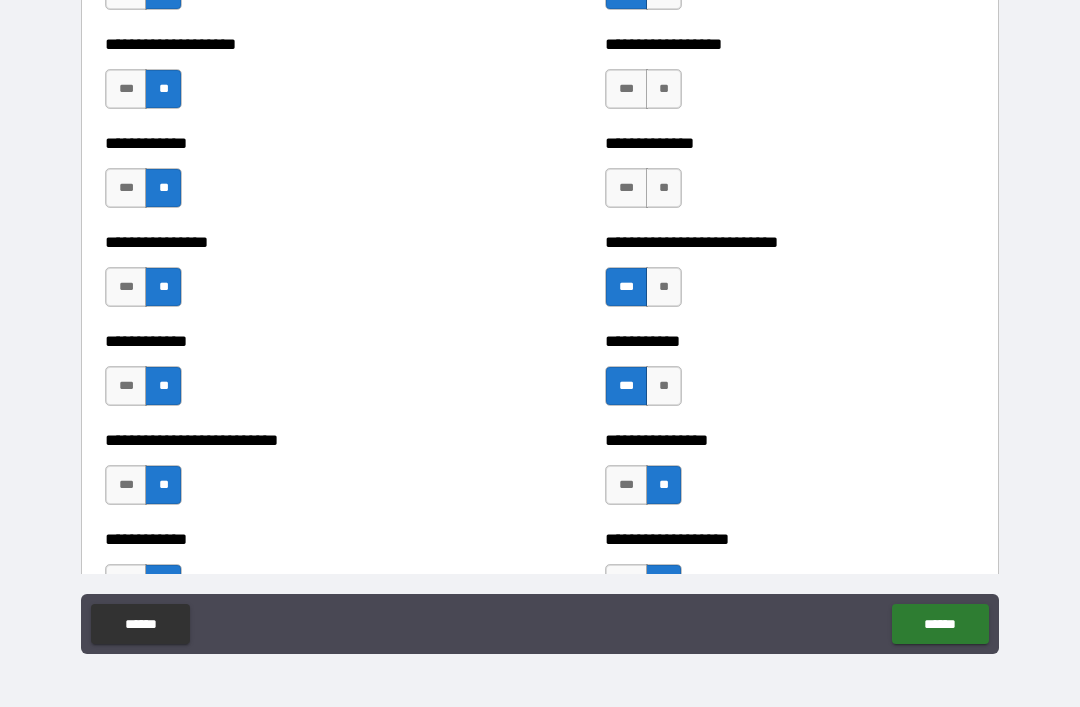 click on "**" at bounding box center (664, 188) 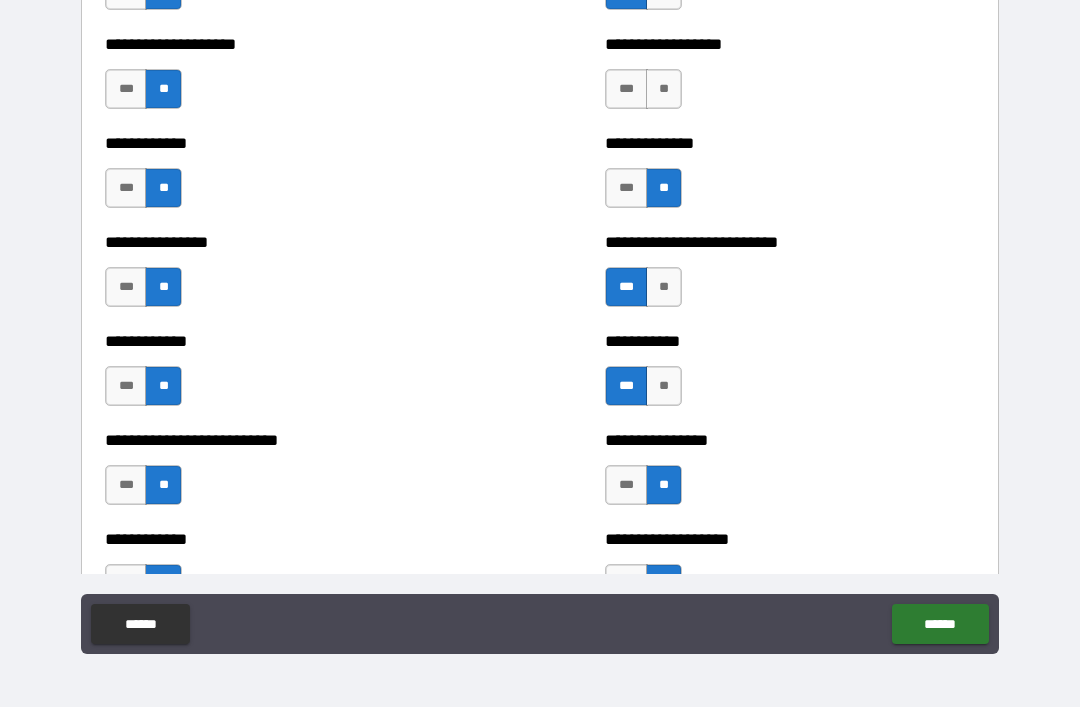 click on "**" at bounding box center (664, 89) 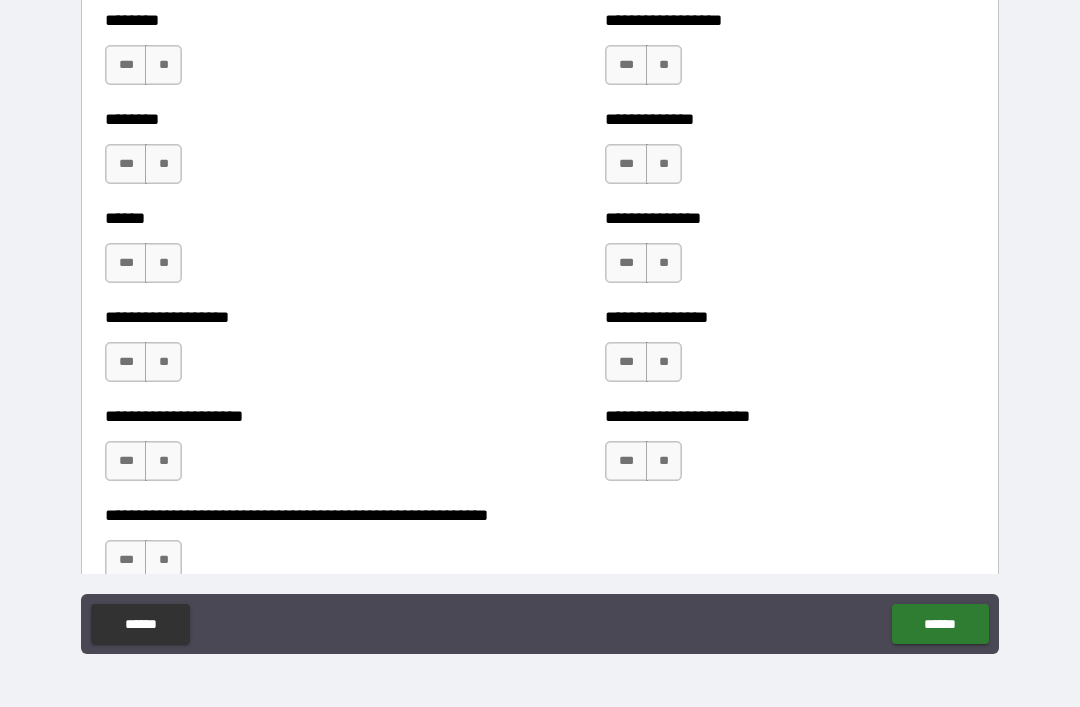 scroll, scrollTop: 4369, scrollLeft: 0, axis: vertical 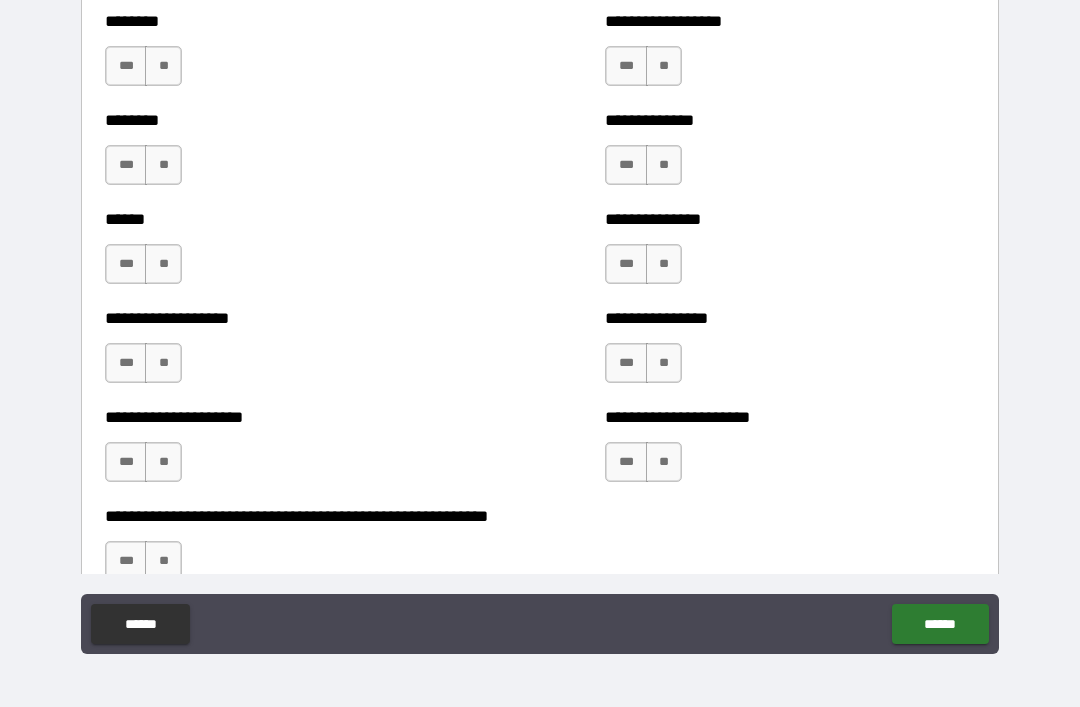 click on "**" at bounding box center [163, 66] 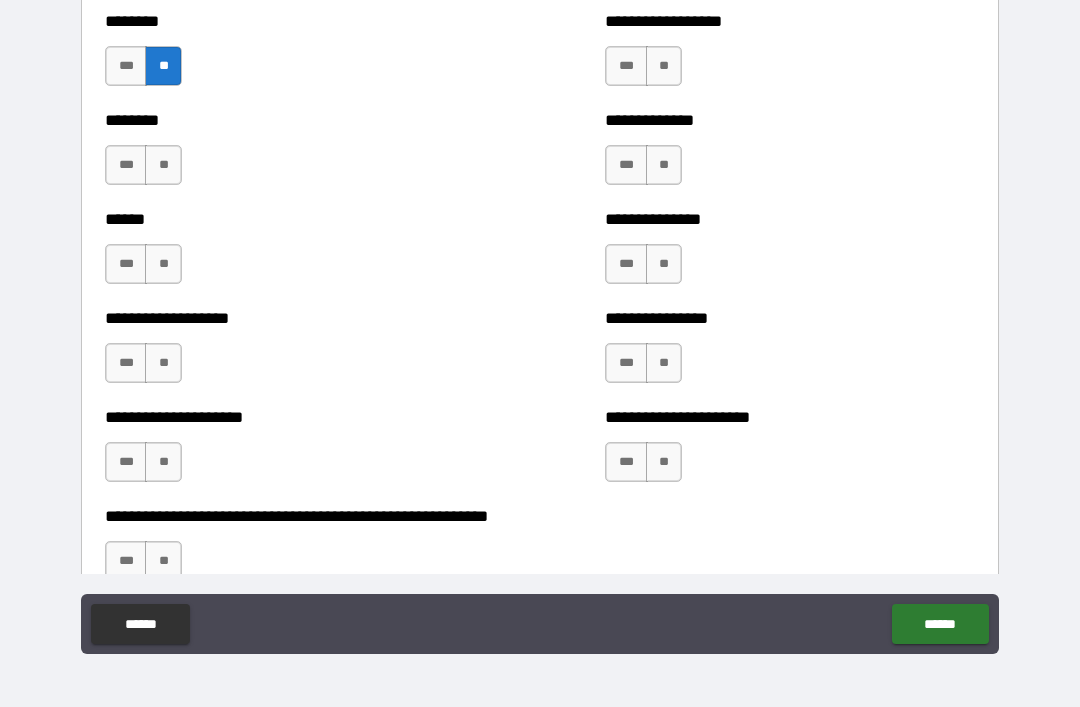 click on "**" at bounding box center (163, 165) 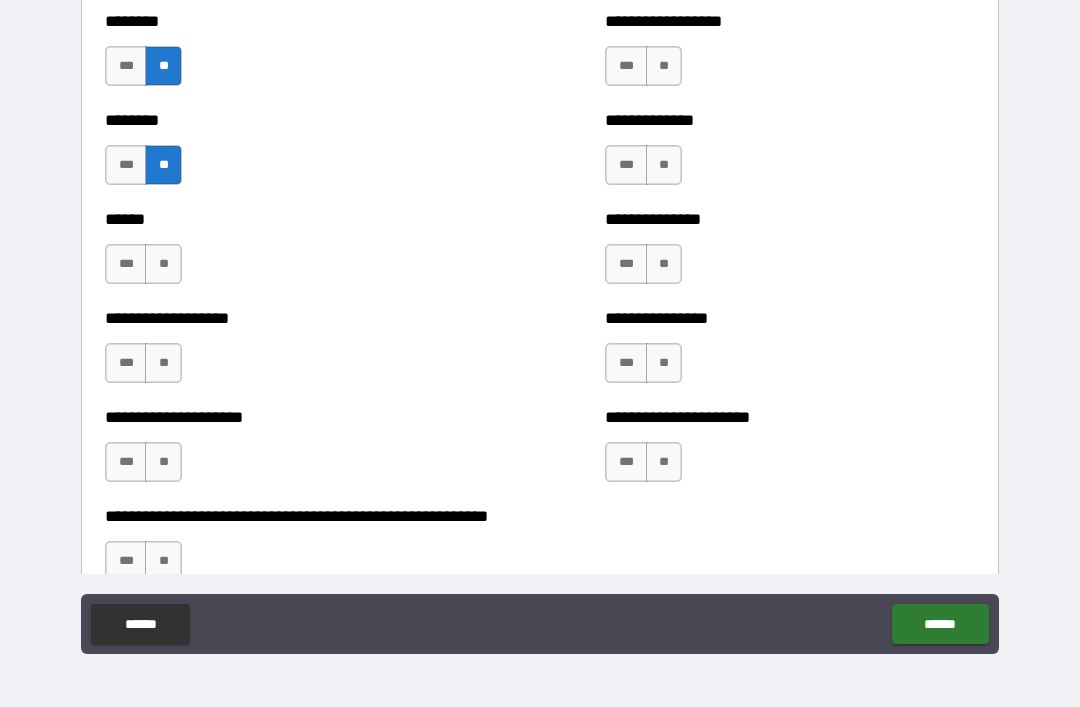 click on "**" at bounding box center [163, 264] 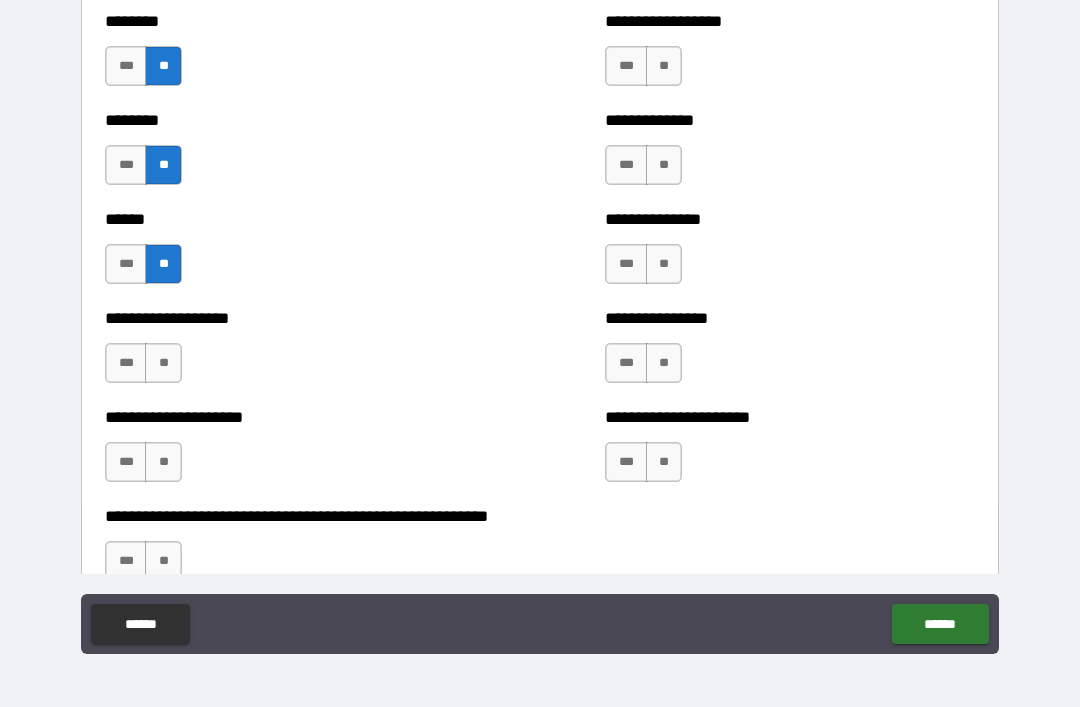 click on "**" at bounding box center [163, 363] 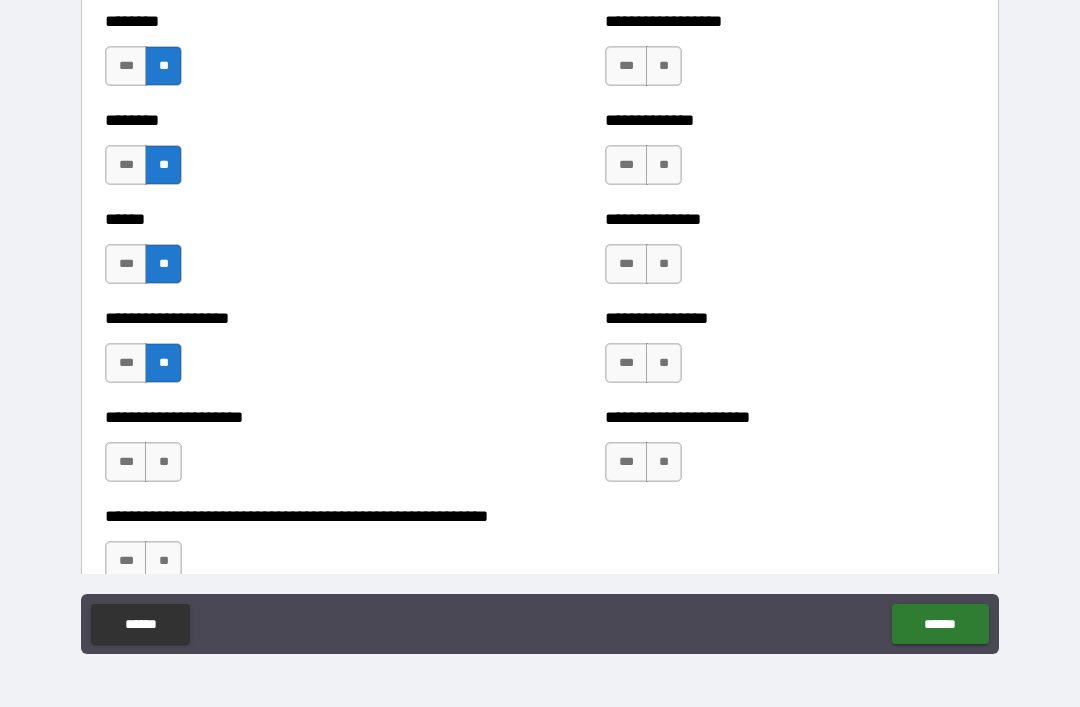 click on "**" at bounding box center [163, 462] 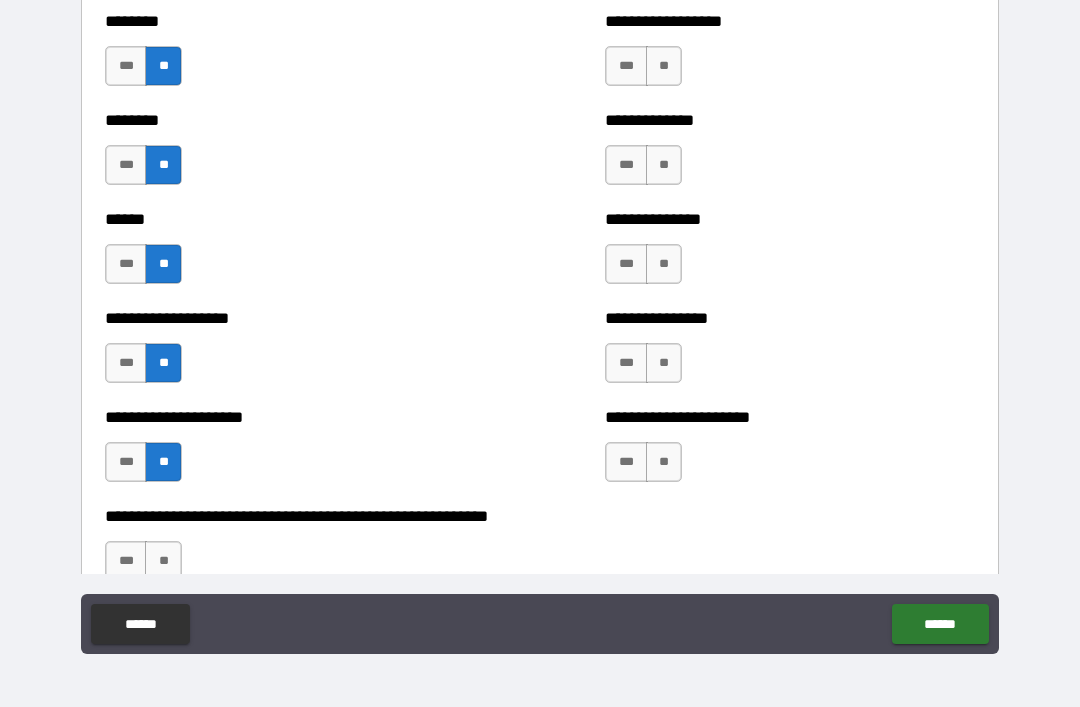 click on "**" at bounding box center (163, 561) 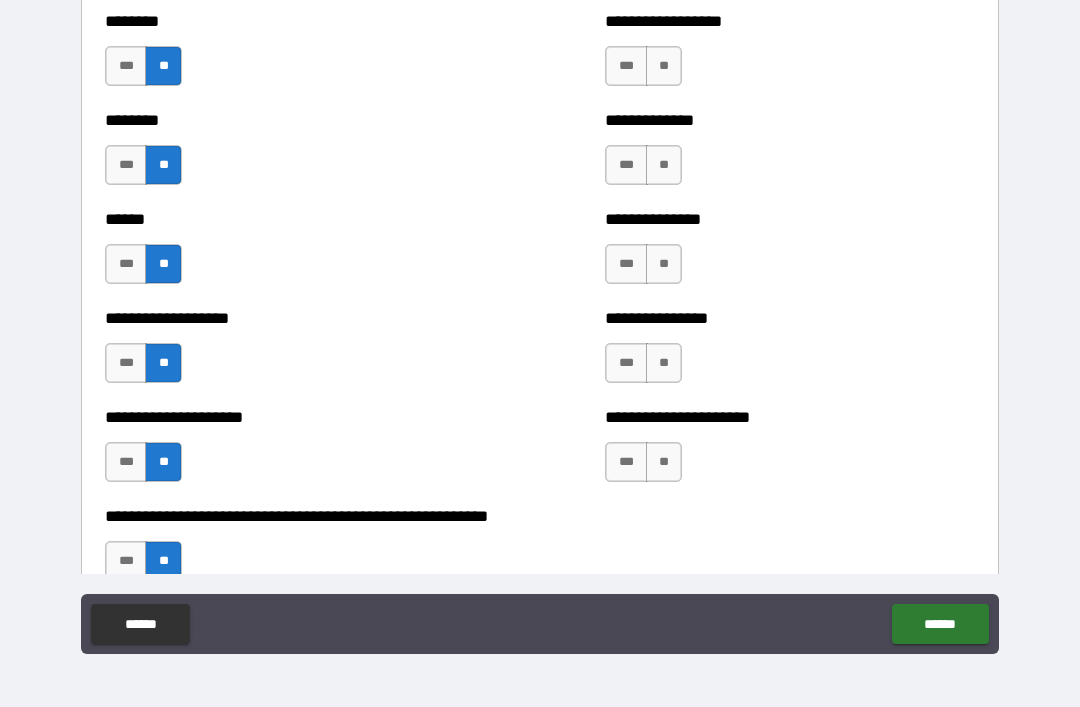 click on "**" at bounding box center [664, 462] 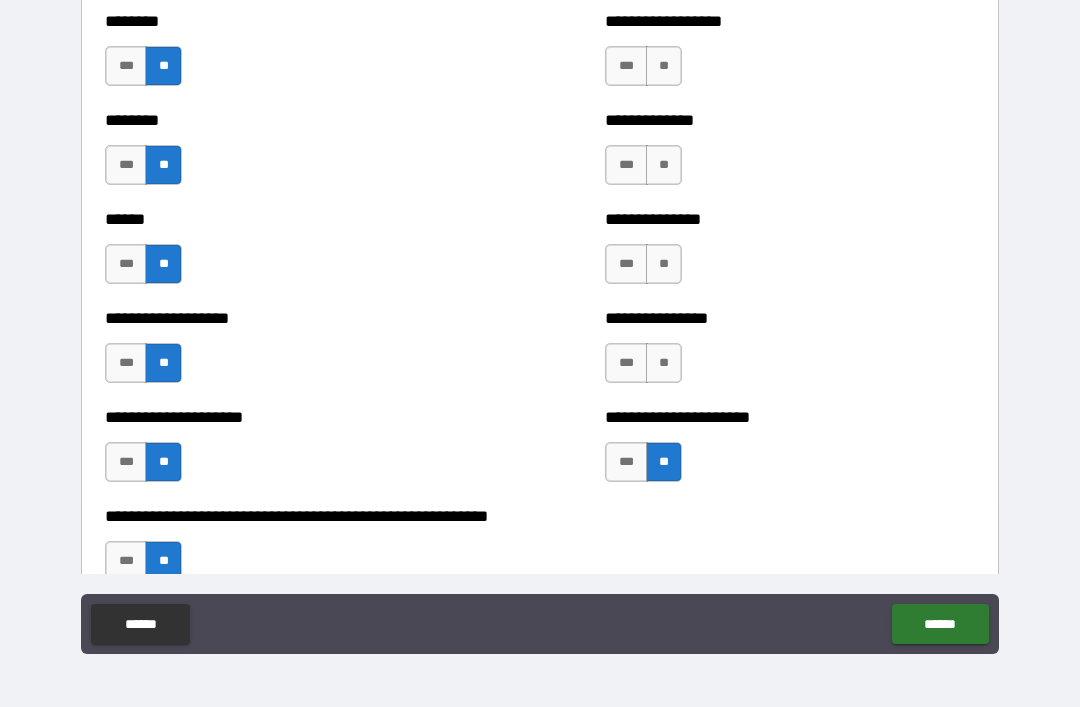 click on "**" at bounding box center [664, 363] 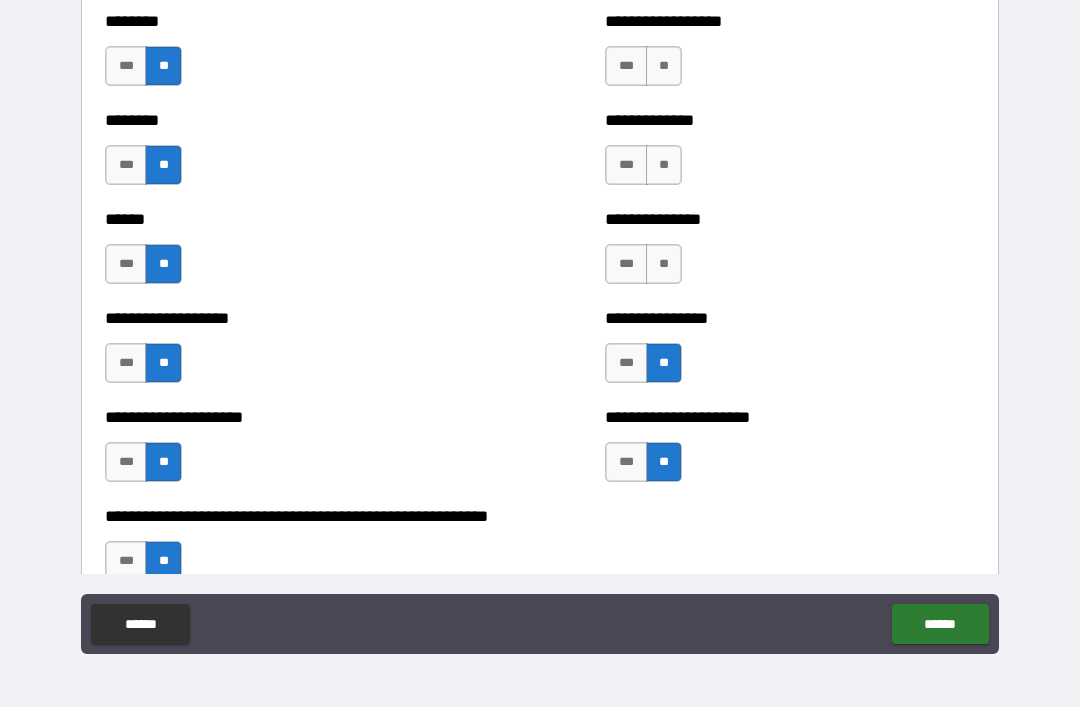 click on "**" at bounding box center [664, 264] 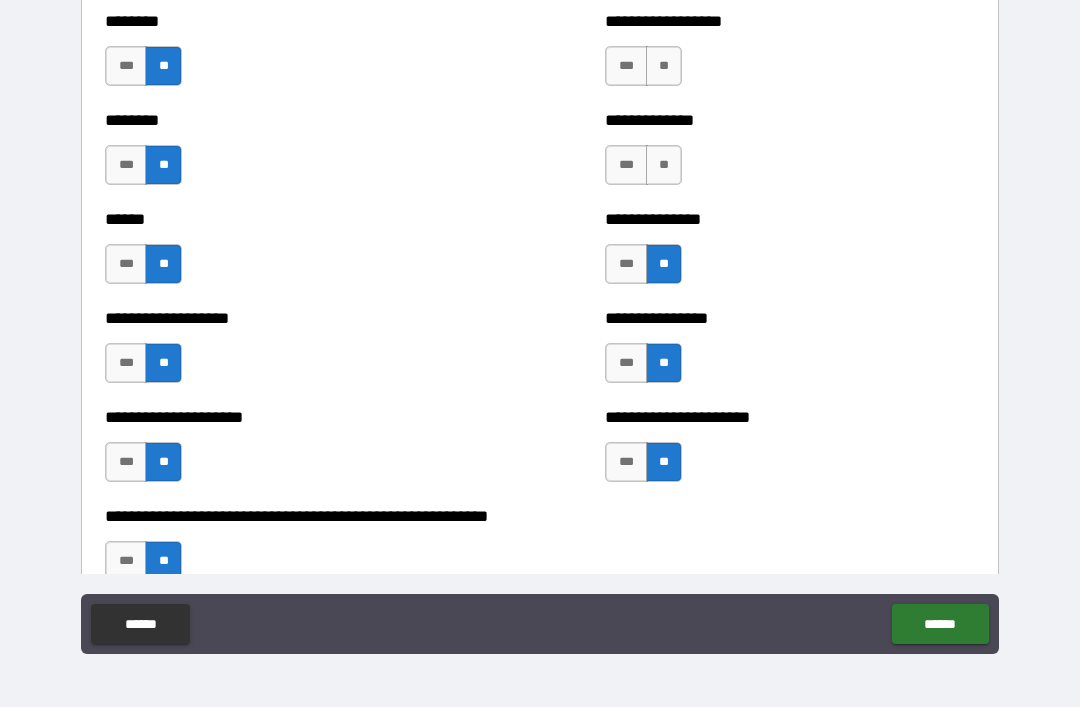 click on "**" at bounding box center [664, 165] 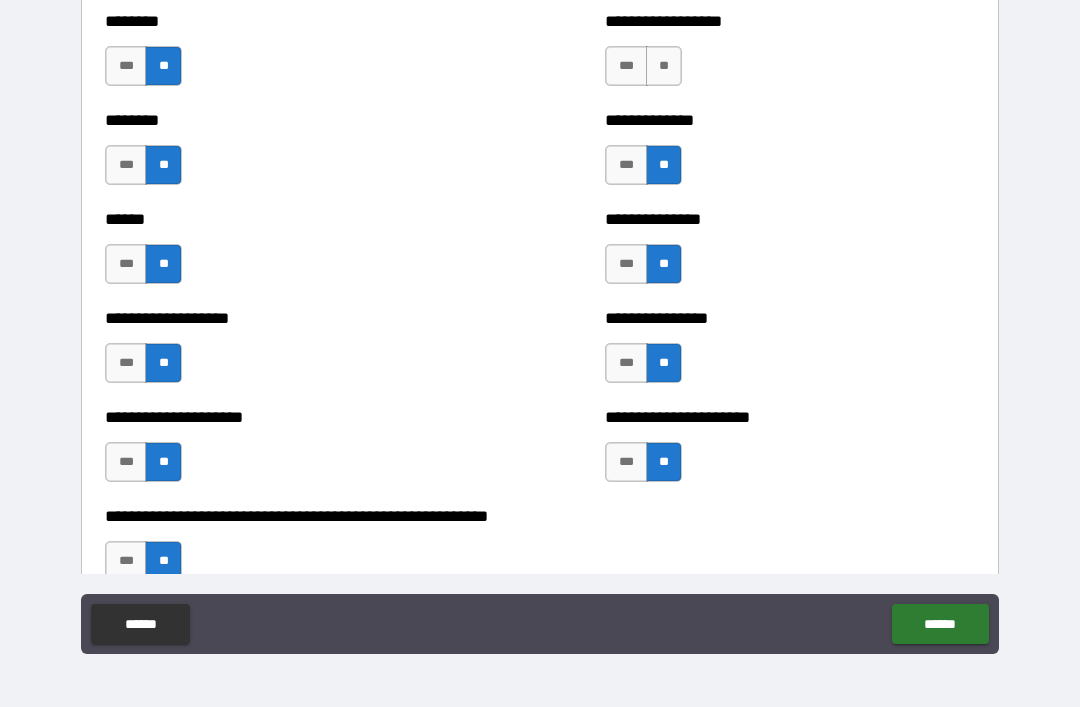 click on "**" at bounding box center [664, 66] 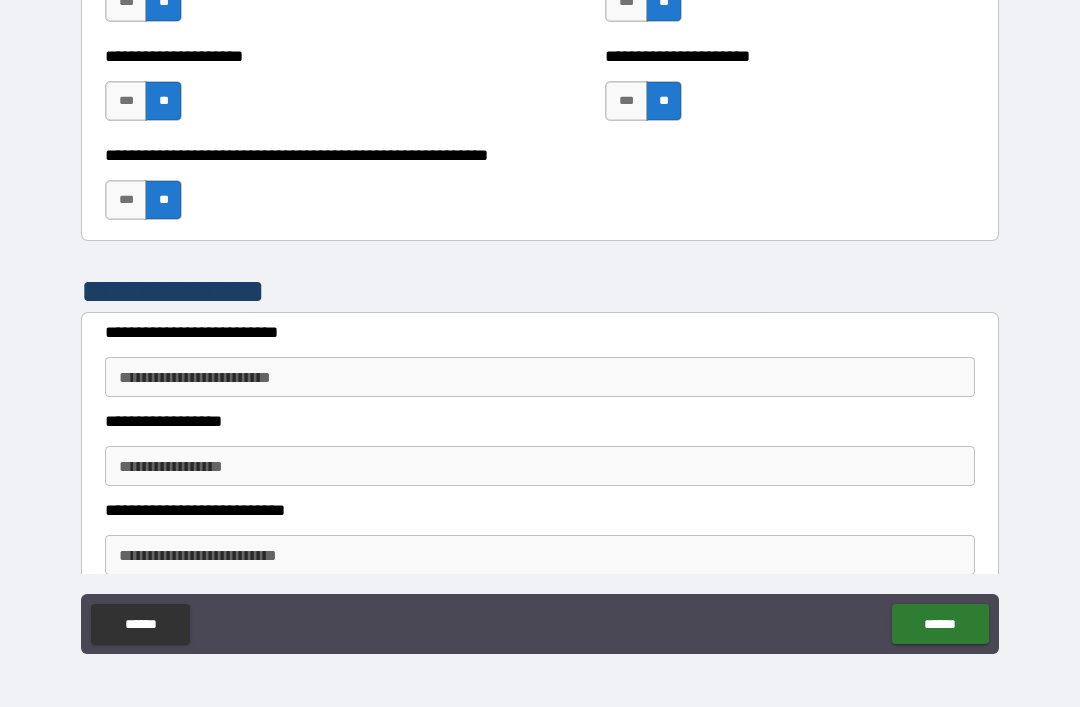 scroll, scrollTop: 4735, scrollLeft: 0, axis: vertical 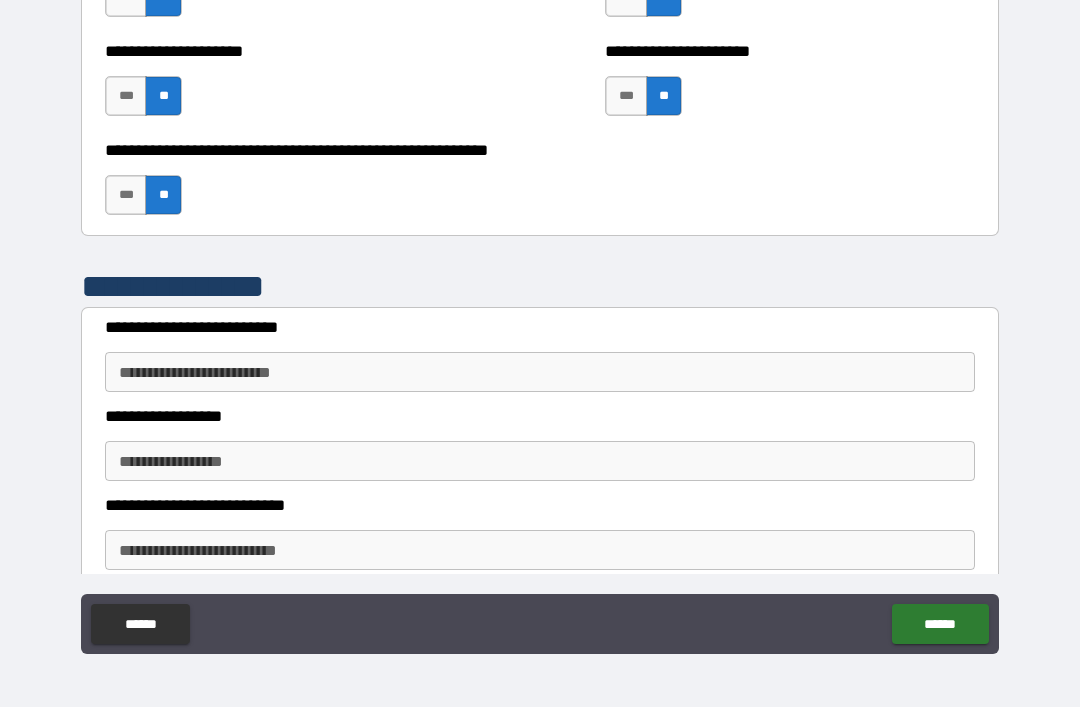 click on "**********" at bounding box center [540, 372] 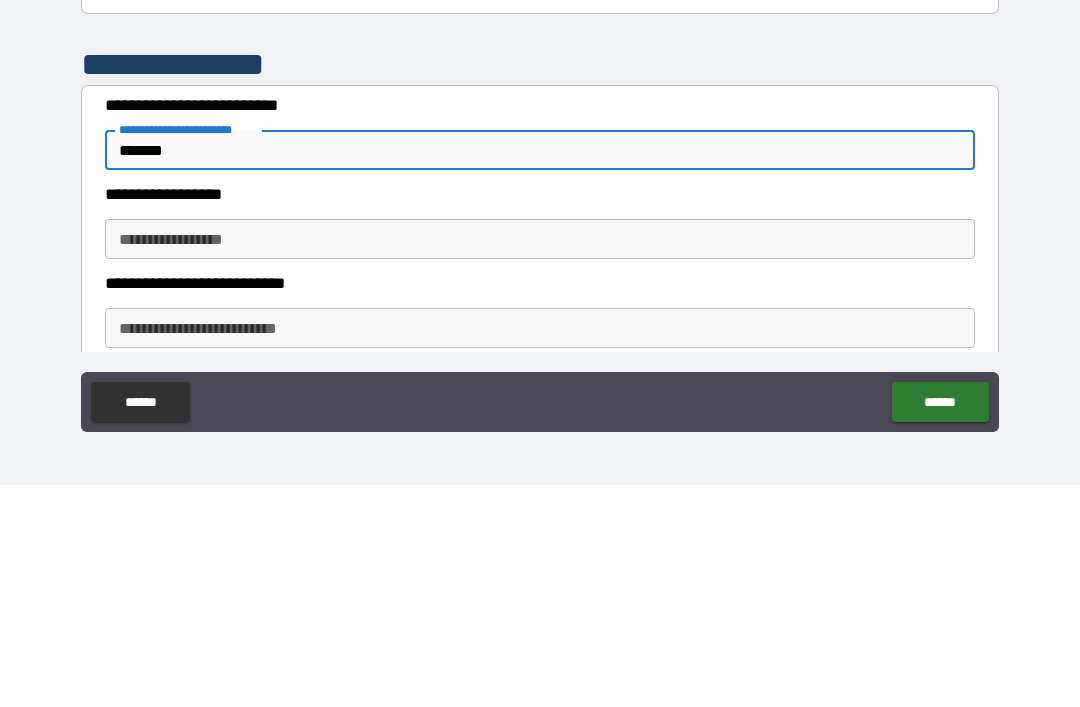 type on "*******" 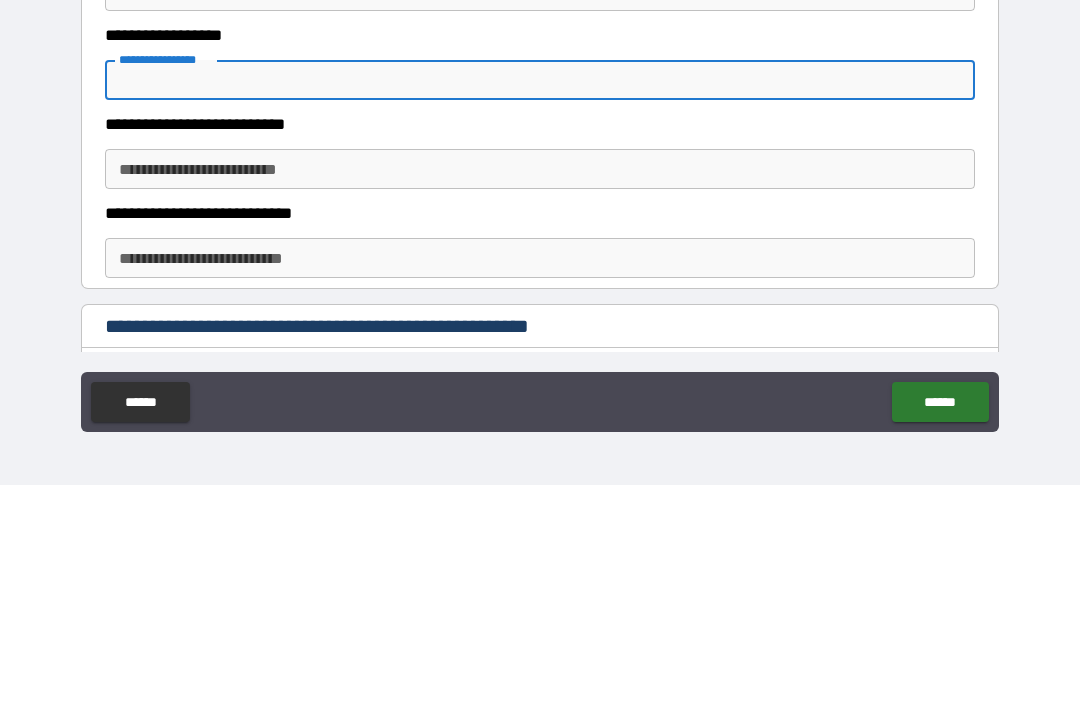 scroll, scrollTop: 4891, scrollLeft: 0, axis: vertical 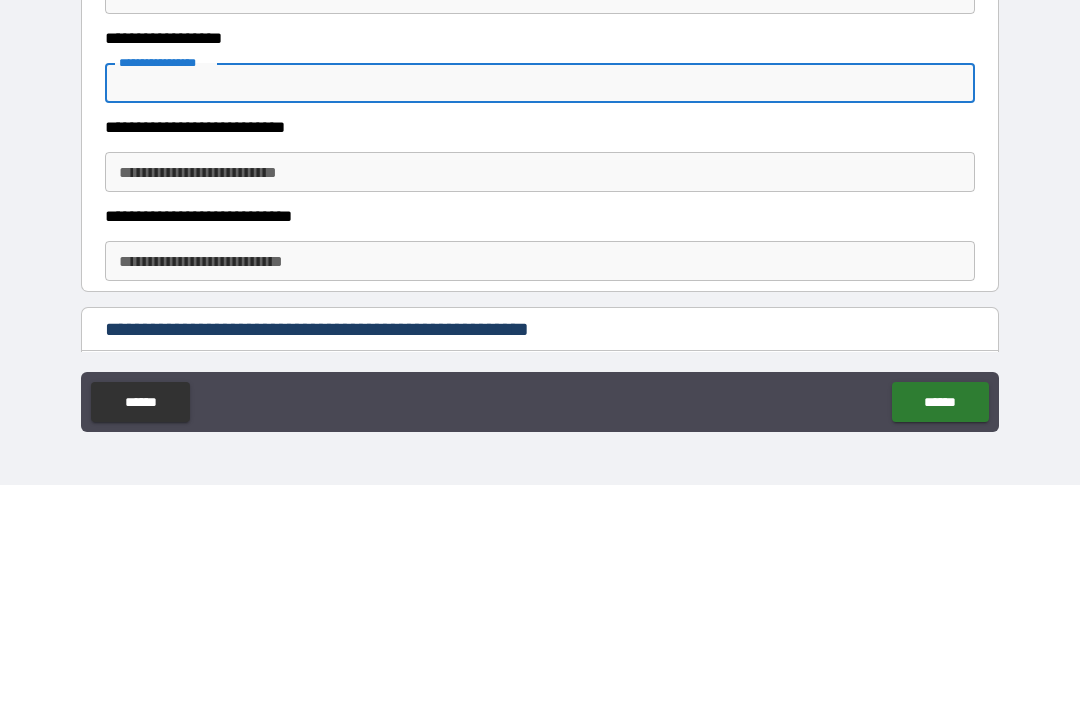 click on "**********" at bounding box center [540, 394] 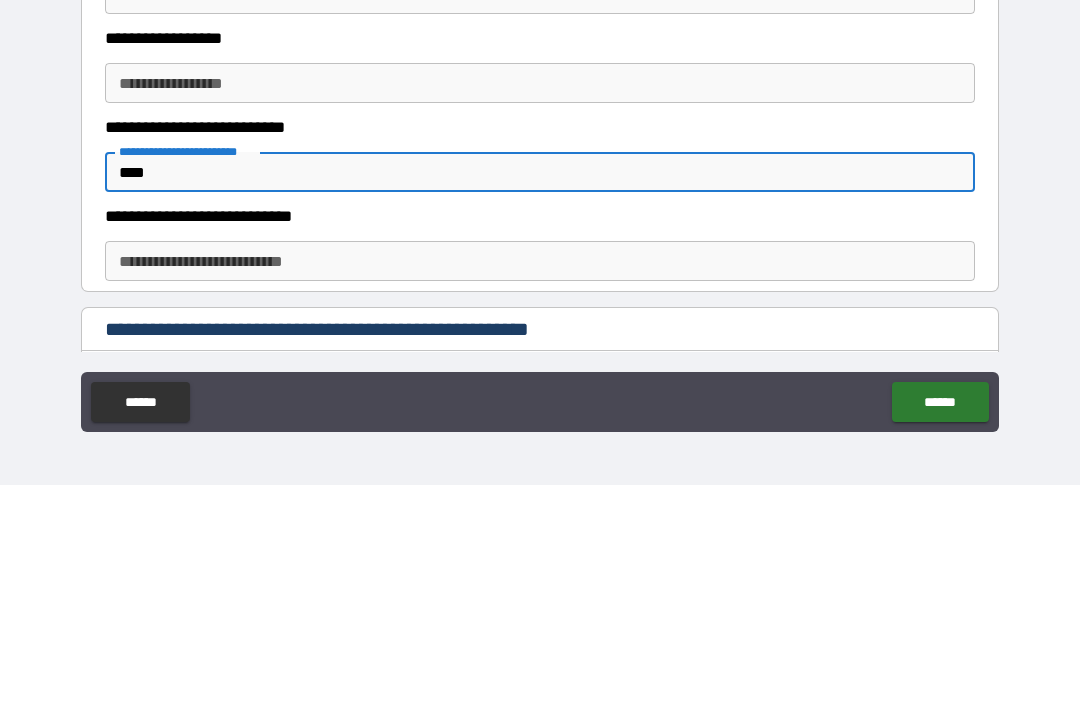 type on "****" 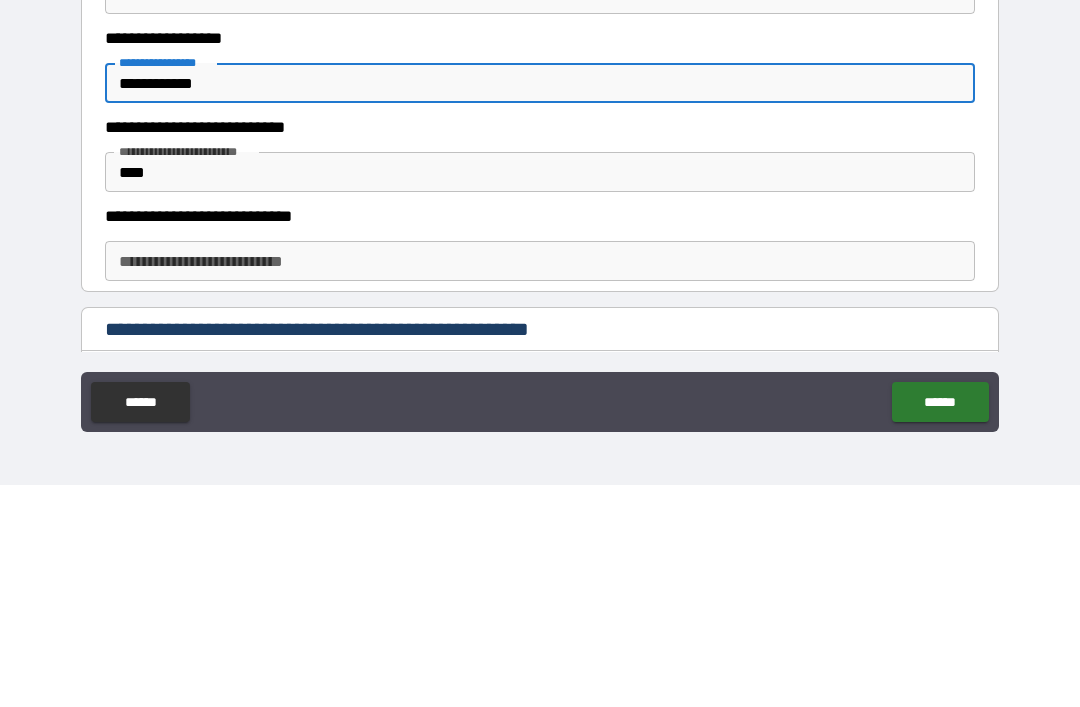 type on "**********" 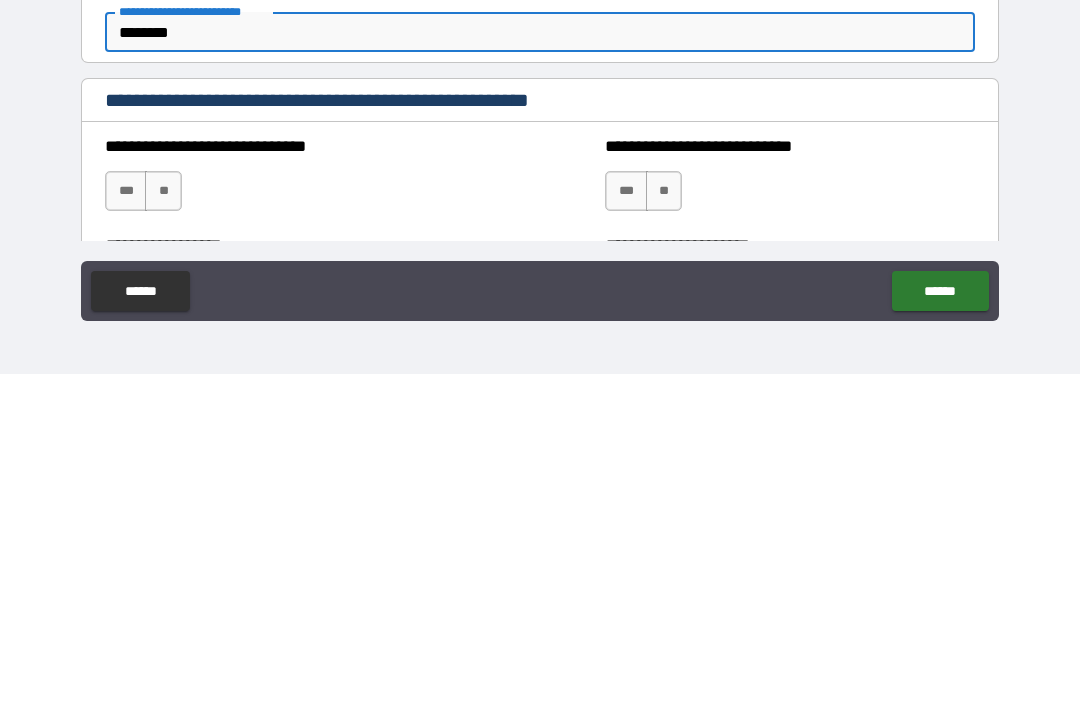 scroll, scrollTop: 5030, scrollLeft: 0, axis: vertical 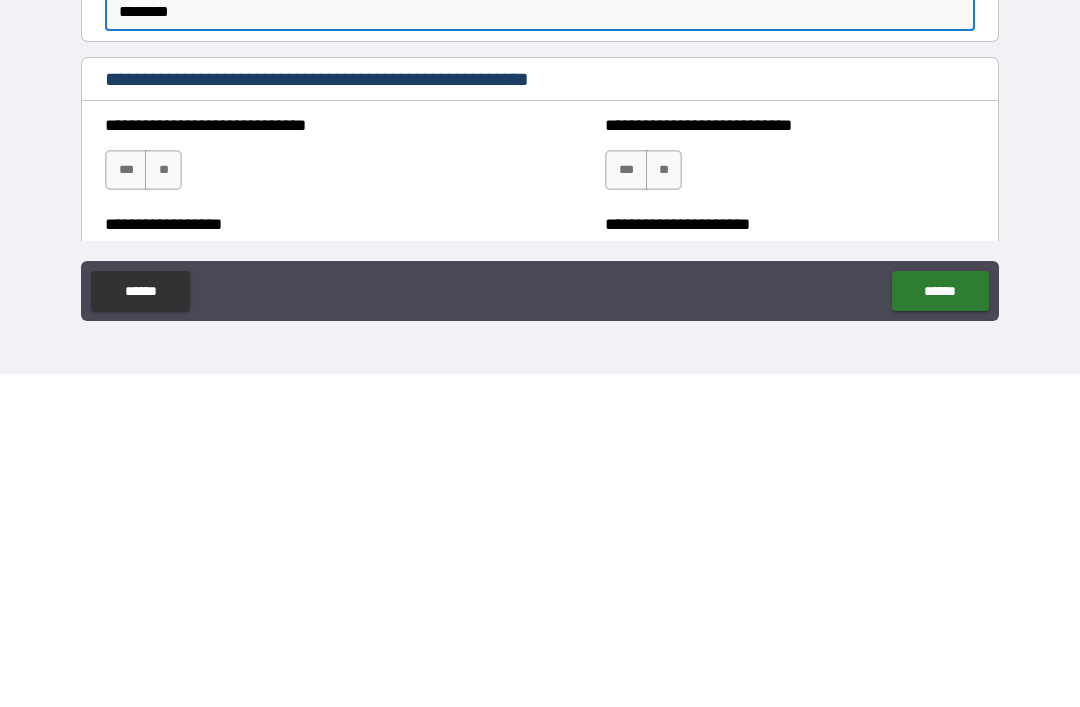 type on "********" 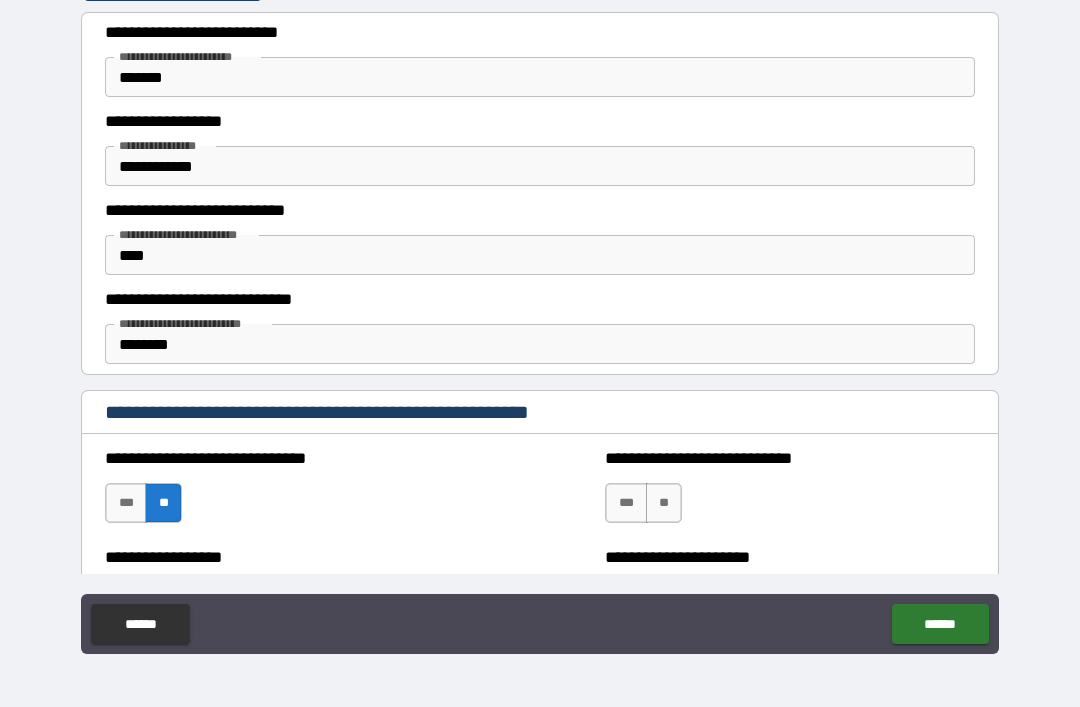 click on "***" at bounding box center [626, 503] 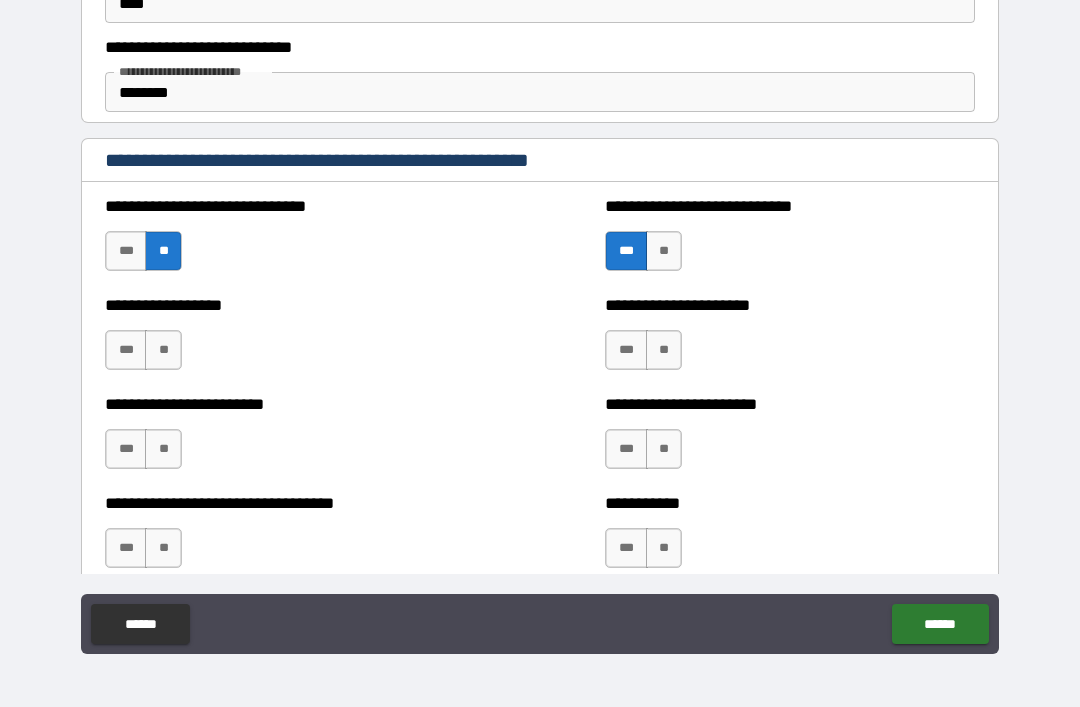scroll, scrollTop: 5301, scrollLeft: 0, axis: vertical 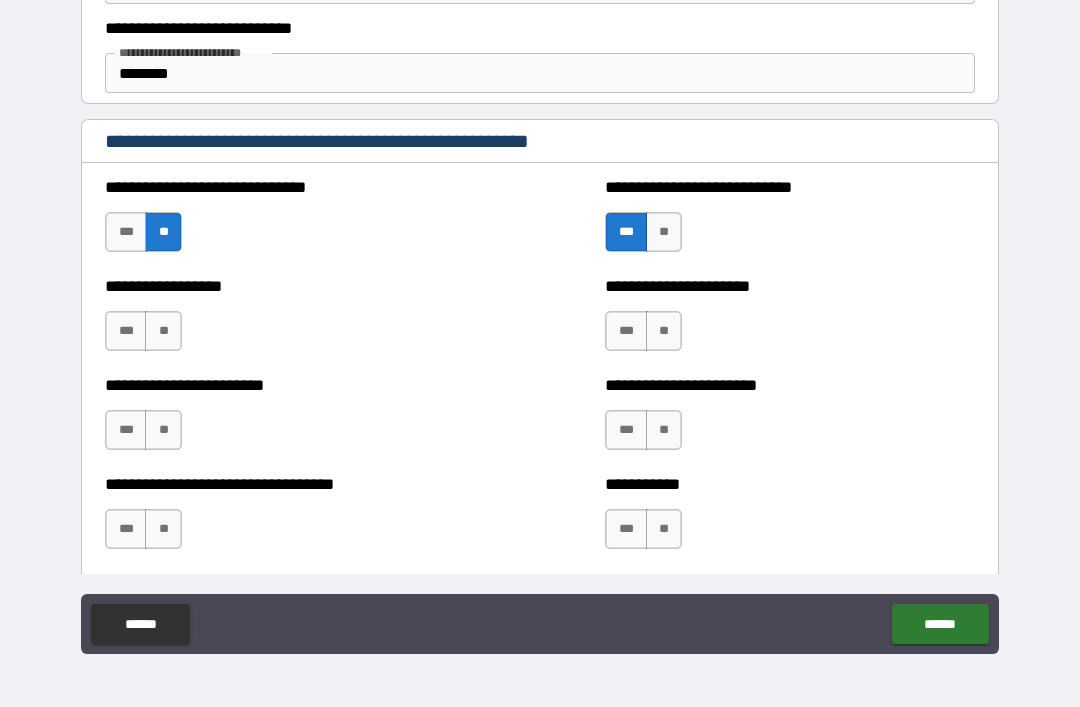 click on "***" at bounding box center [626, 331] 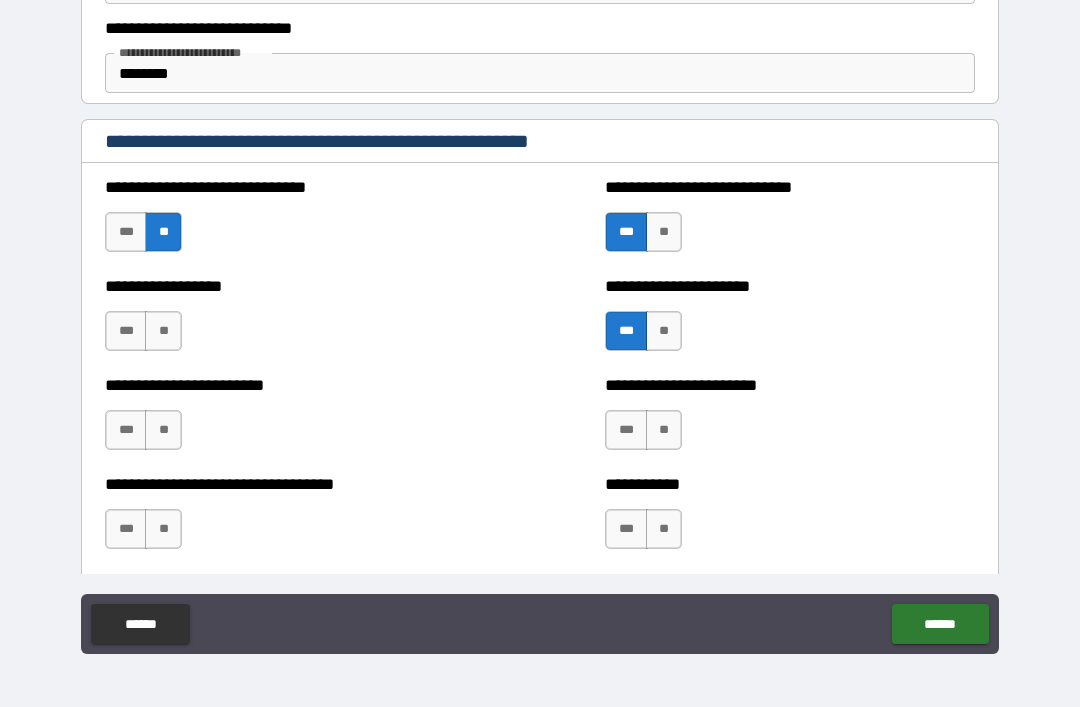click on "***" at bounding box center [126, 331] 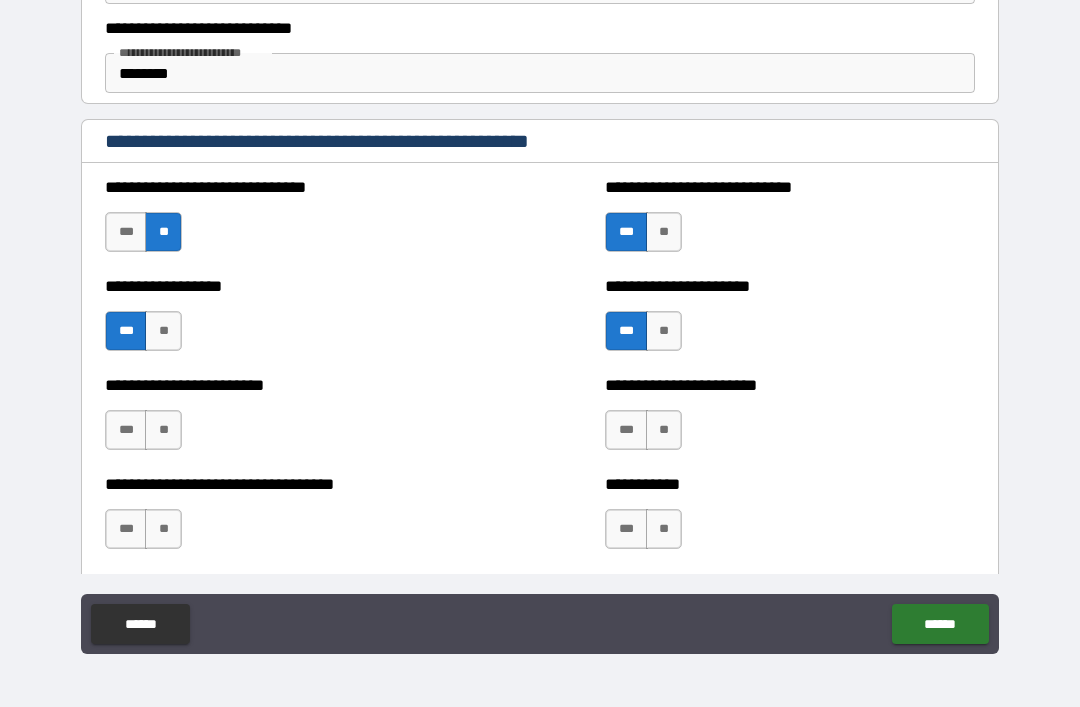 click on "**" at bounding box center (163, 430) 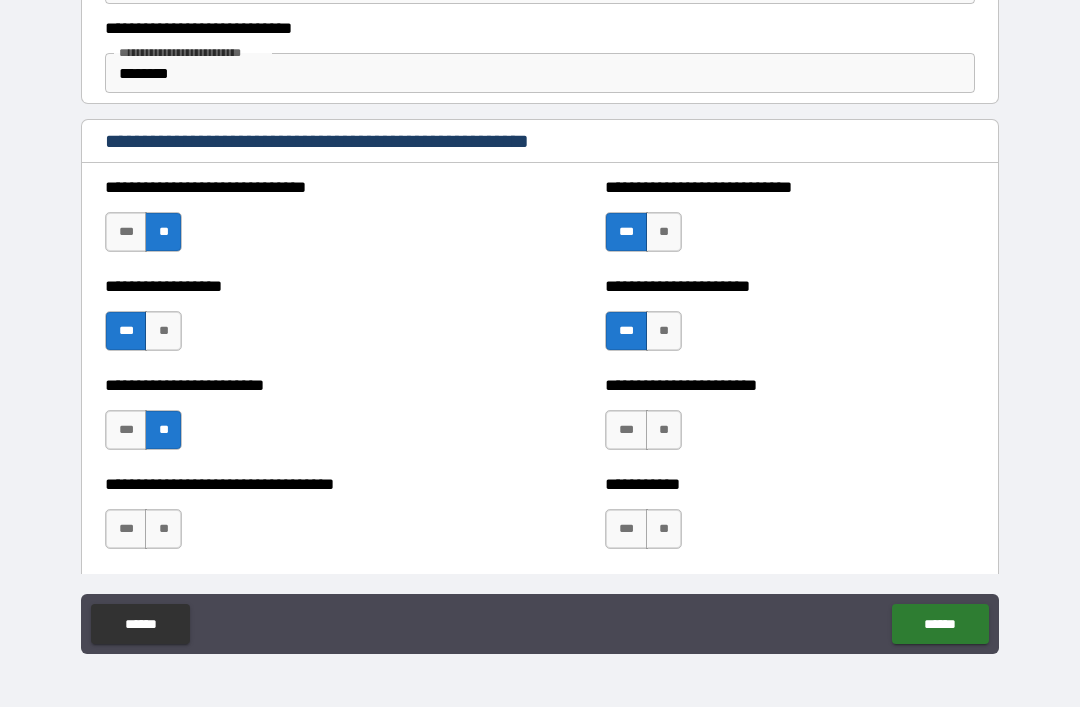 click on "**" at bounding box center [163, 529] 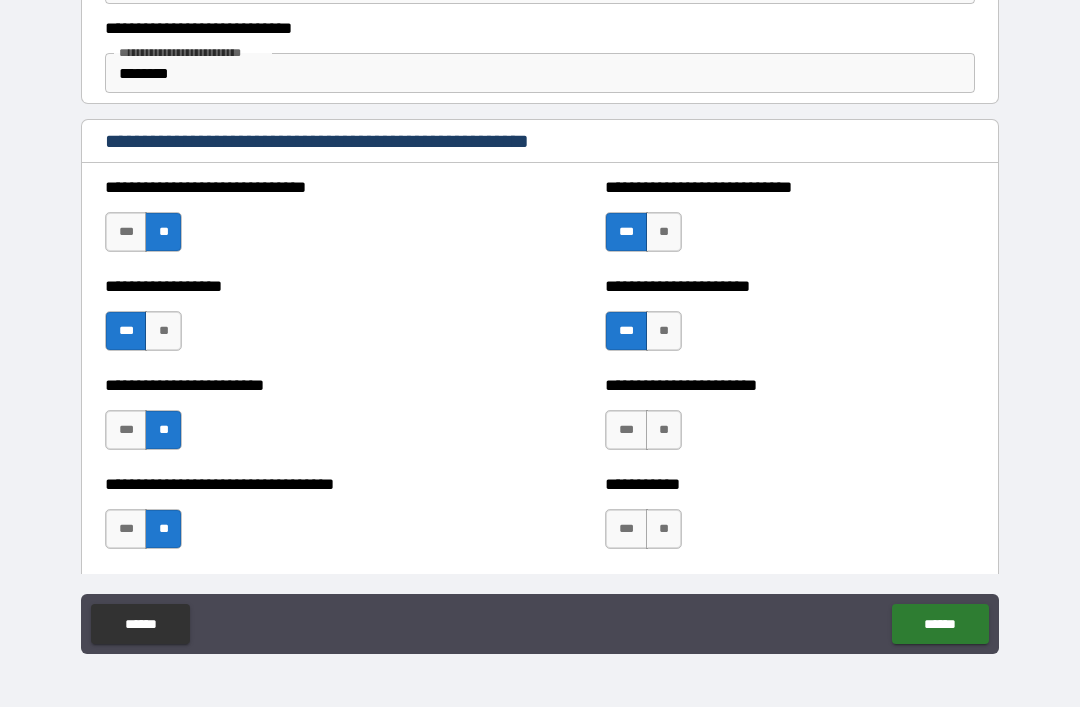 click on "**" at bounding box center [664, 430] 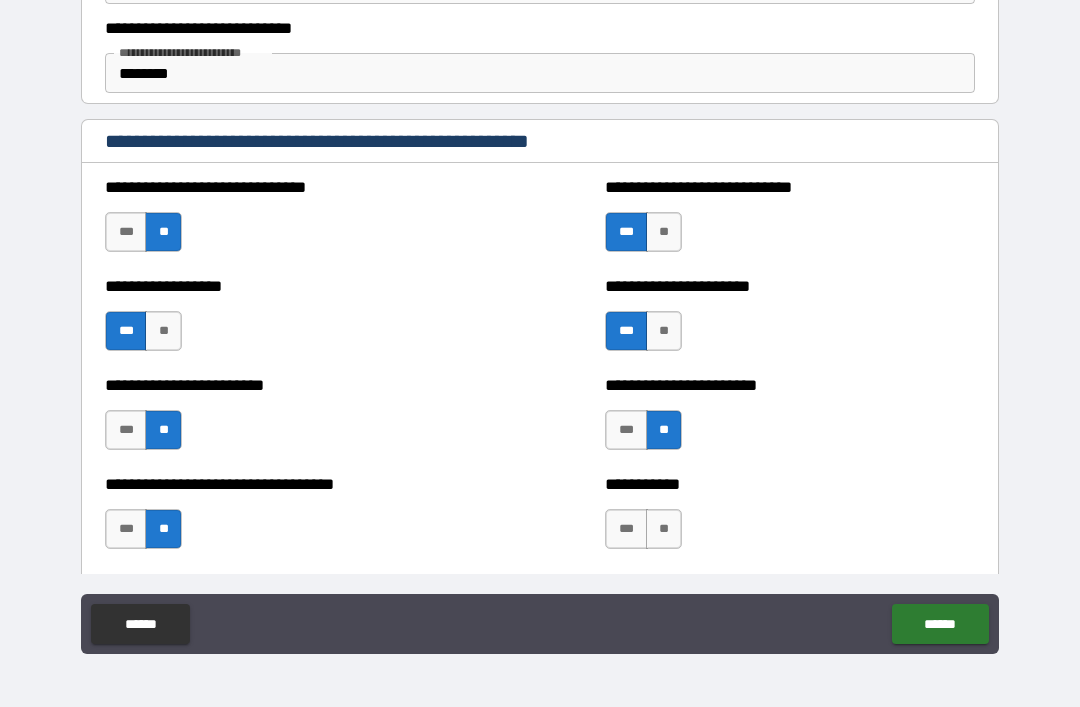 click on "**" at bounding box center (664, 529) 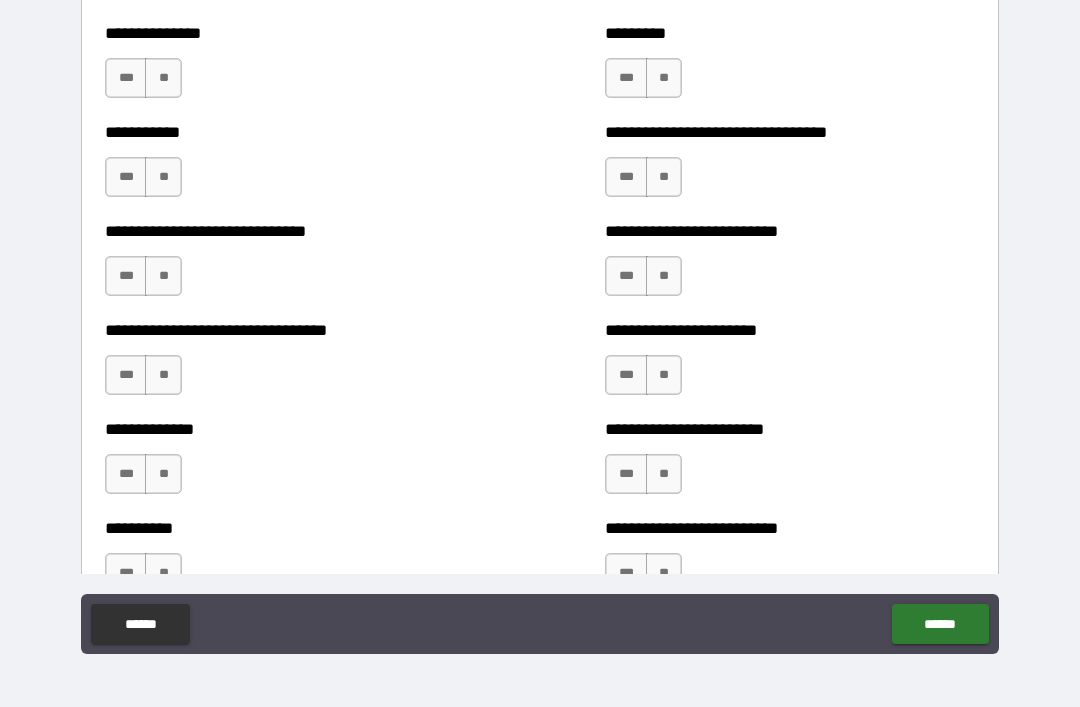 scroll, scrollTop: 5852, scrollLeft: 0, axis: vertical 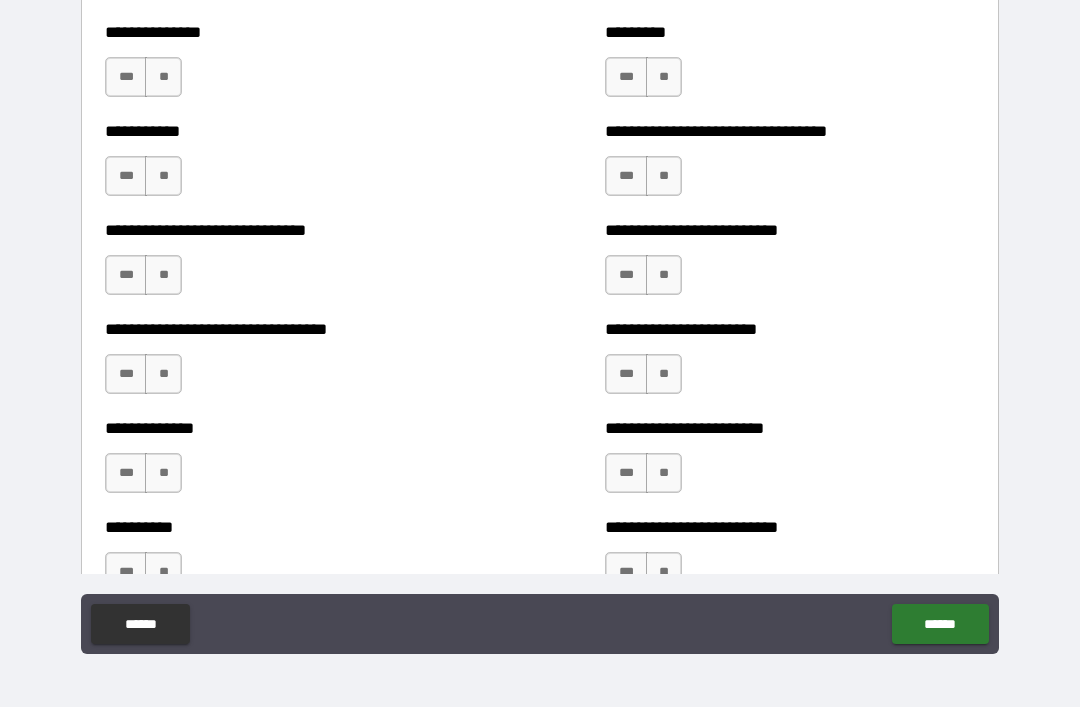 click on "**" at bounding box center [163, 77] 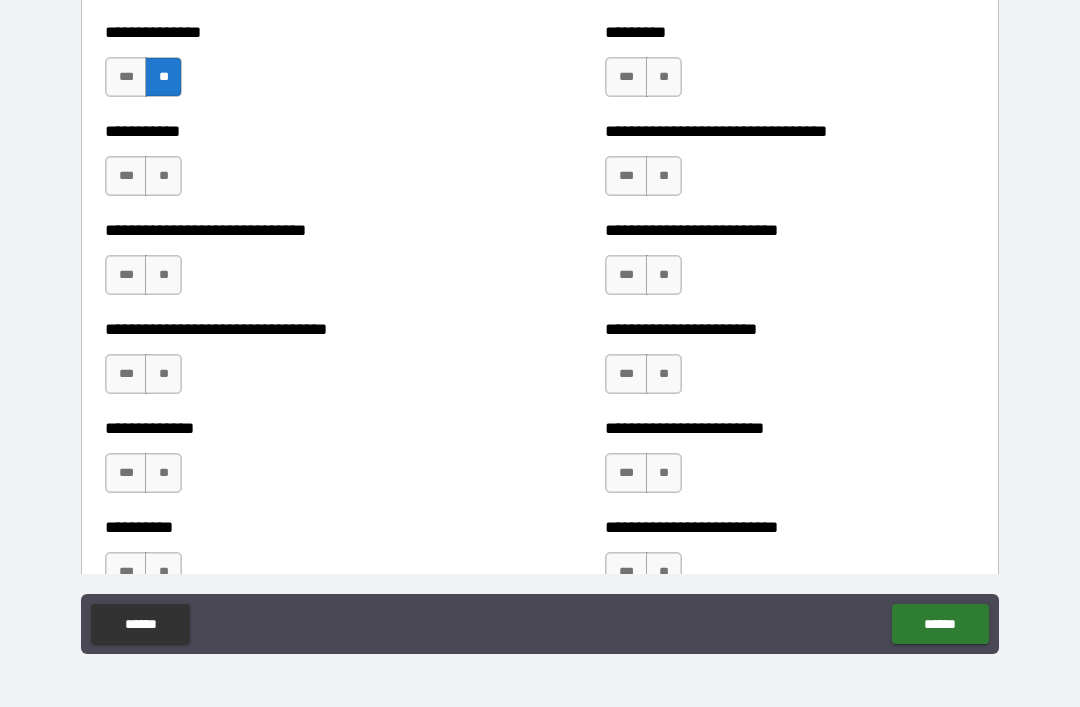click on "**" at bounding box center (163, 176) 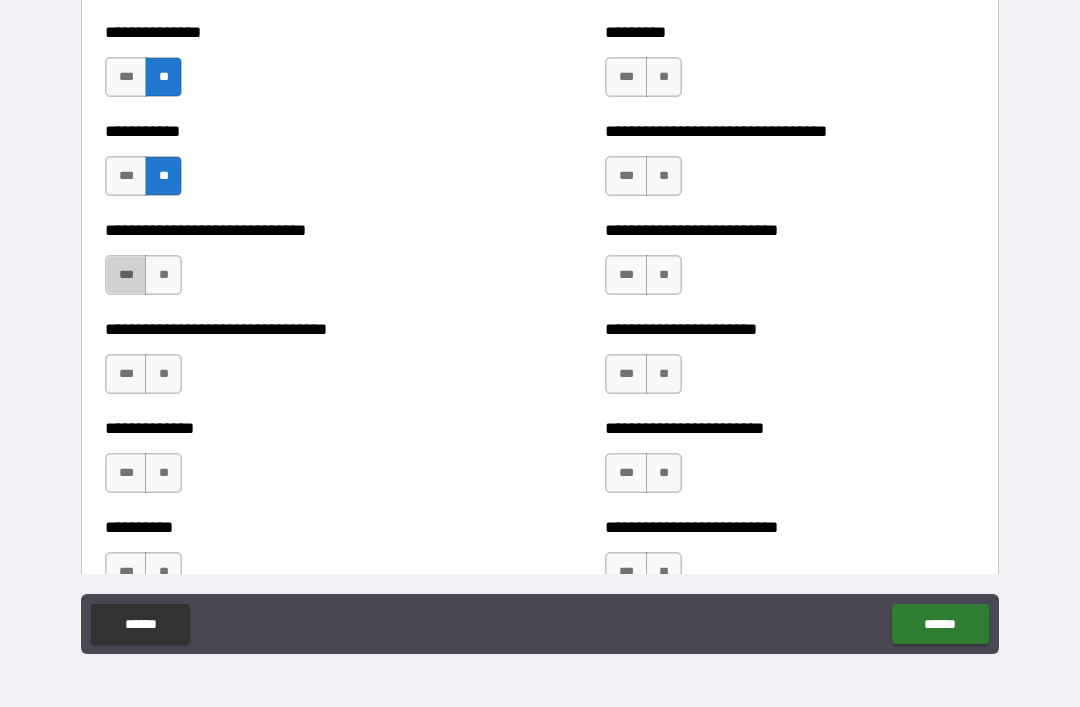 click on "***" at bounding box center [126, 275] 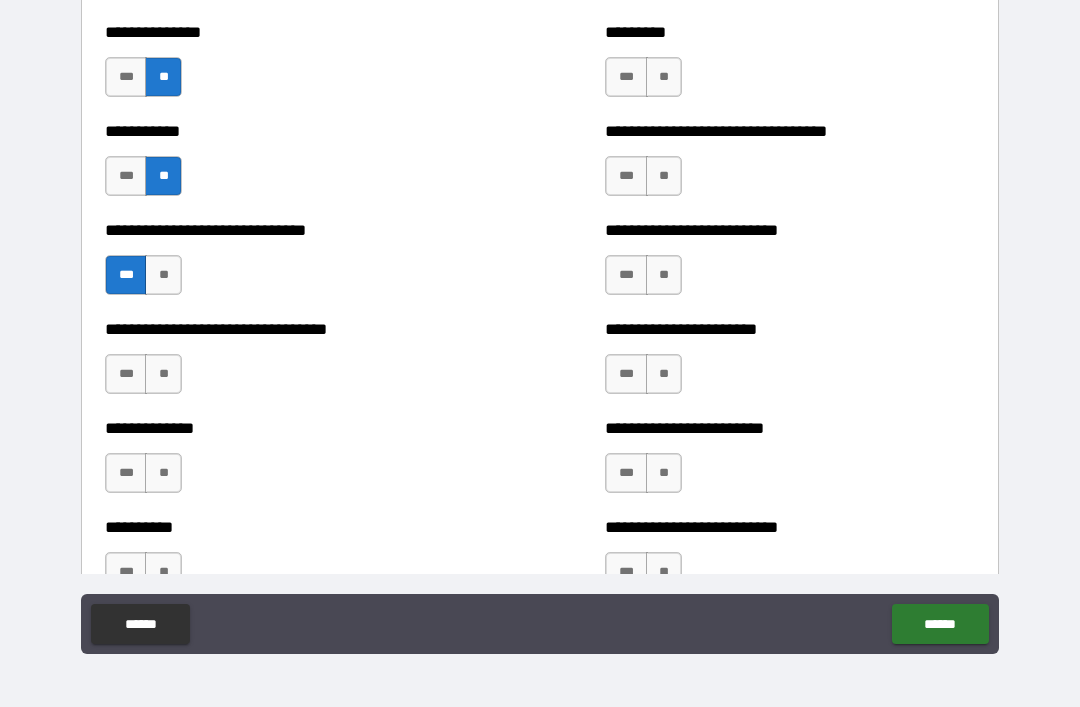 click on "**" at bounding box center (664, 275) 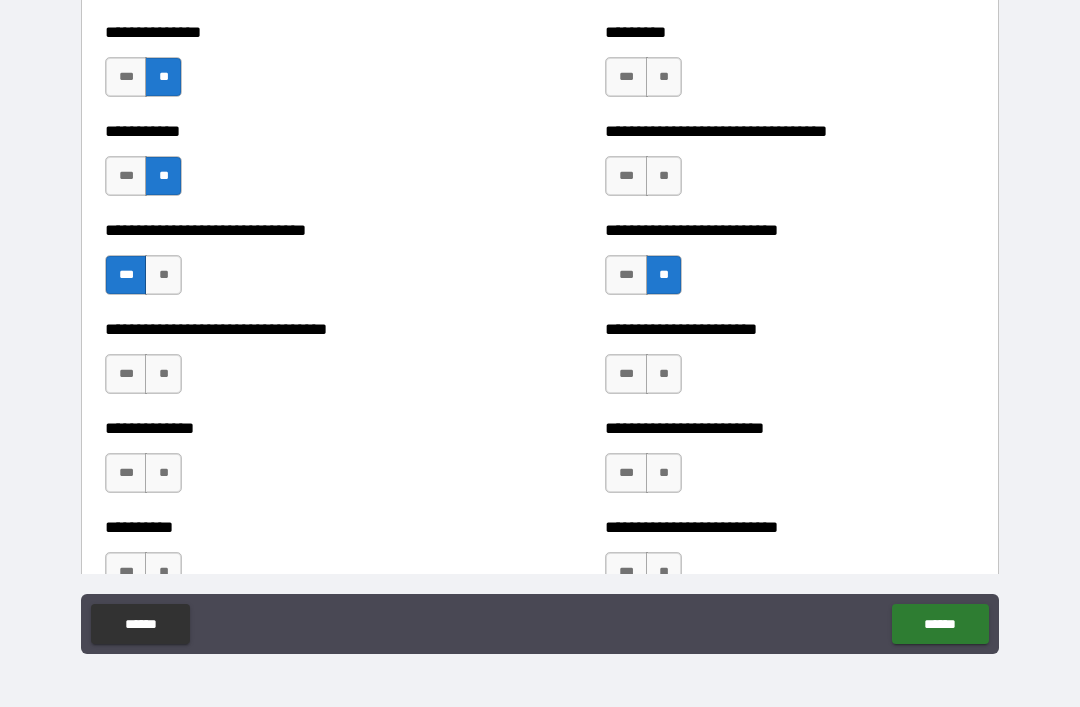 click on "**" at bounding box center (664, 176) 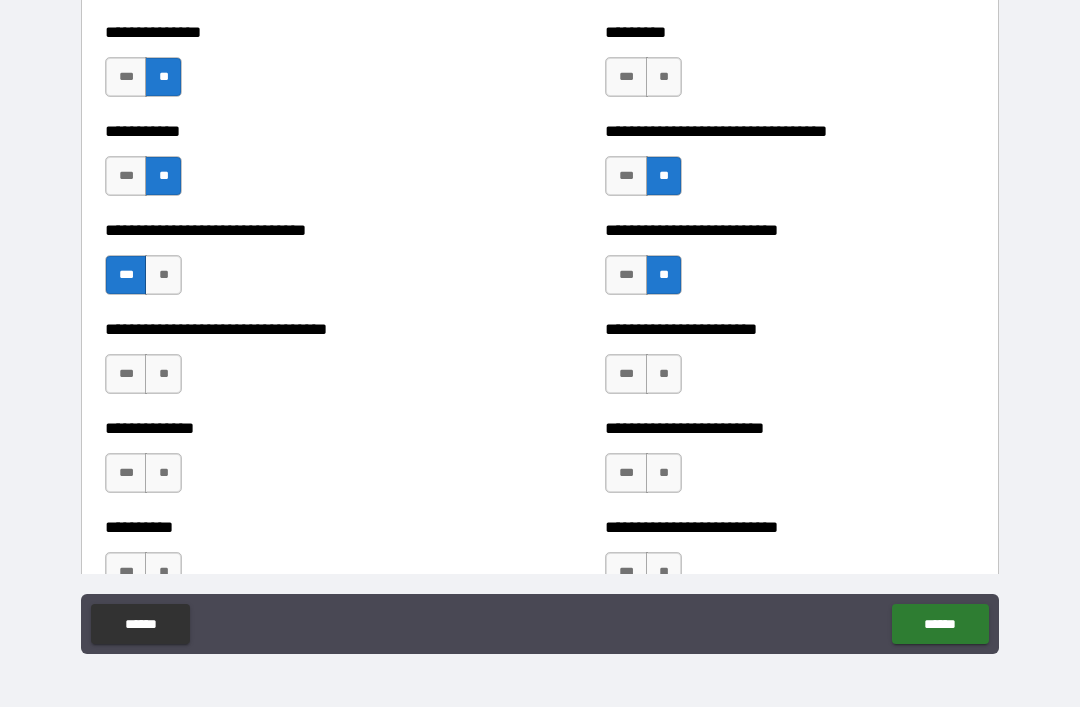 click on "**" at bounding box center (664, 77) 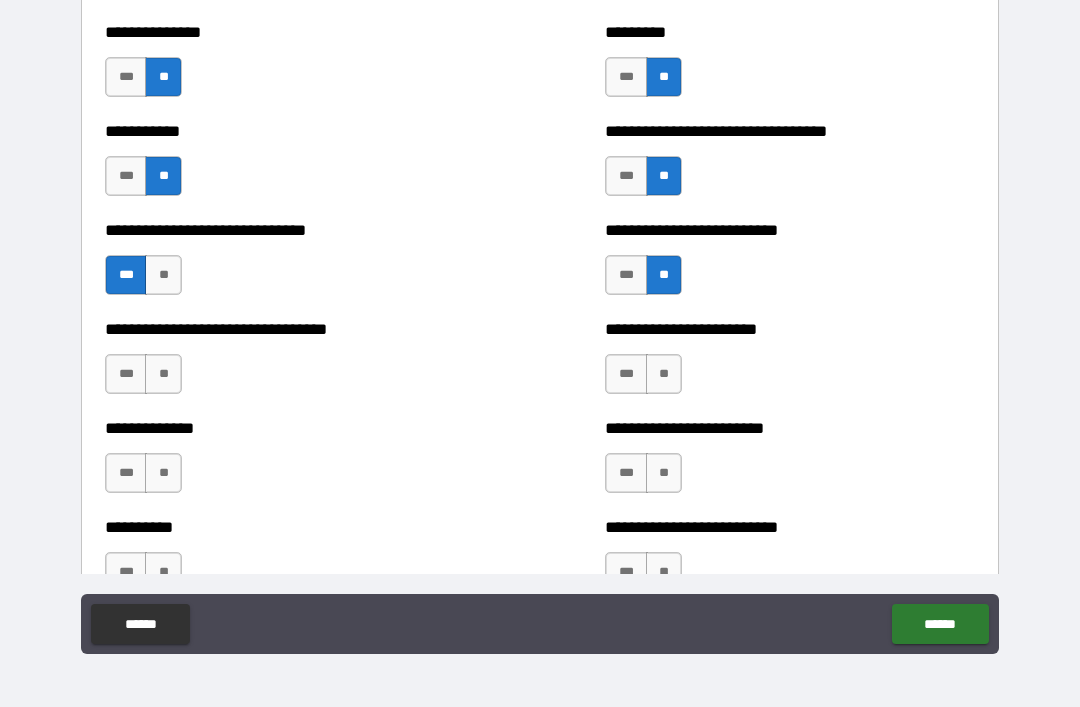 click on "**" at bounding box center [664, 374] 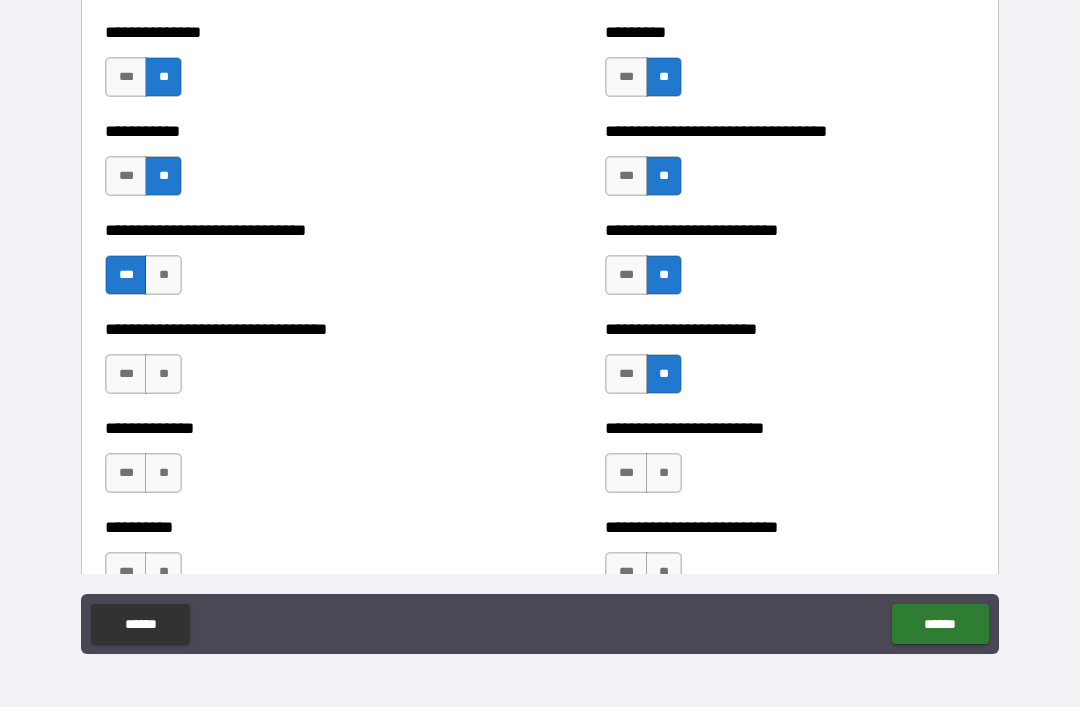 click on "**" at bounding box center (664, 473) 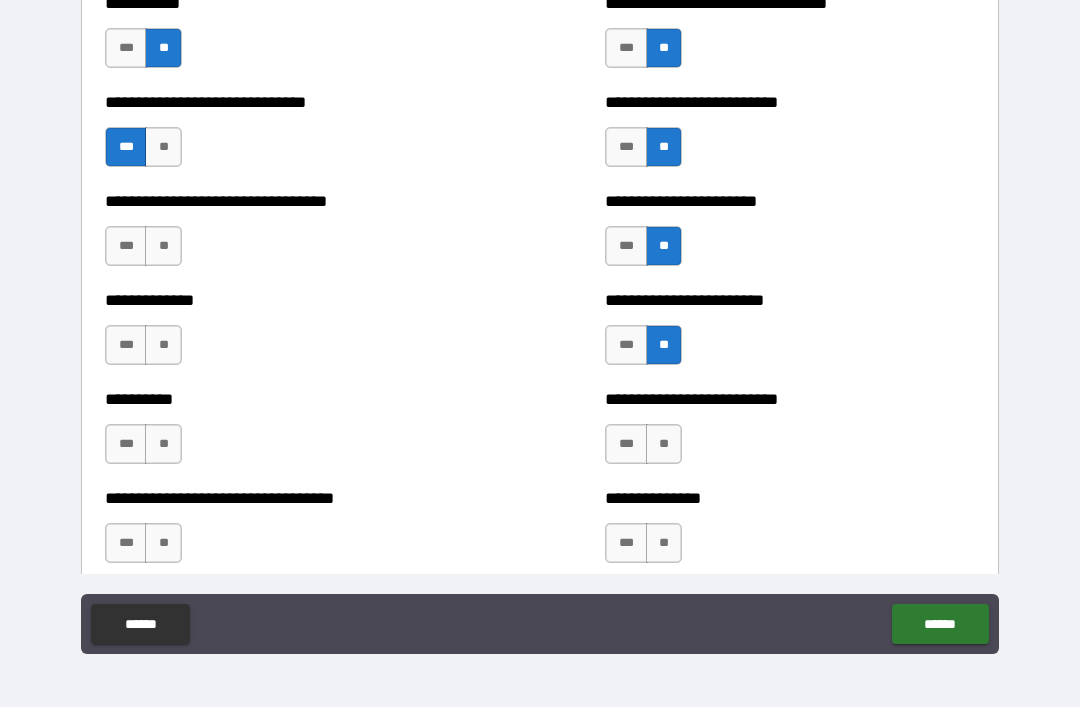 scroll, scrollTop: 5982, scrollLeft: 0, axis: vertical 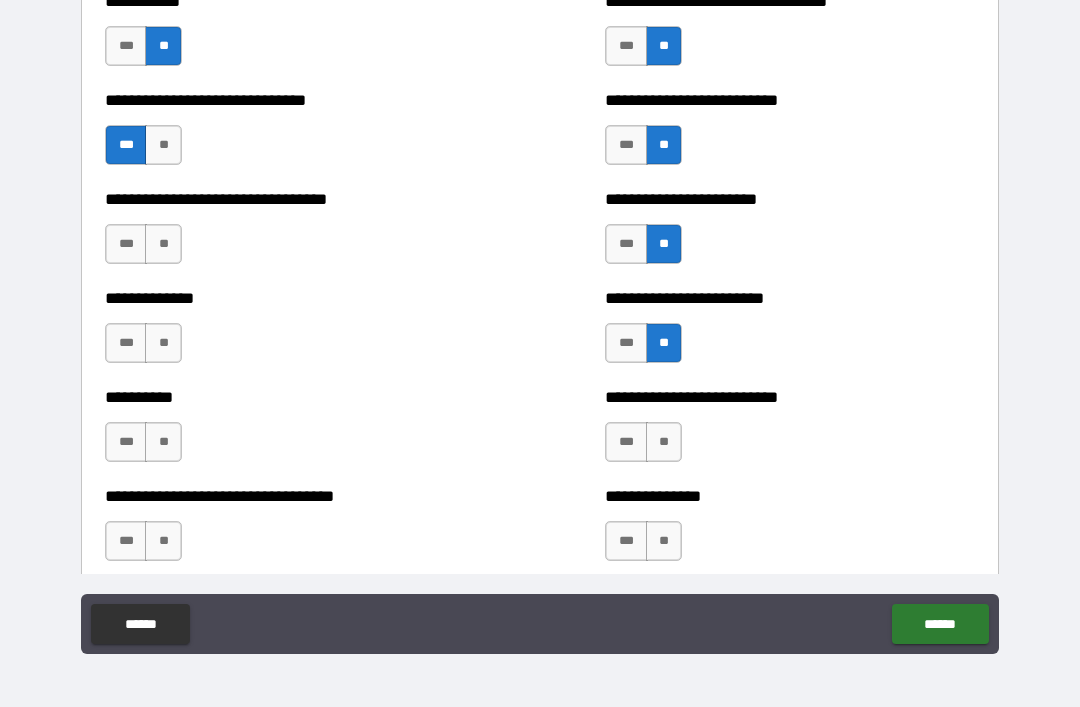 click on "**" at bounding box center (664, 442) 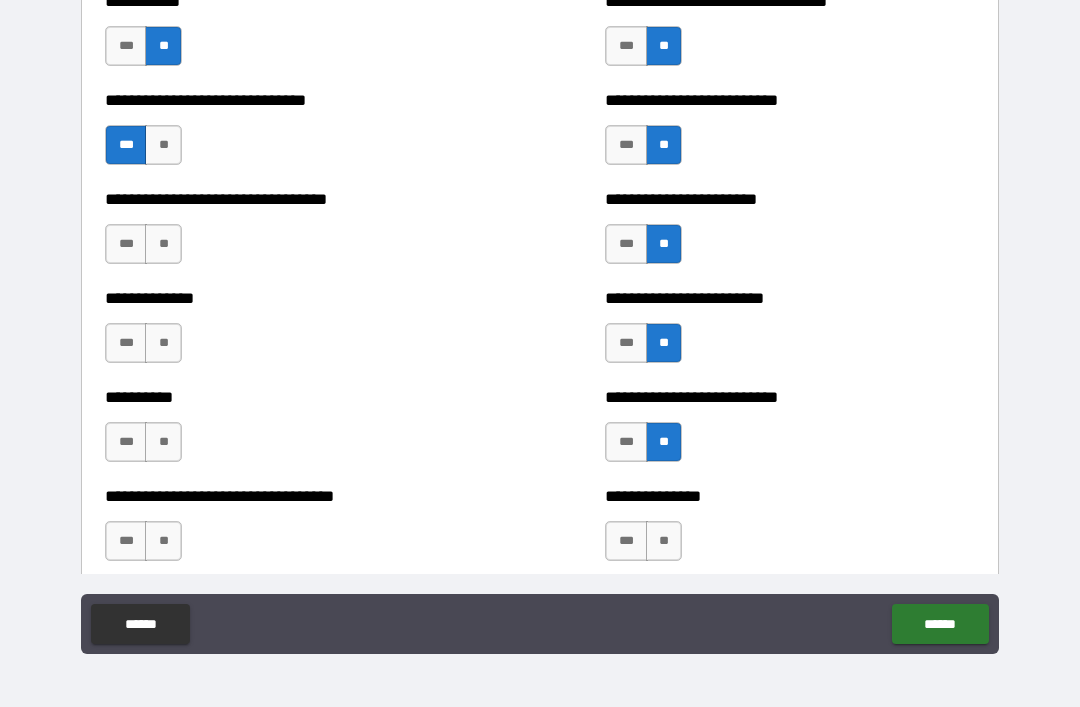 click on "**" at bounding box center (664, 541) 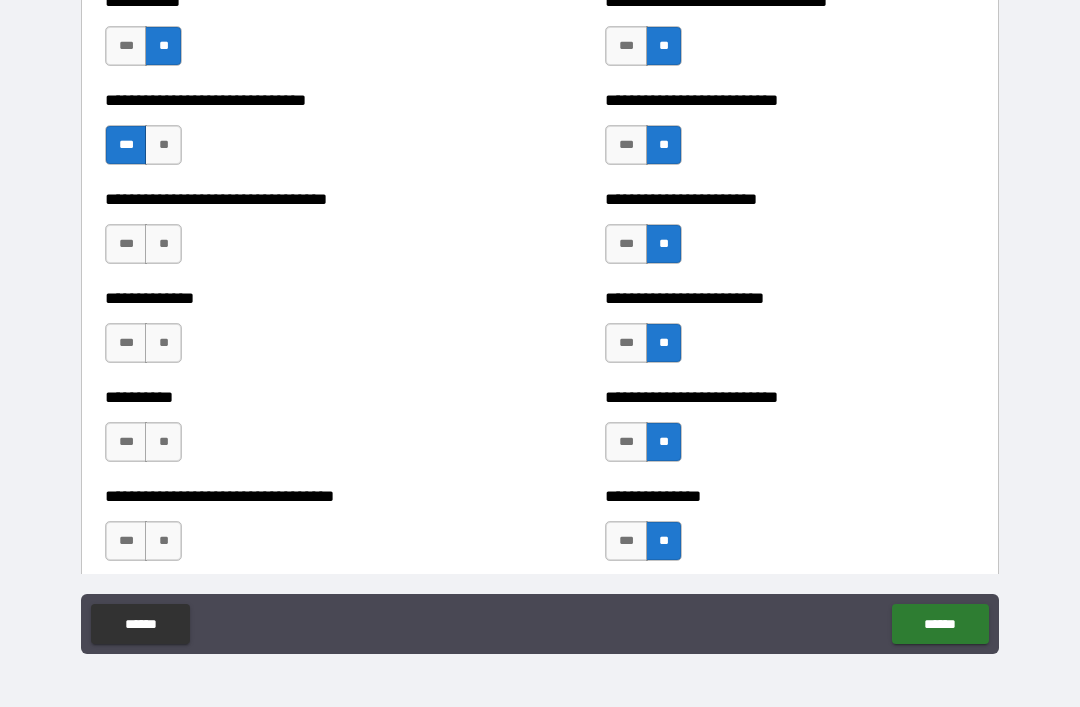 click on "**" at bounding box center (163, 244) 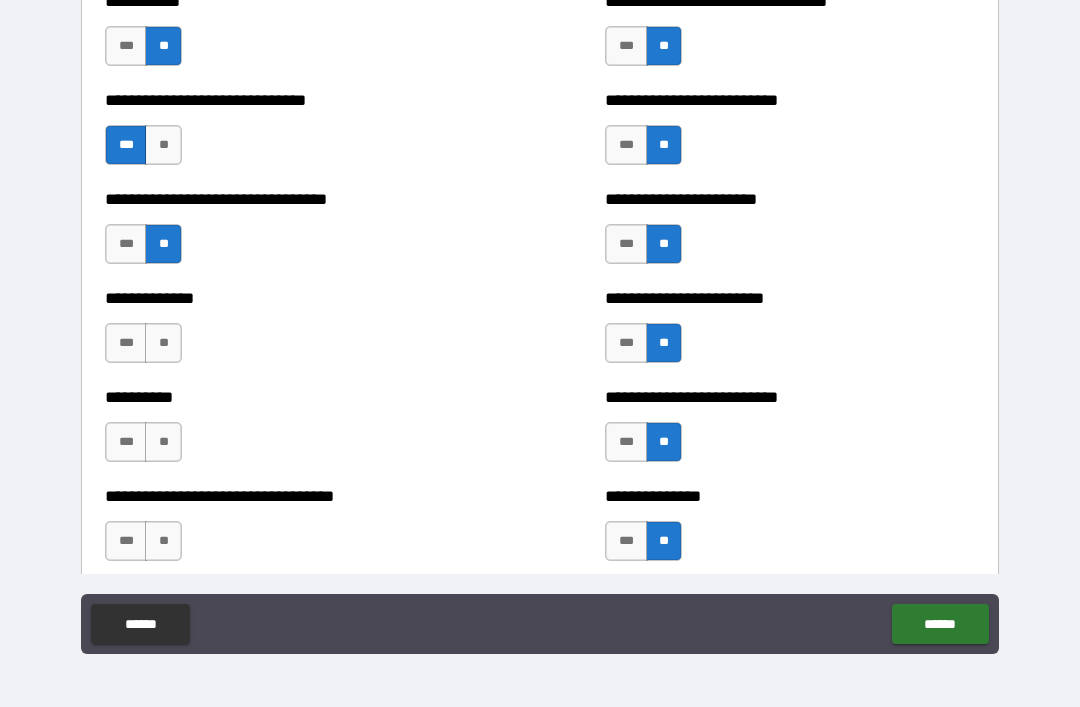 click on "**" at bounding box center [163, 343] 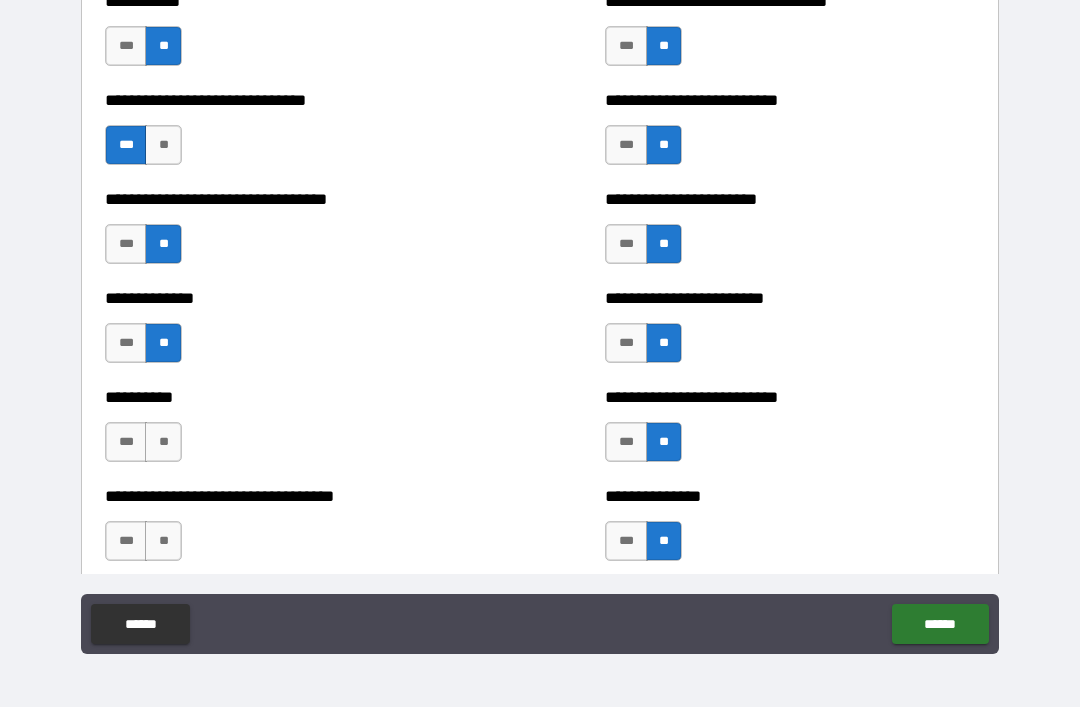 click on "**" at bounding box center [163, 442] 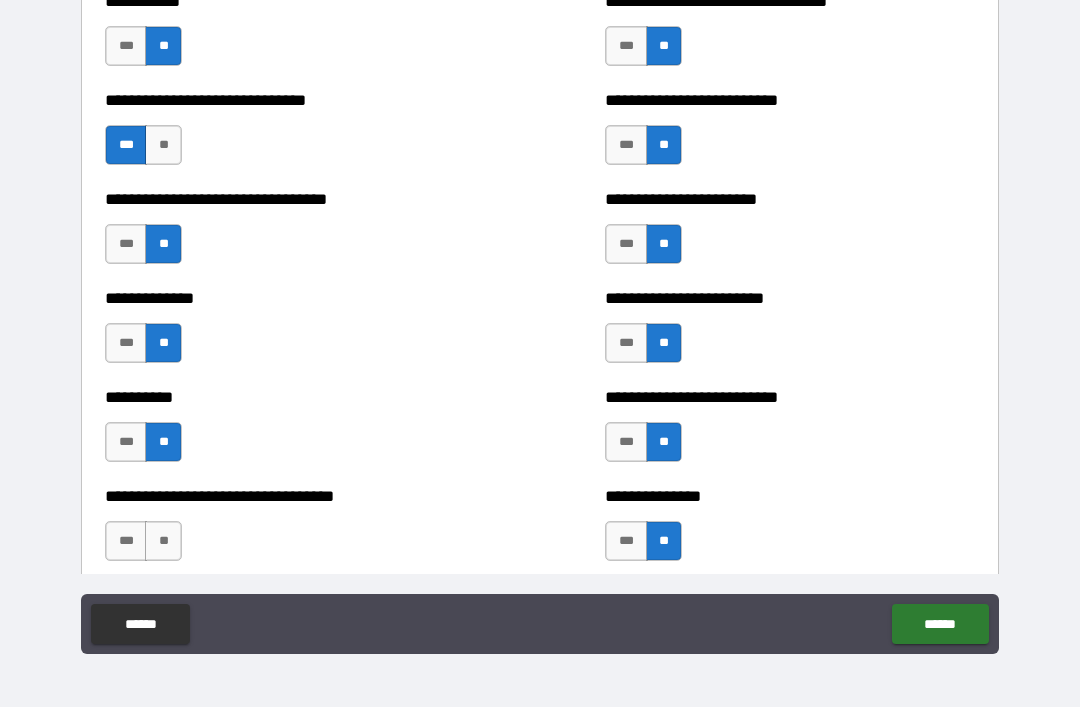 click on "**" at bounding box center [163, 541] 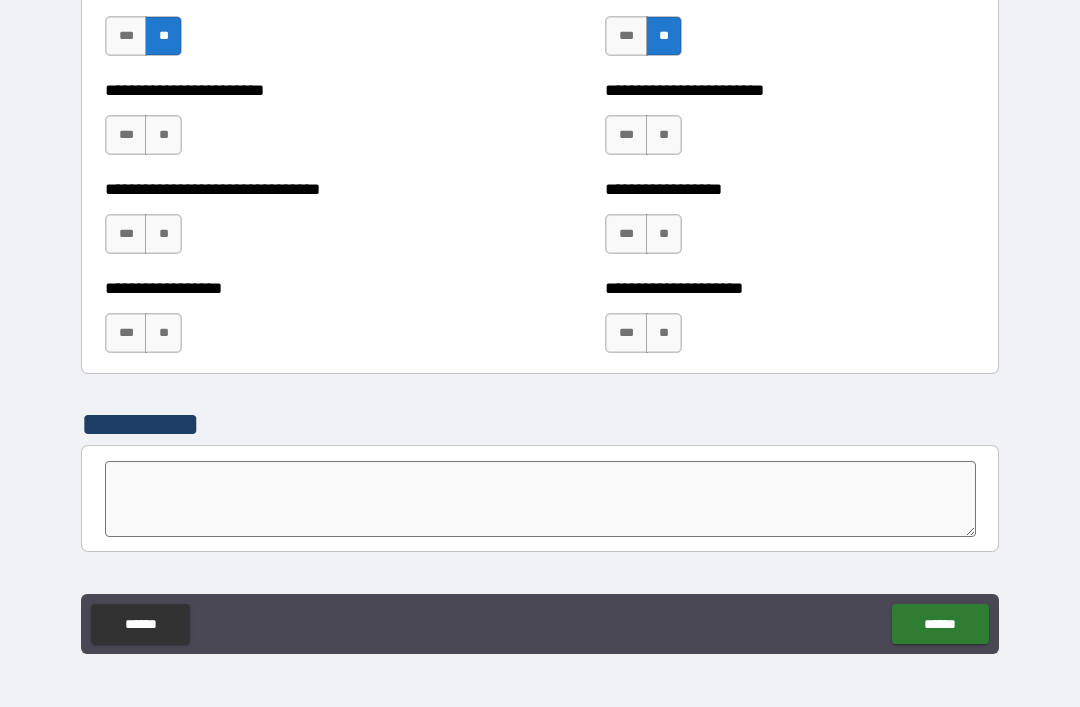 scroll, scrollTop: 6492, scrollLeft: 0, axis: vertical 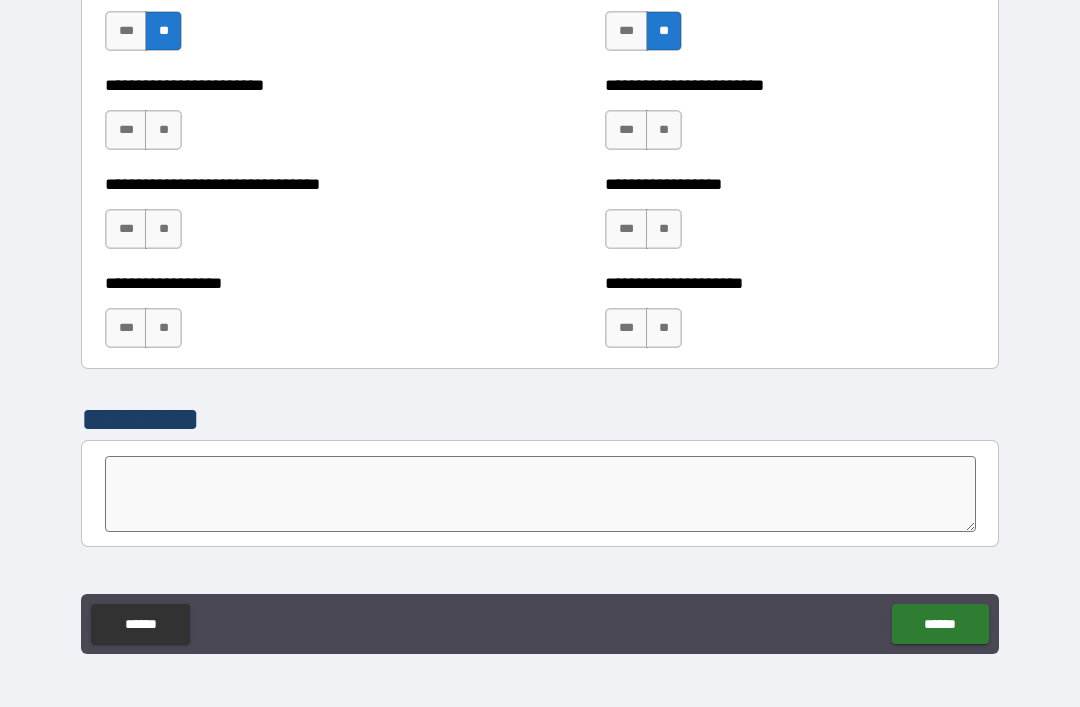 click on "***" at bounding box center (126, 130) 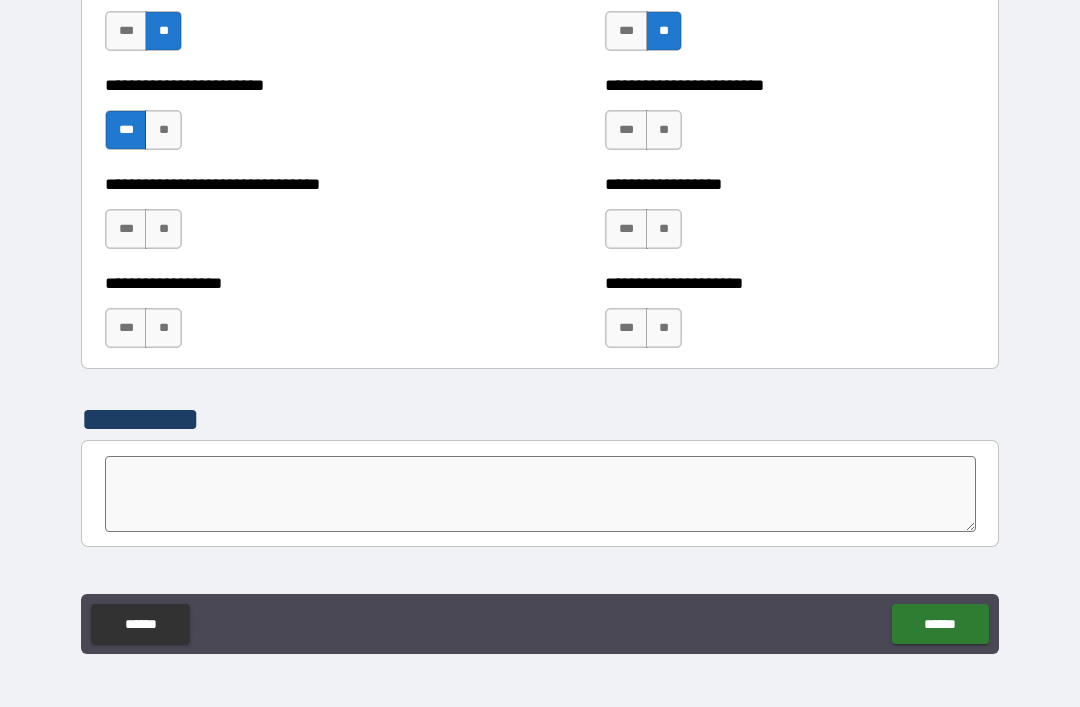 click on "***" at bounding box center [126, 229] 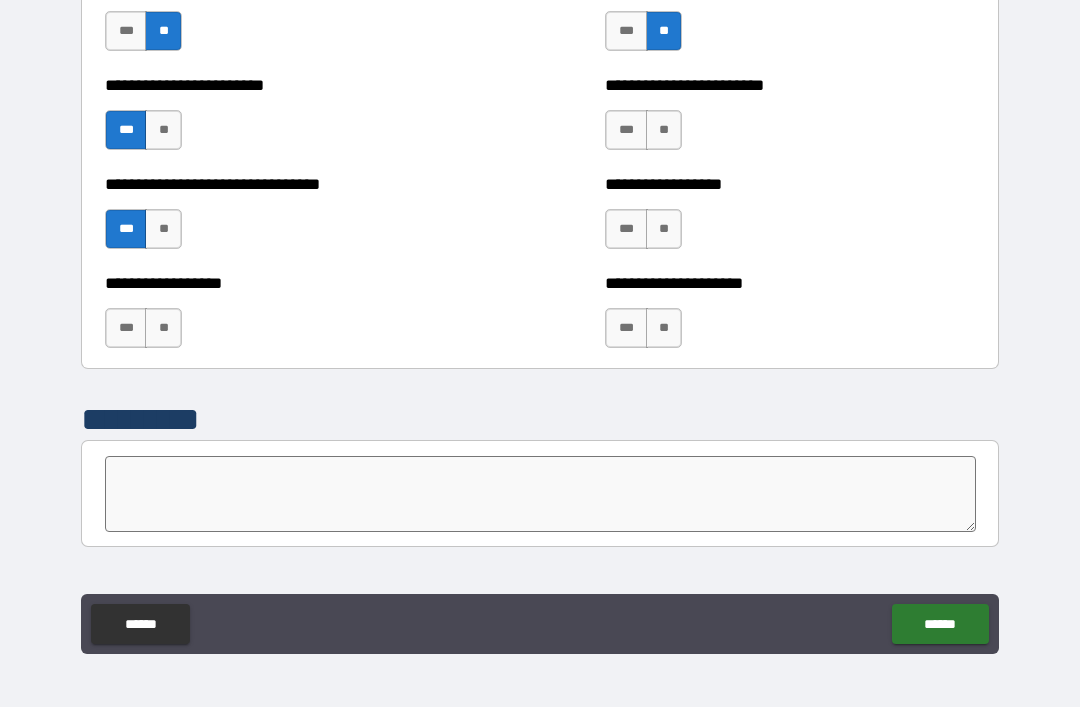 click on "**" at bounding box center [163, 328] 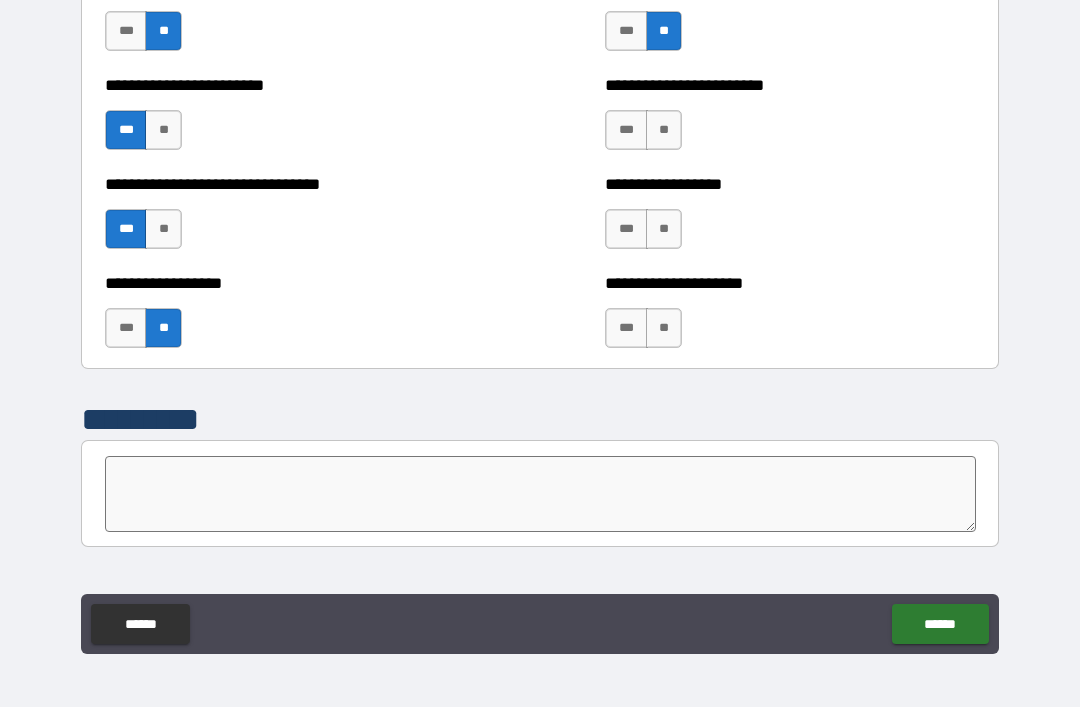 click on "**" at bounding box center [664, 130] 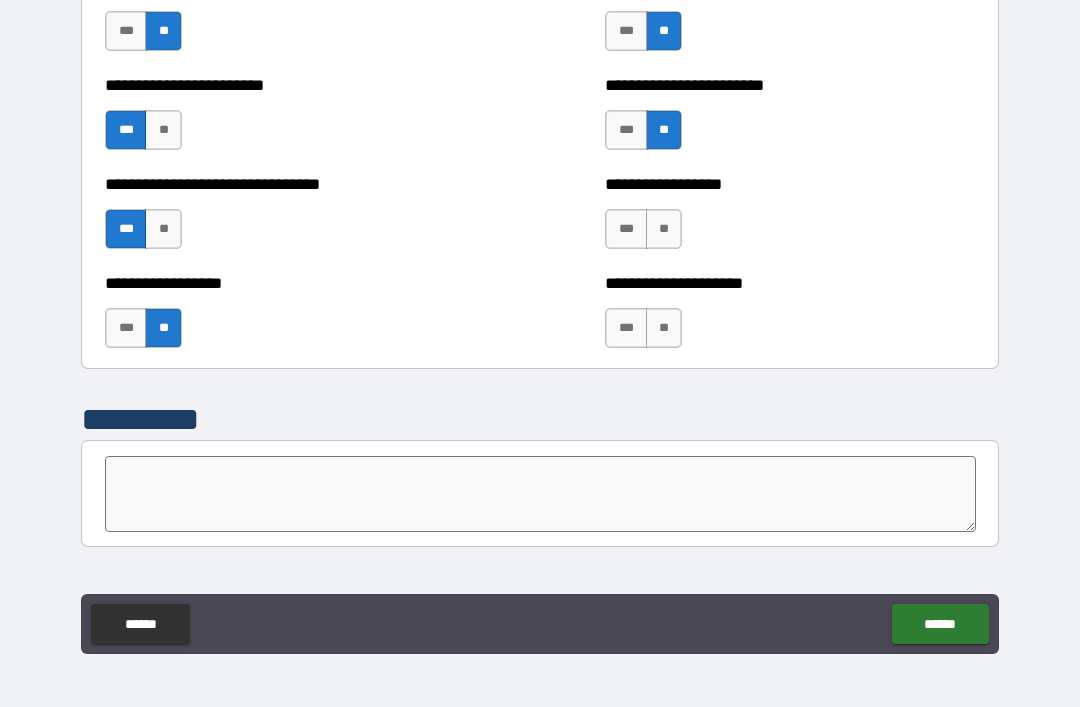 click on "**" at bounding box center (664, 229) 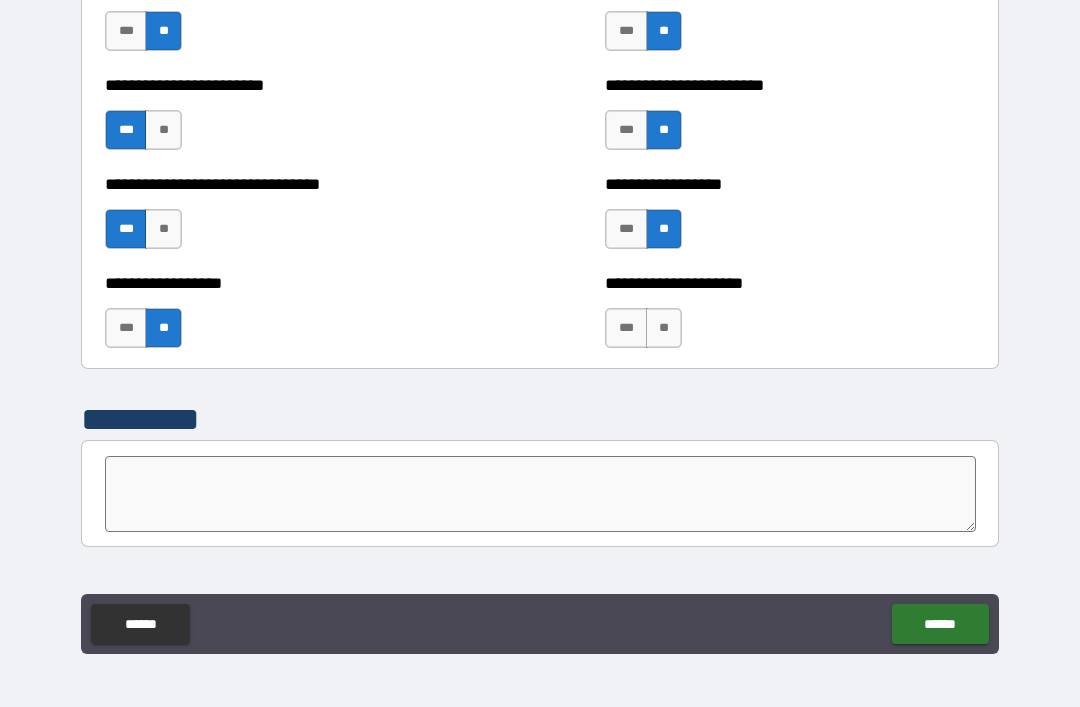 click on "**" at bounding box center (664, 328) 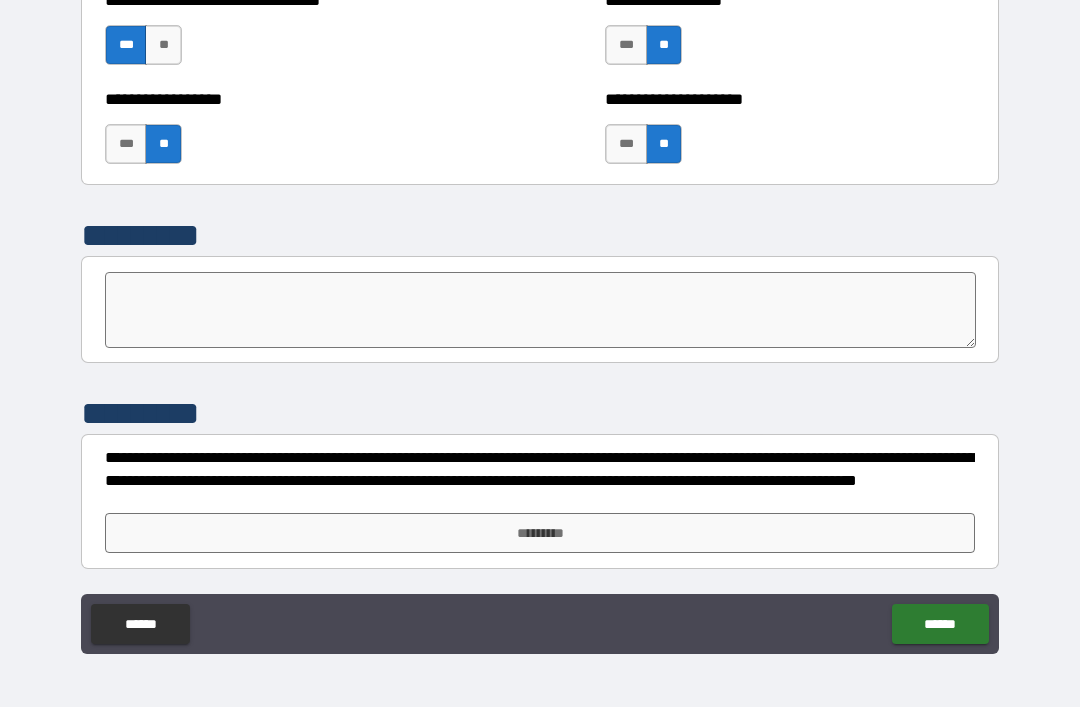 scroll, scrollTop: 6676, scrollLeft: 0, axis: vertical 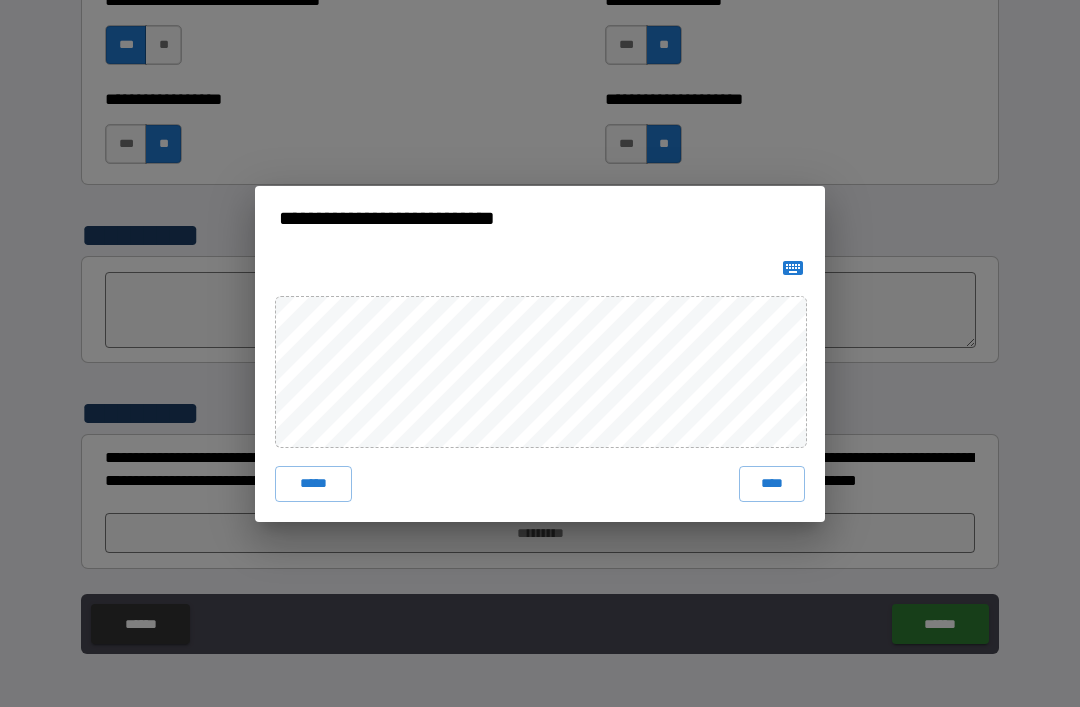 click on "****" at bounding box center [772, 484] 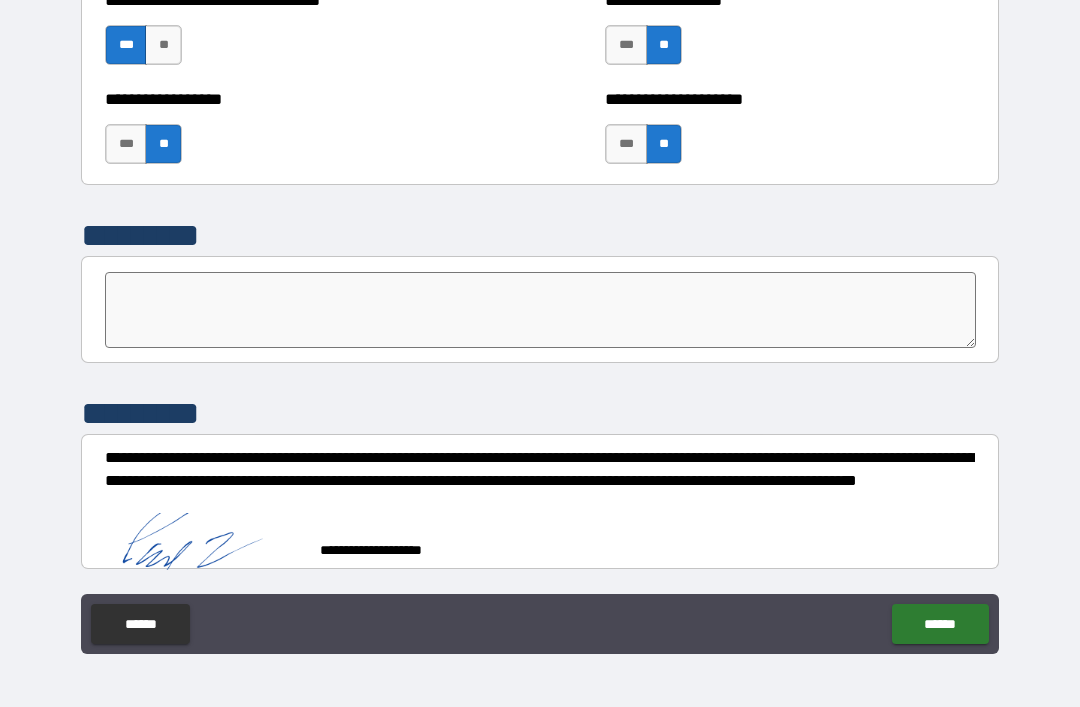 scroll, scrollTop: 6666, scrollLeft: 0, axis: vertical 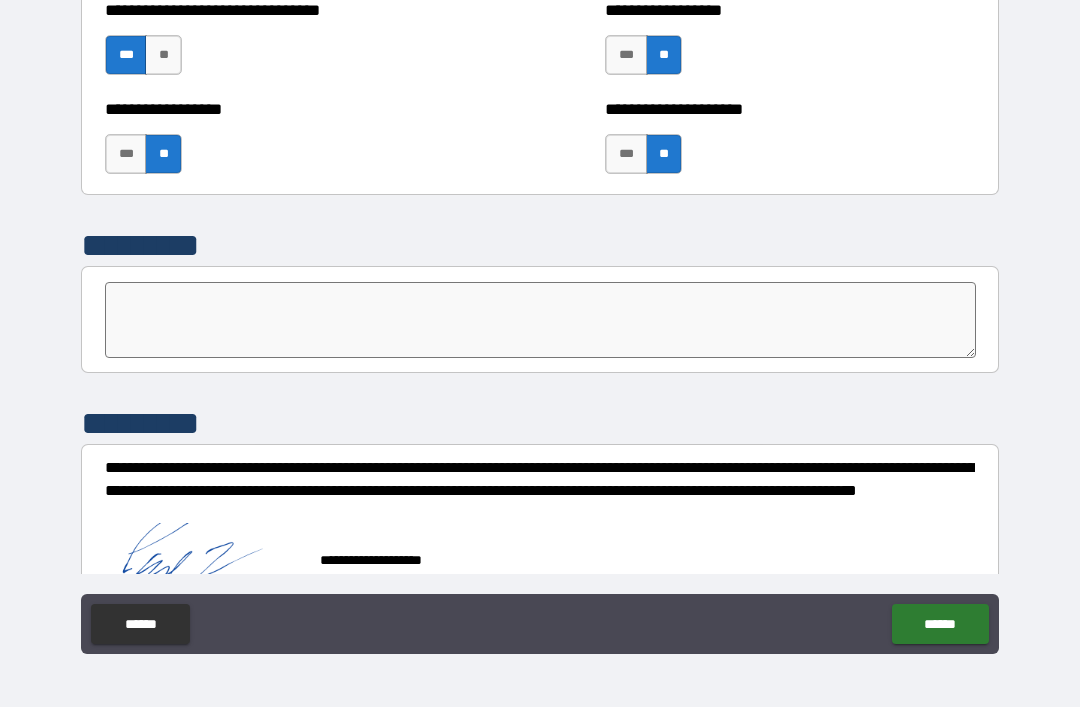 click on "******" at bounding box center (940, 624) 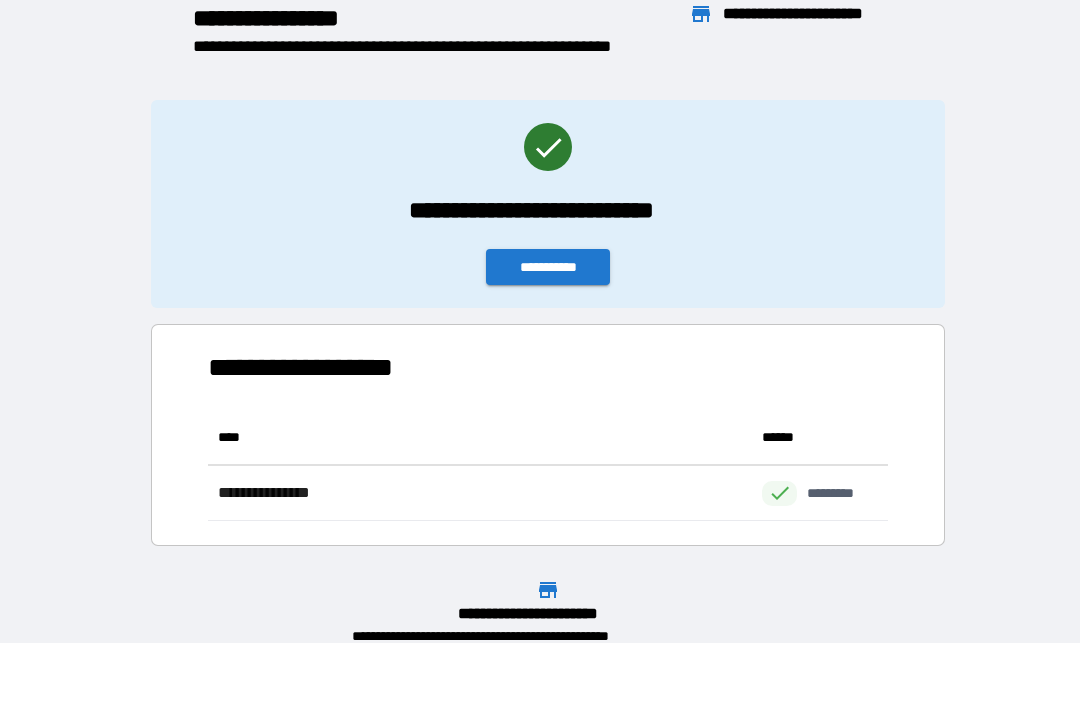 scroll, scrollTop: 111, scrollLeft: 680, axis: both 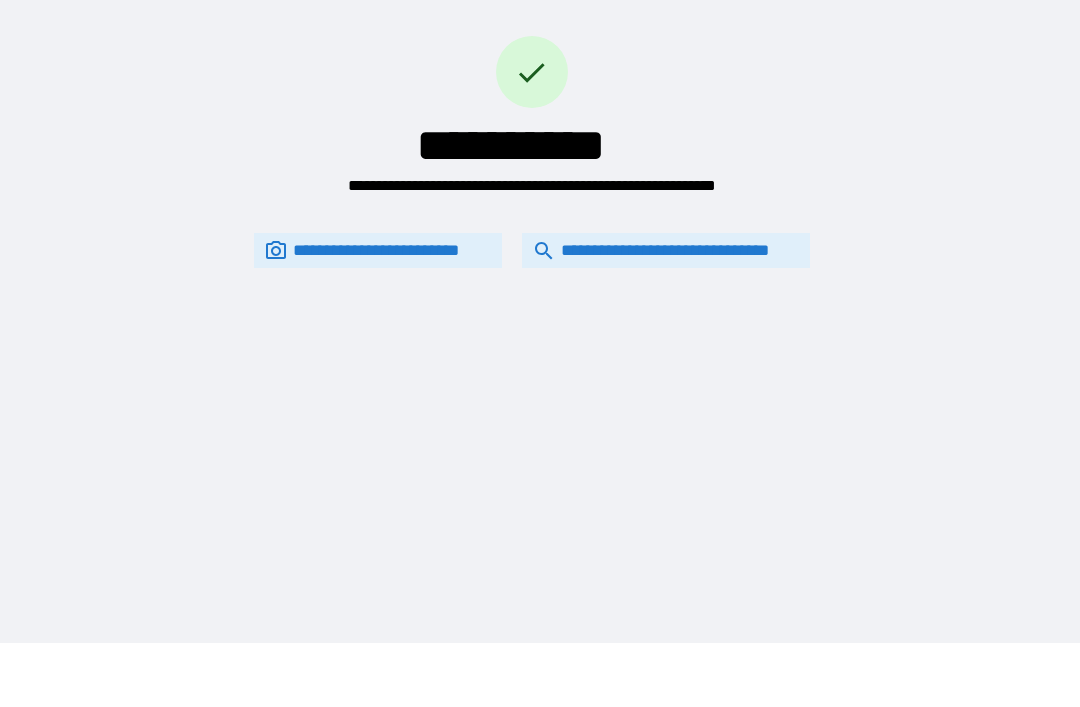 click on "**********" at bounding box center (666, 250) 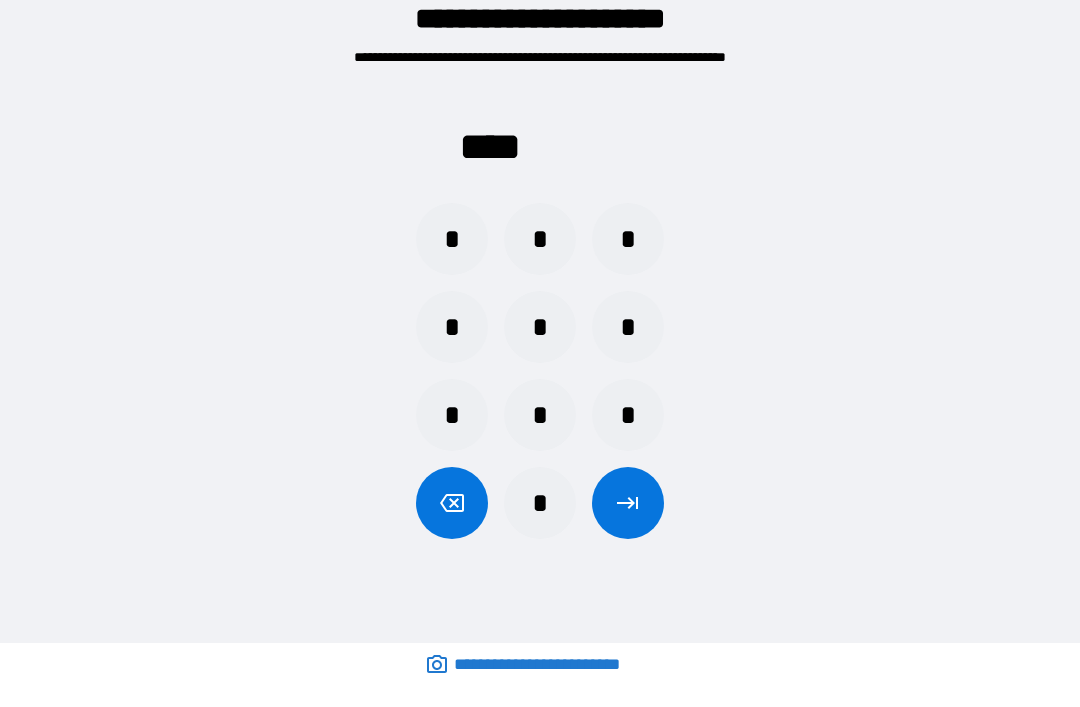 click on "*" at bounding box center [540, 327] 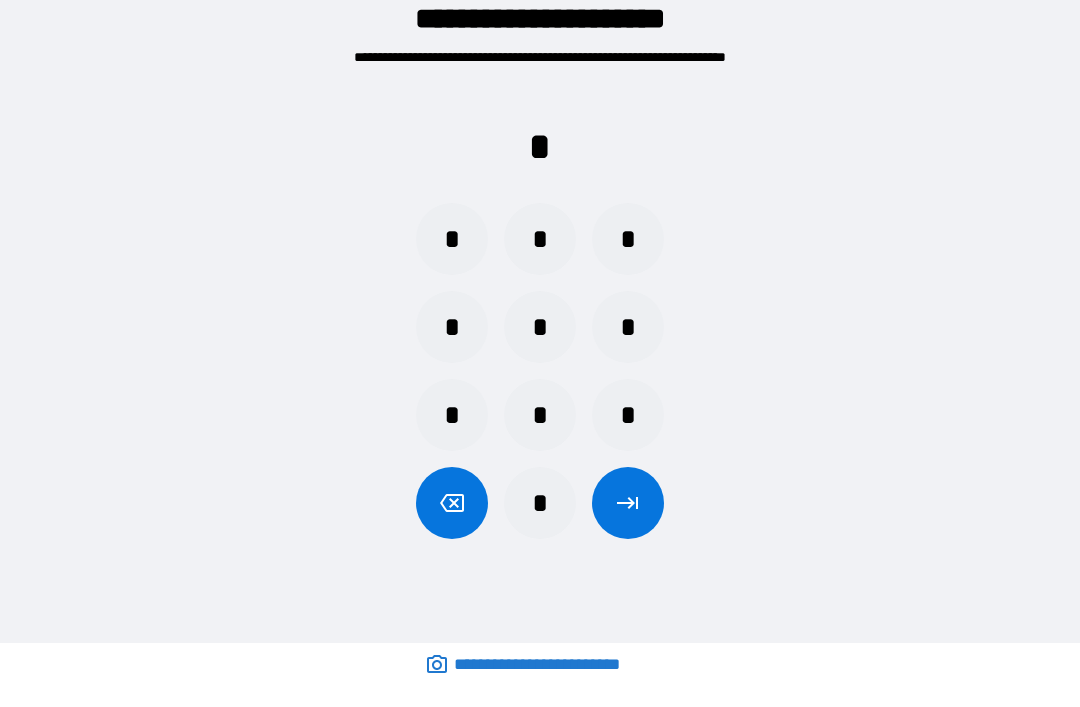click on "*" at bounding box center [452, 327] 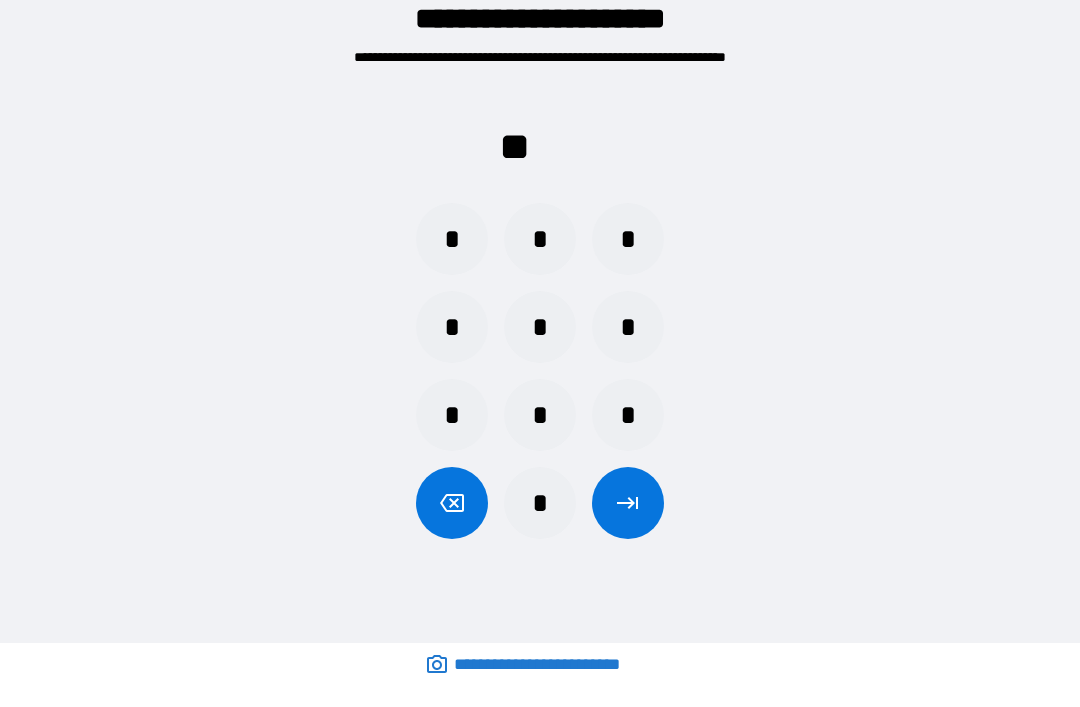 click on "*" at bounding box center [540, 503] 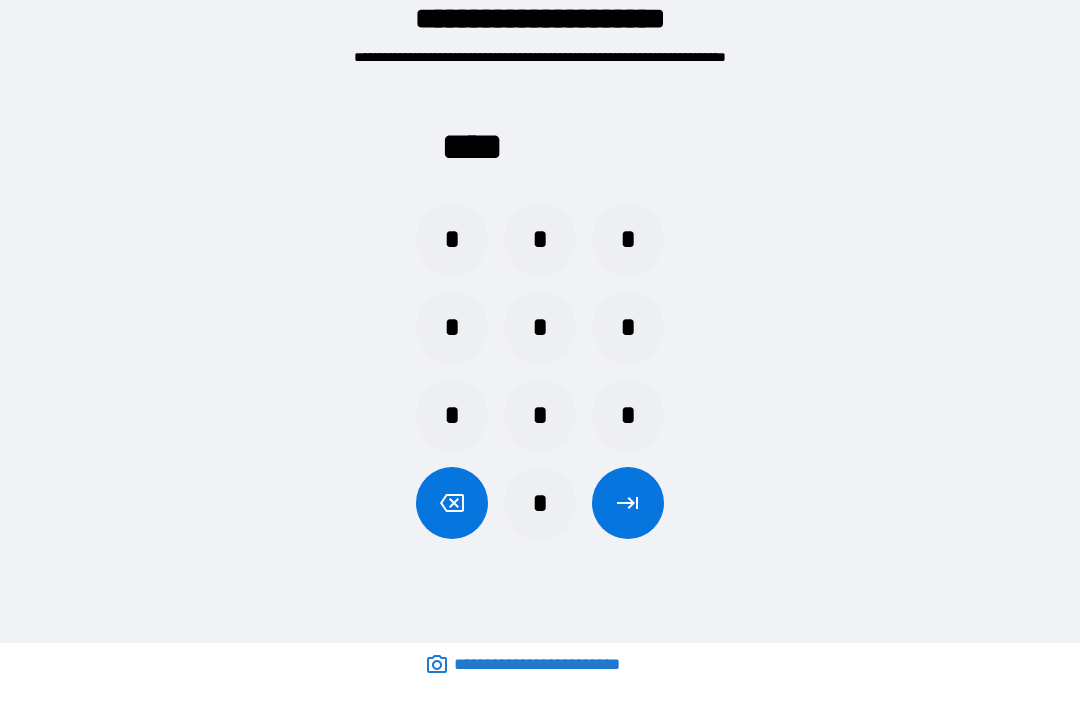 click at bounding box center [628, 503] 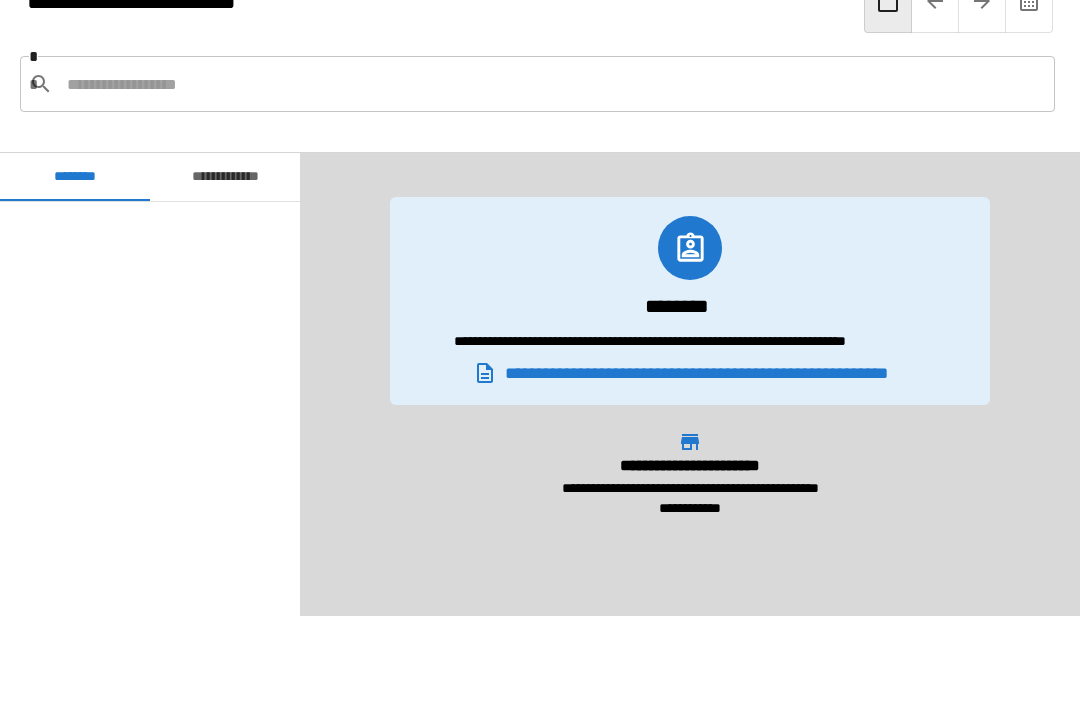scroll, scrollTop: 420, scrollLeft: 0, axis: vertical 